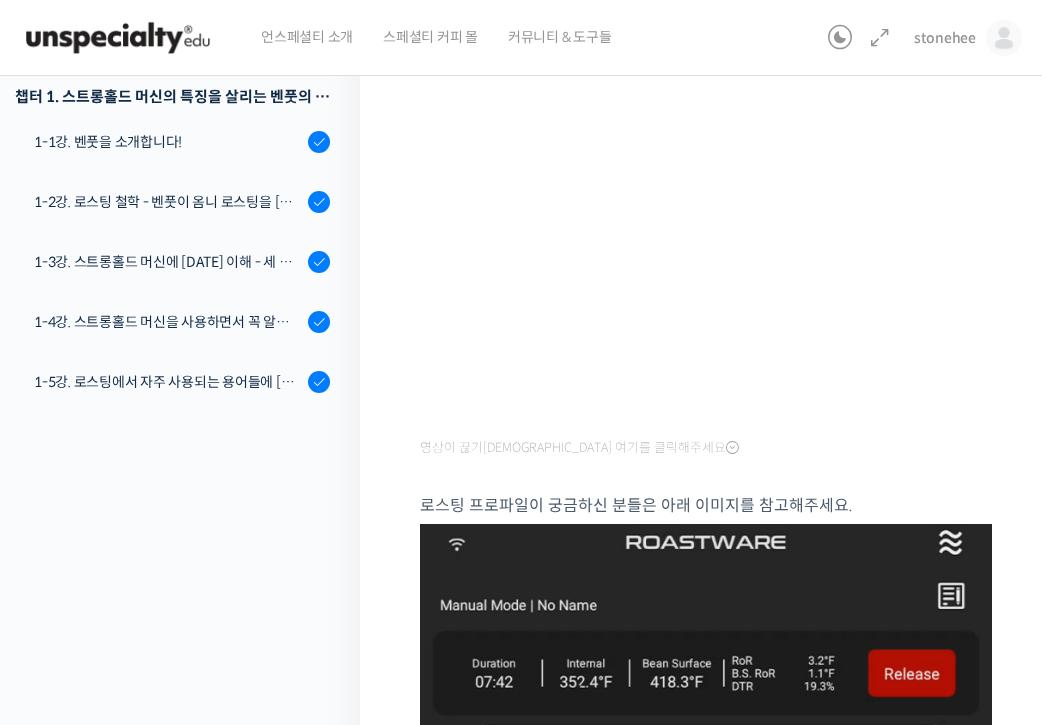 scroll, scrollTop: 0, scrollLeft: 0, axis: both 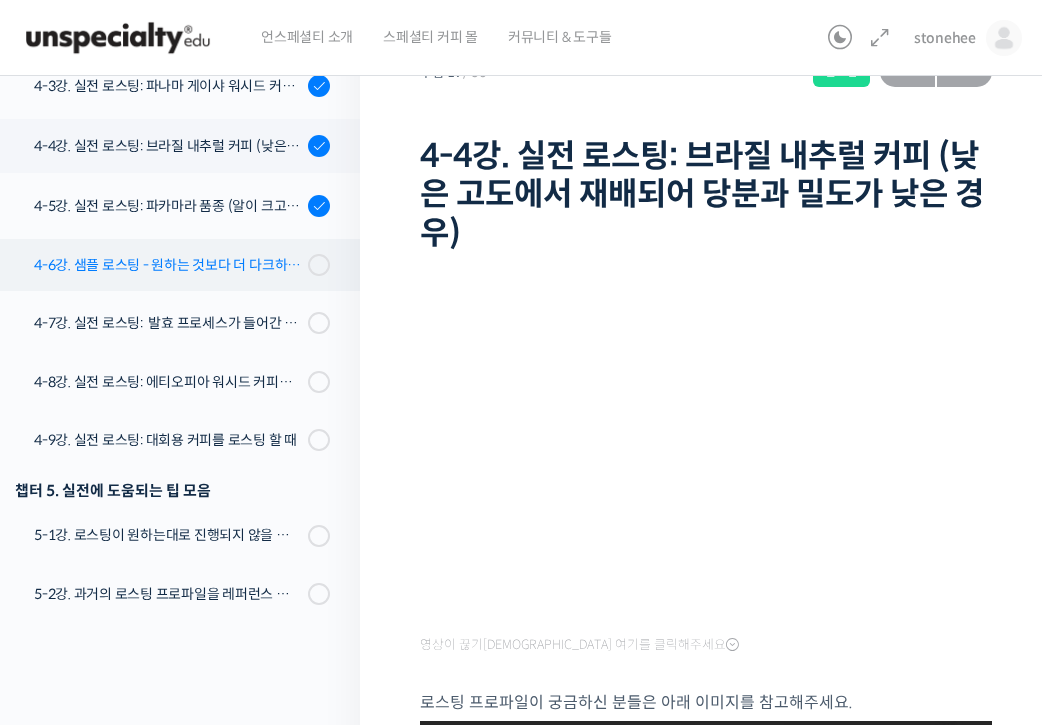 click on "4-6강. 샘플 로스팅 - 원하는 것보다 더 다크하게 로스팅 하는 이유" at bounding box center (175, 265) 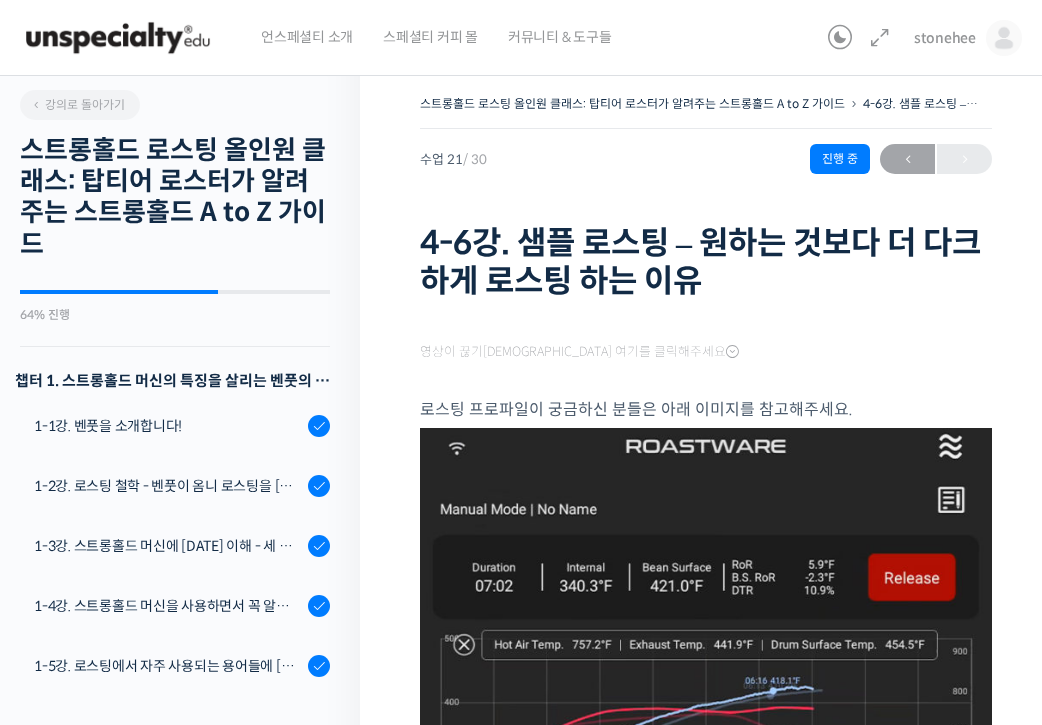 scroll, scrollTop: 0, scrollLeft: 0, axis: both 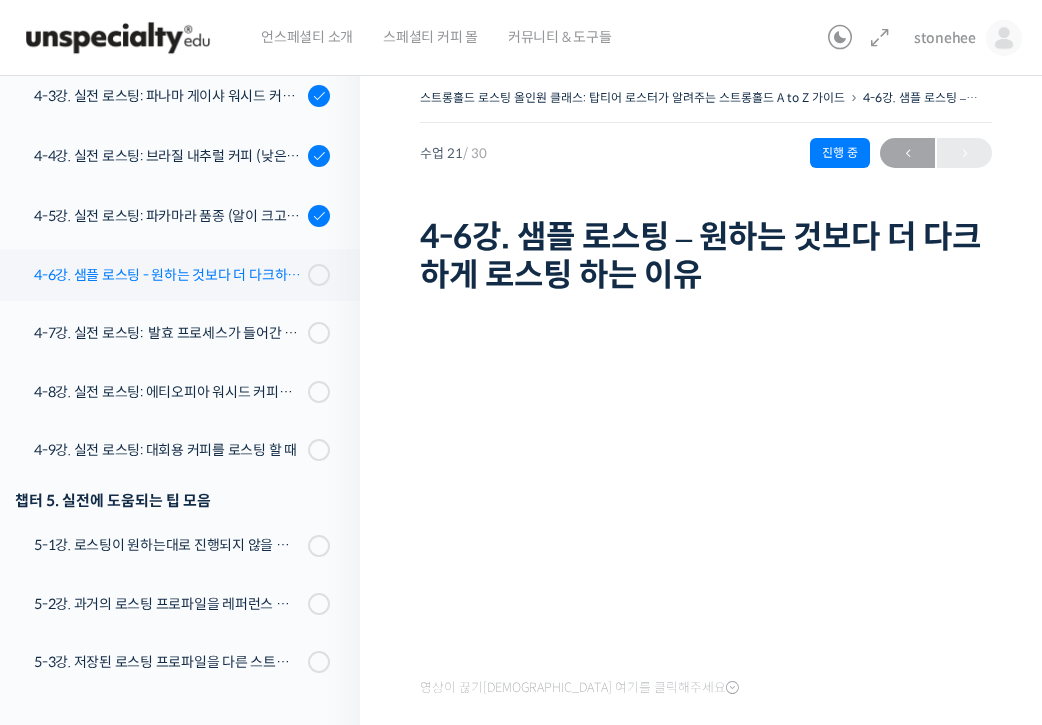 click on "4-6강. 샘플 로스팅 - 원하는 것보다 더 다크하게 로스팅 하는 이유" at bounding box center [168, 275] 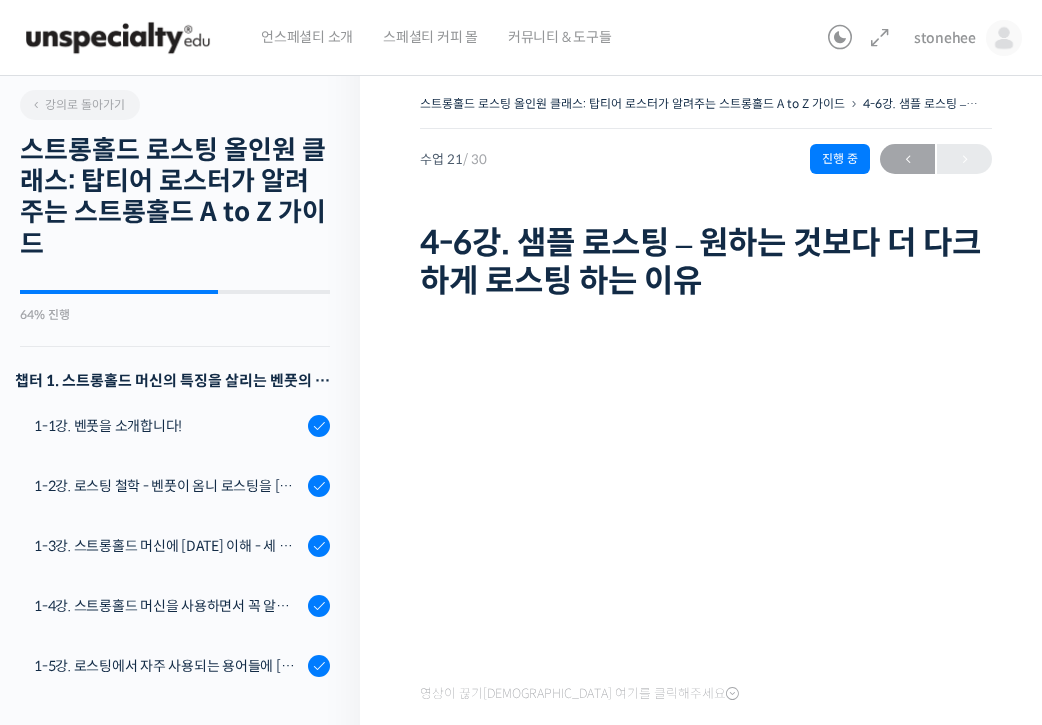 scroll, scrollTop: 0, scrollLeft: 0, axis: both 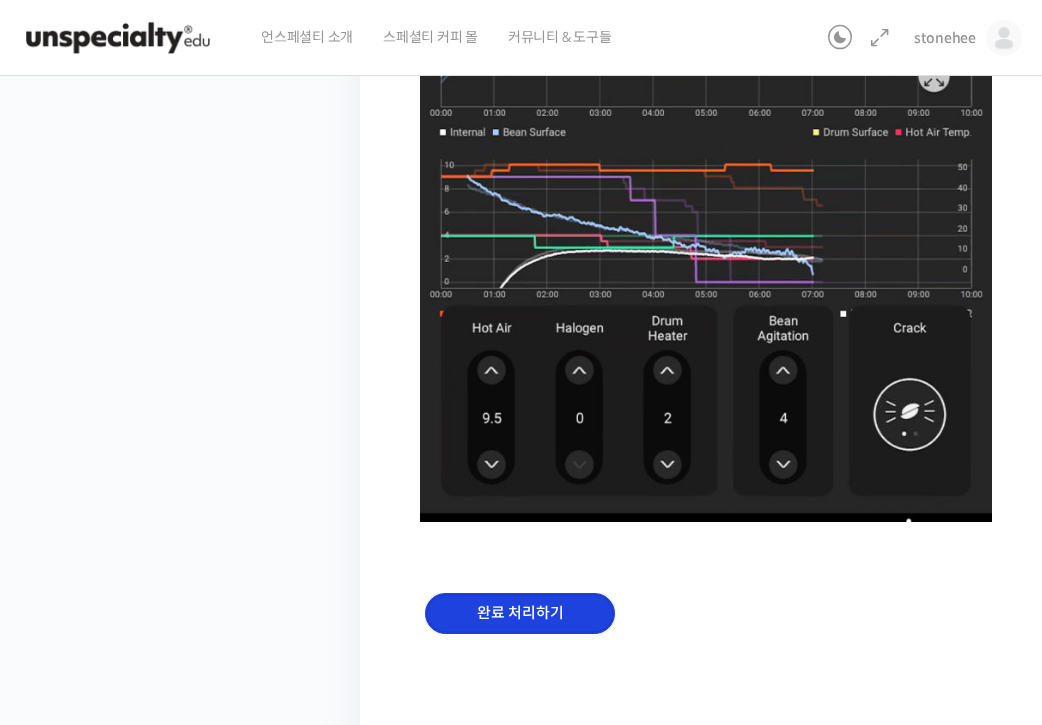 click on "완료 처리하기" at bounding box center (520, 613) 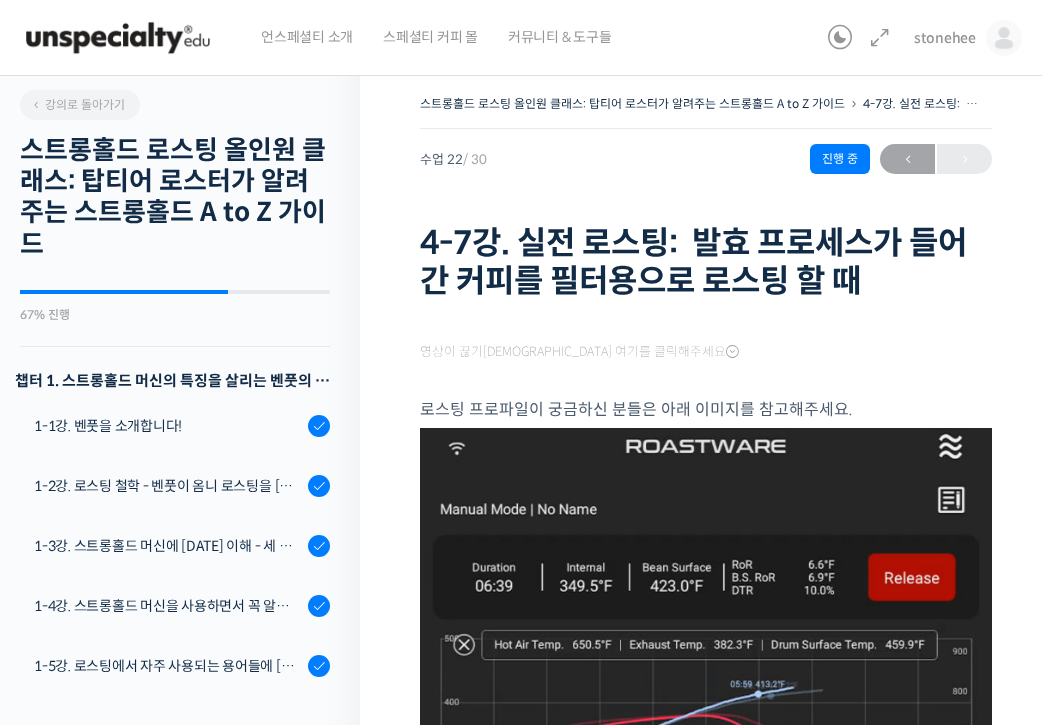scroll, scrollTop: 0, scrollLeft: 0, axis: both 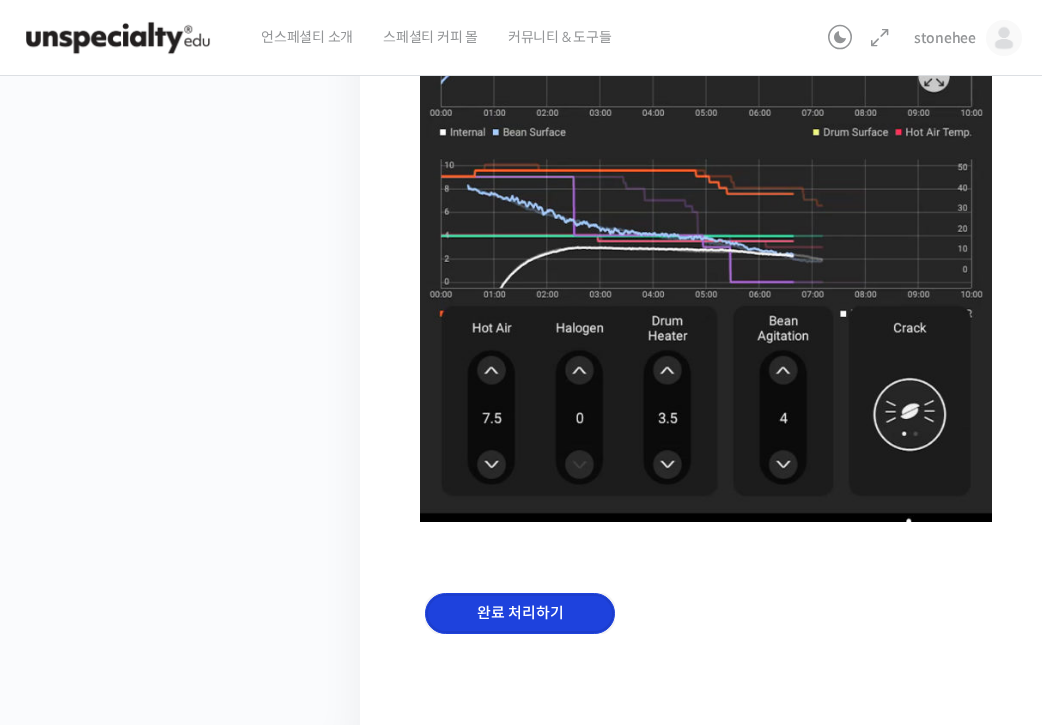 click on "완료 처리하기" at bounding box center (520, 613) 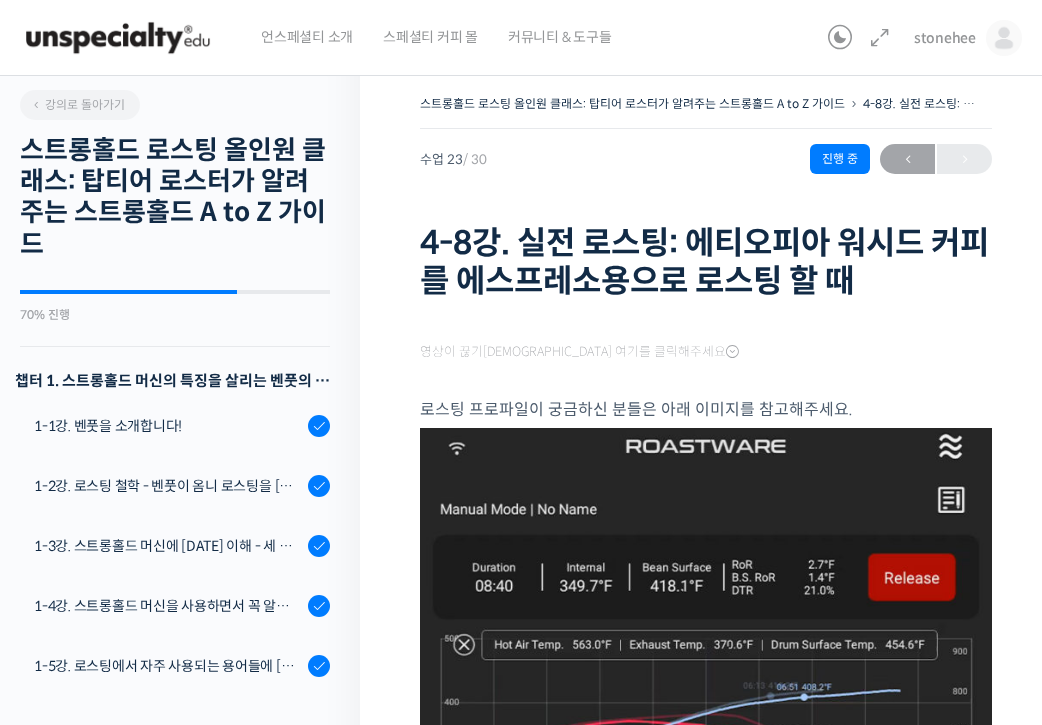 scroll, scrollTop: 0, scrollLeft: 0, axis: both 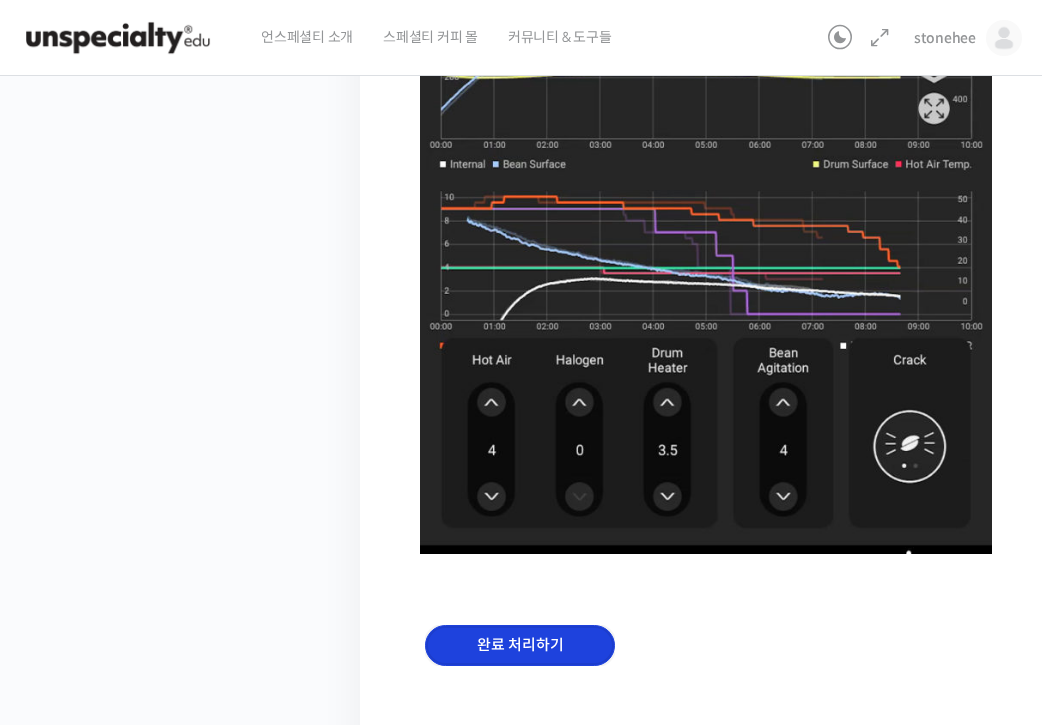 click on "완료 처리하기" at bounding box center (520, 645) 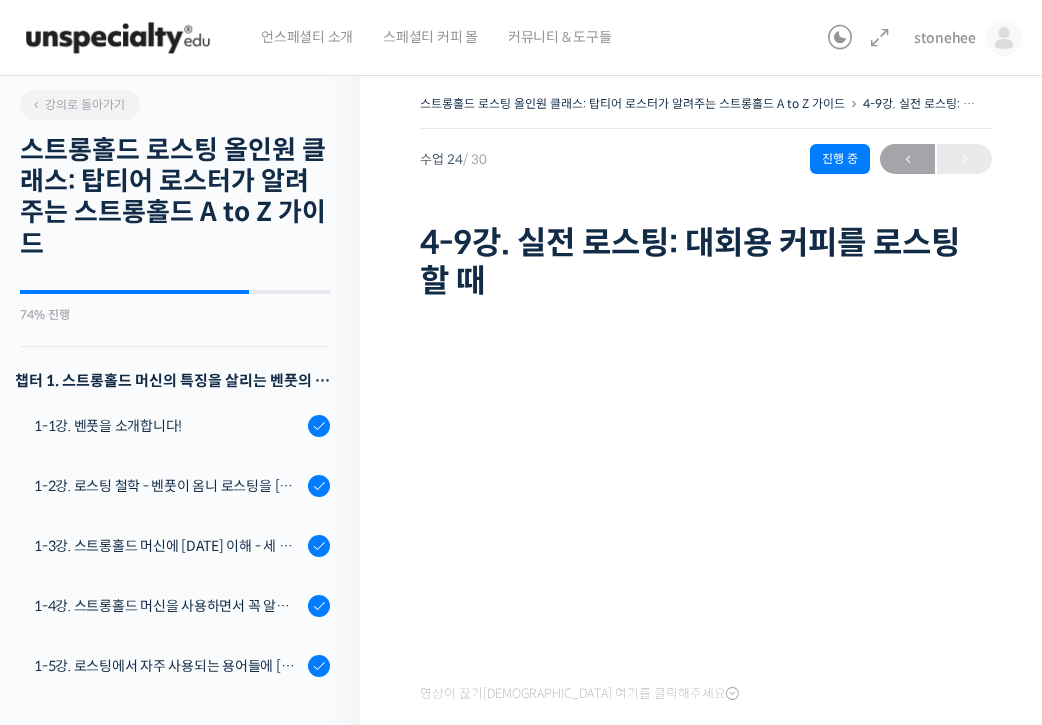 scroll, scrollTop: 0, scrollLeft: 0, axis: both 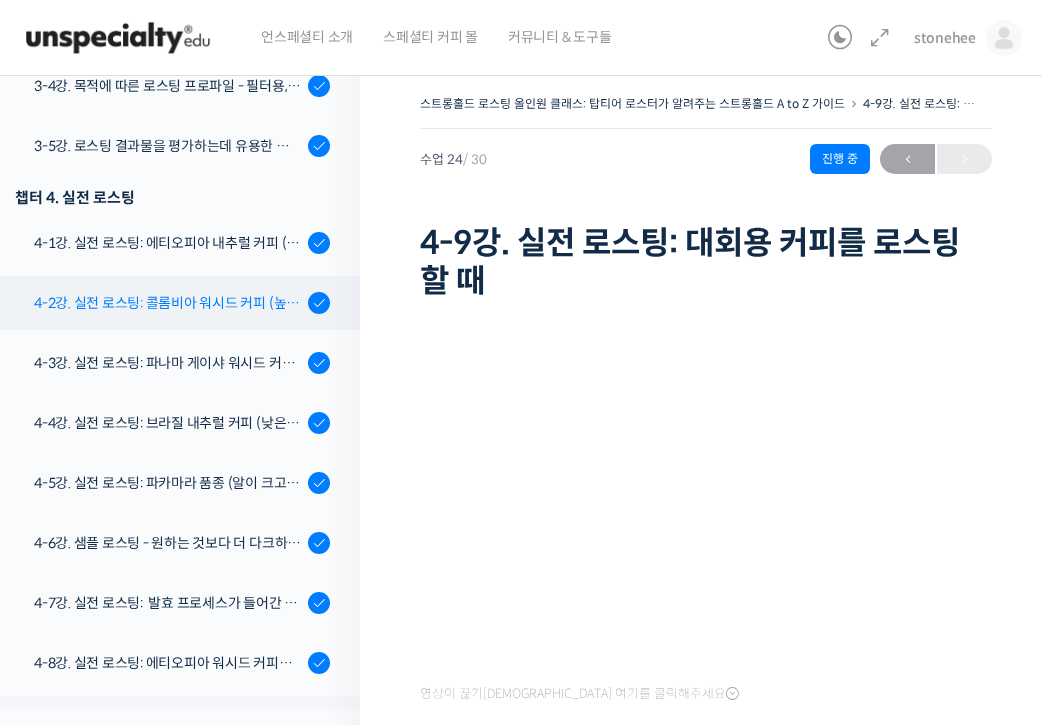 click on "4-2강. 실전 로스팅: 콜롬비아 워시드 커피 (높은 밀도와 수분율 때문에 1차 크랙에서 많은 수분을 방출하는 경우)" at bounding box center [168, 303] 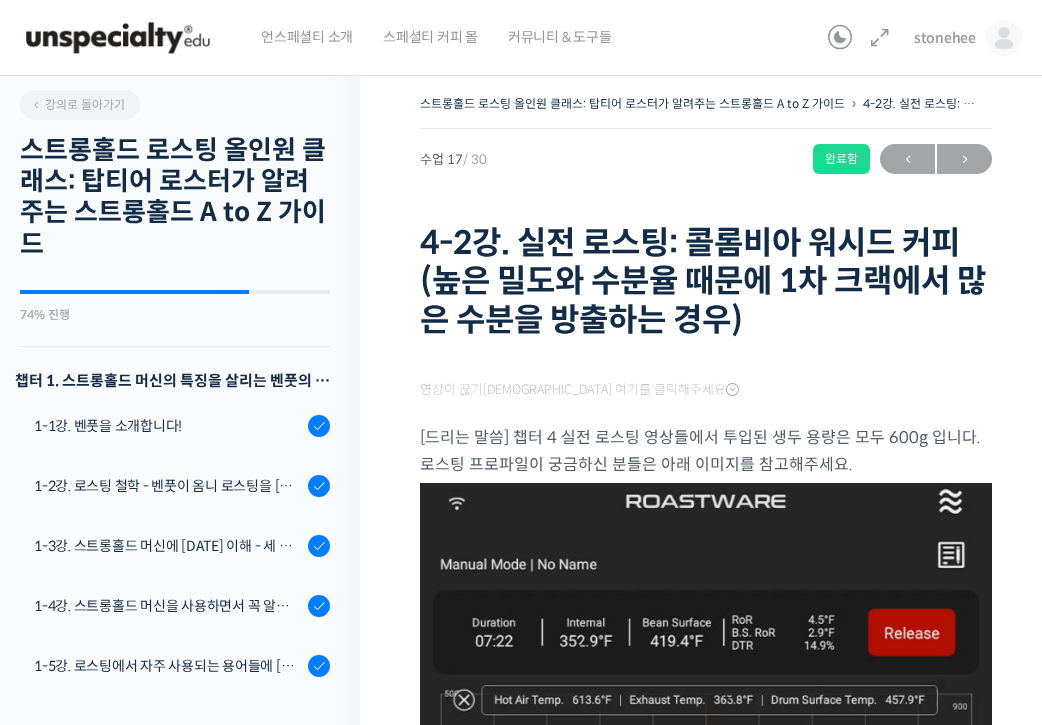 scroll, scrollTop: 0, scrollLeft: 0, axis: both 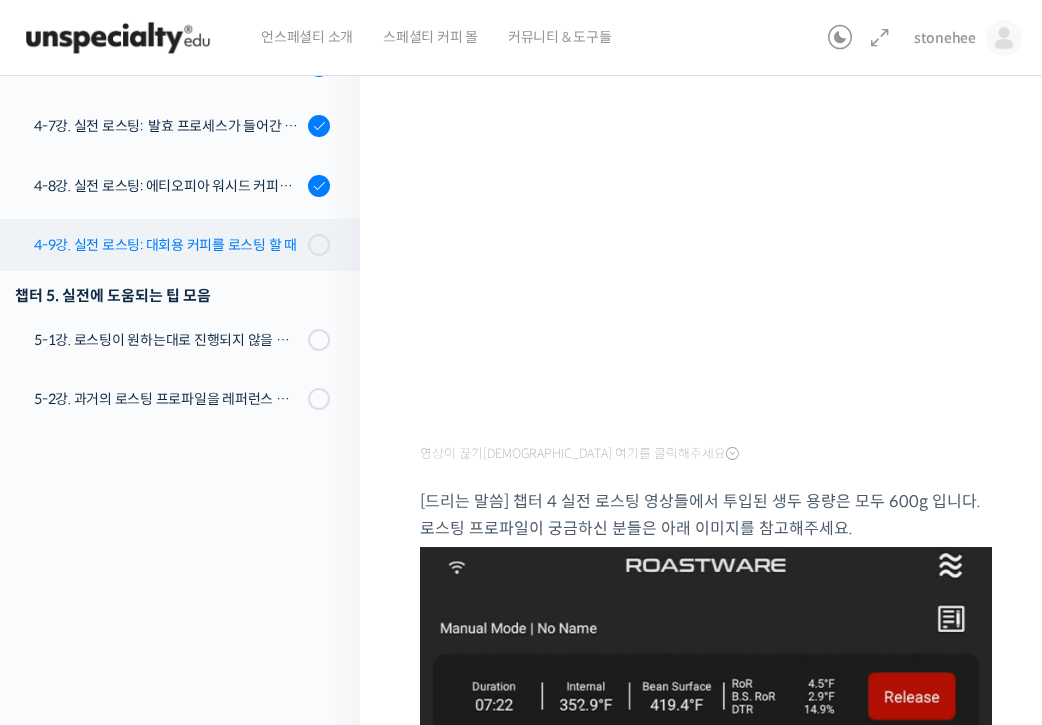 click on "4-9강. 실전 로스팅: 대회용 커피를 로스팅 할 때" at bounding box center [168, 245] 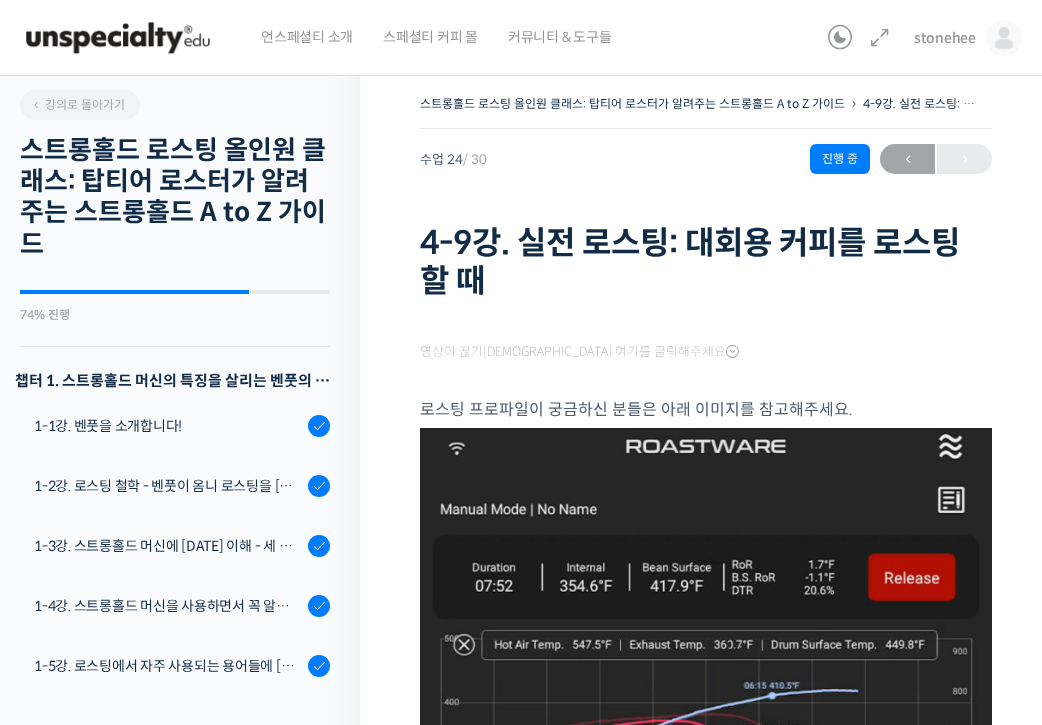 scroll, scrollTop: 0, scrollLeft: 0, axis: both 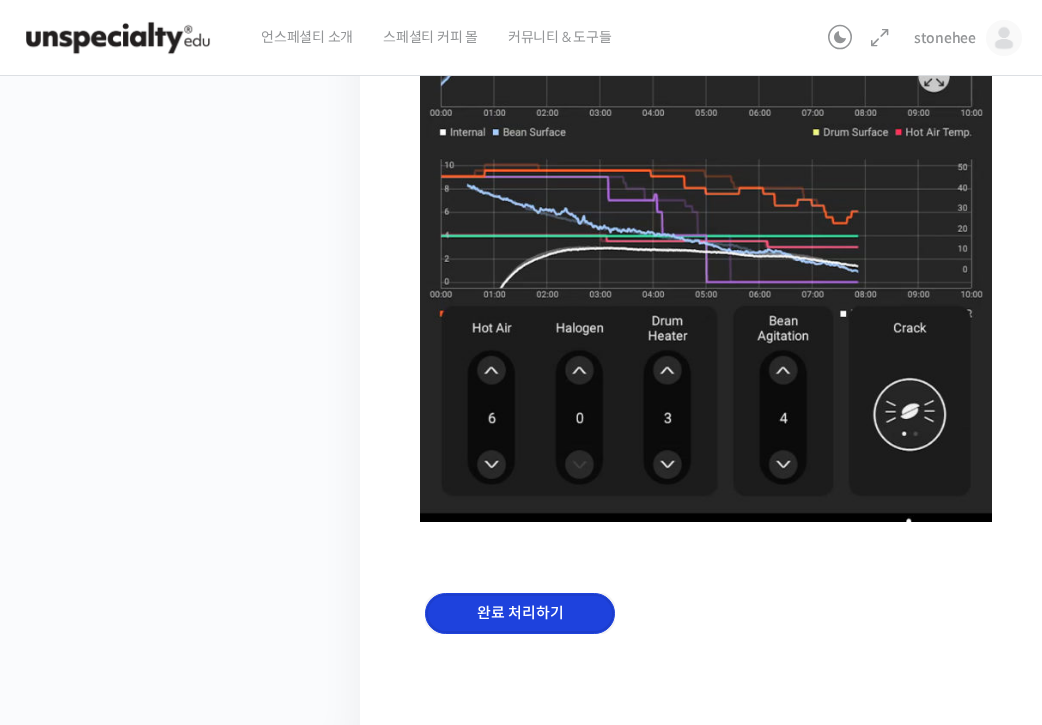 click on "완료 처리하기" at bounding box center [520, 613] 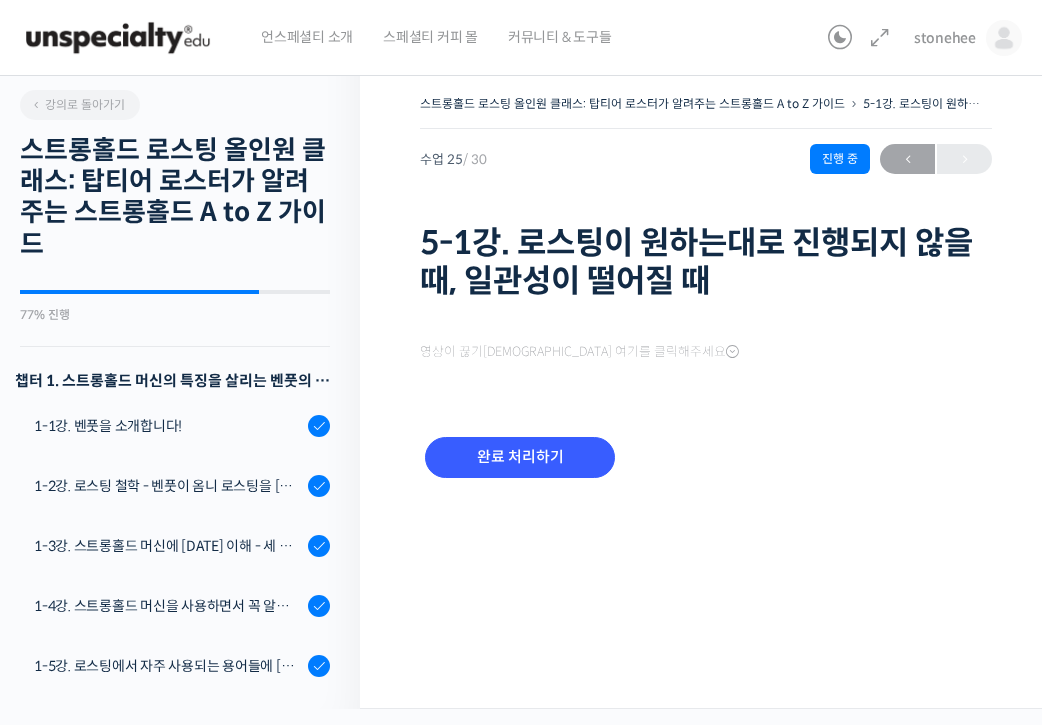 scroll, scrollTop: 0, scrollLeft: 0, axis: both 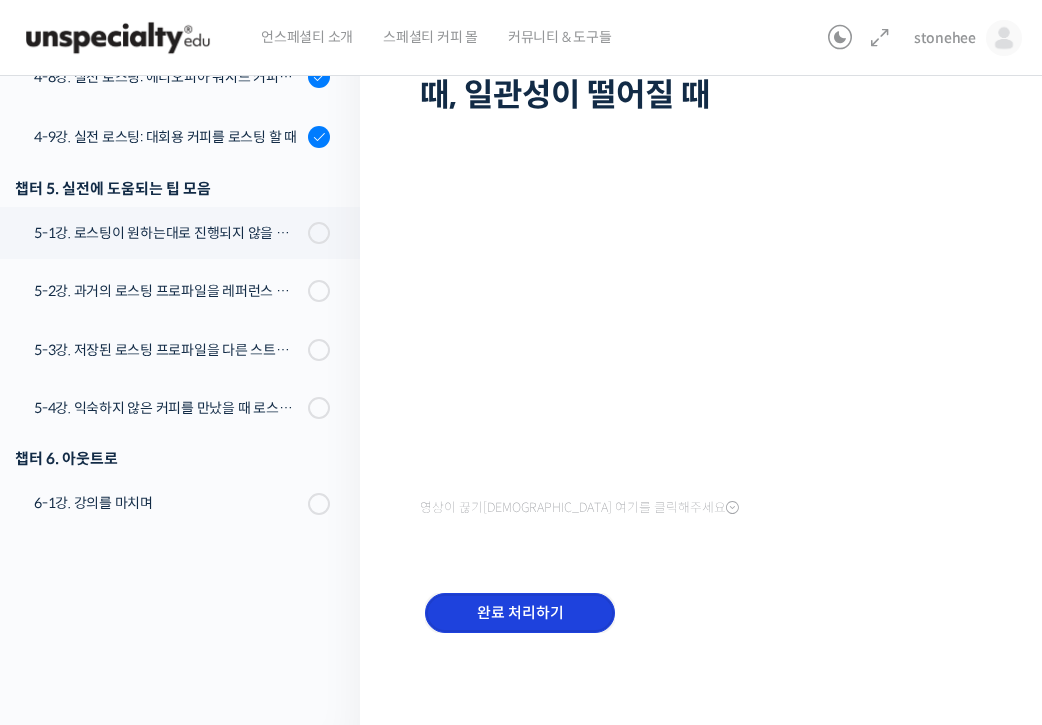 click on "완료 처리하기" at bounding box center [520, 613] 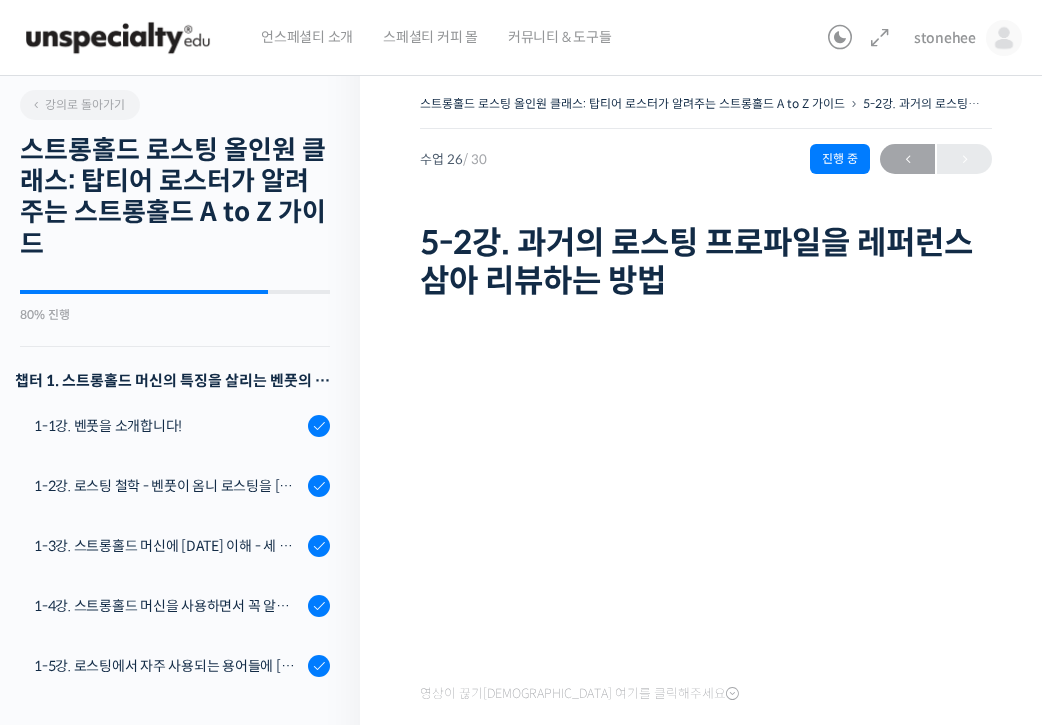 scroll, scrollTop: 0, scrollLeft: 0, axis: both 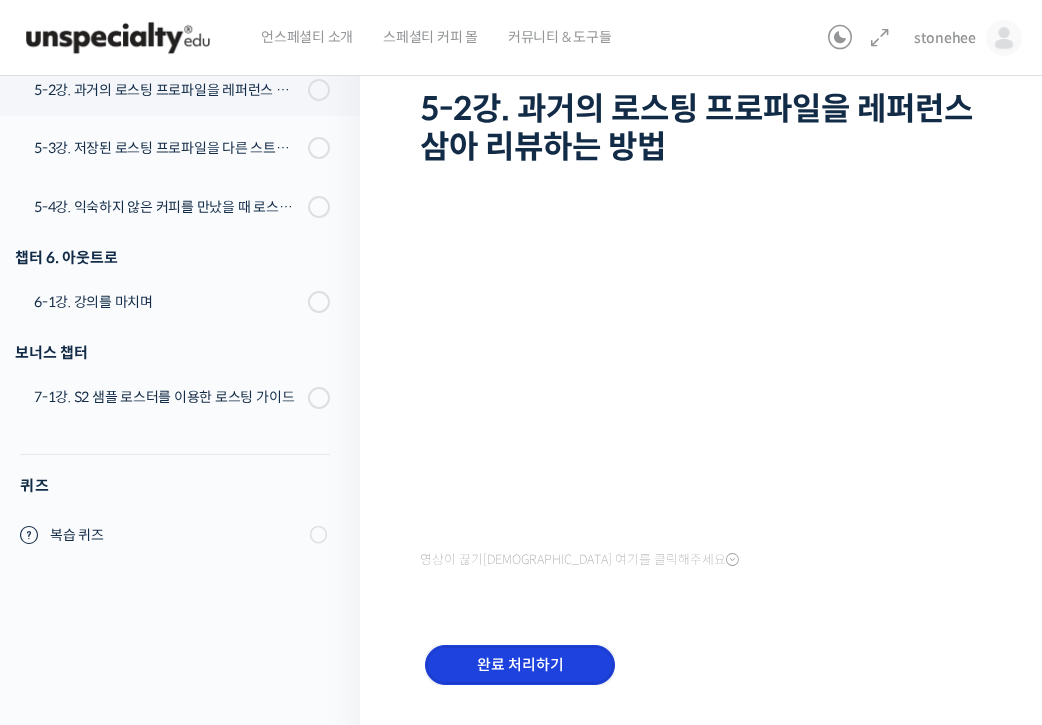 click on "완료 처리하기" at bounding box center (520, 665) 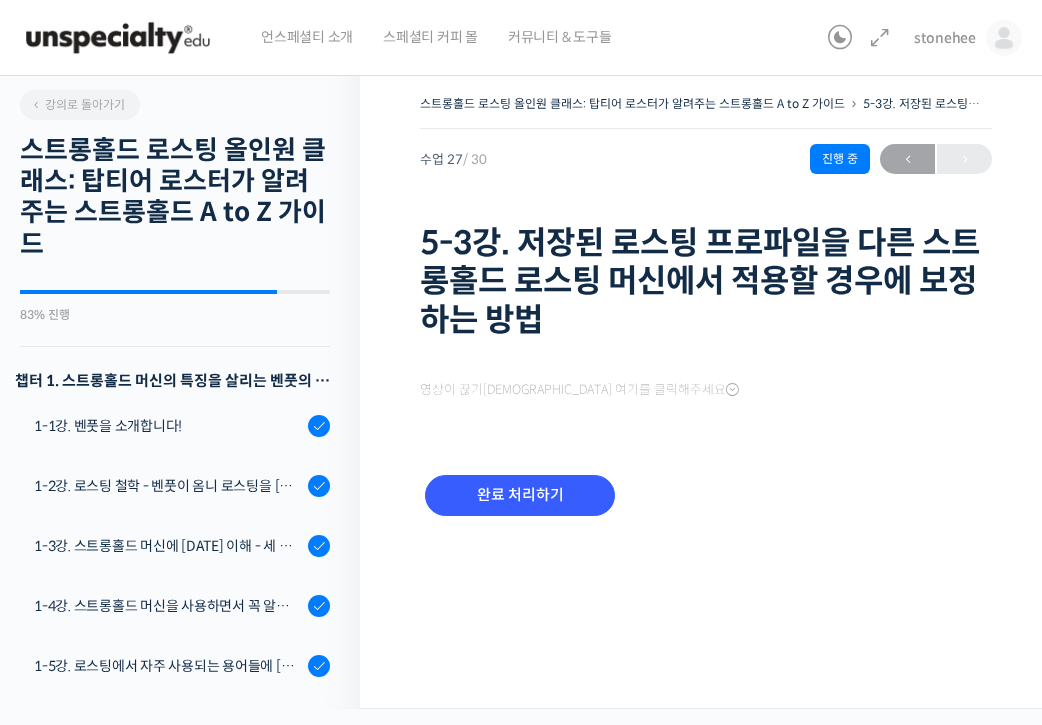 scroll, scrollTop: 0, scrollLeft: 0, axis: both 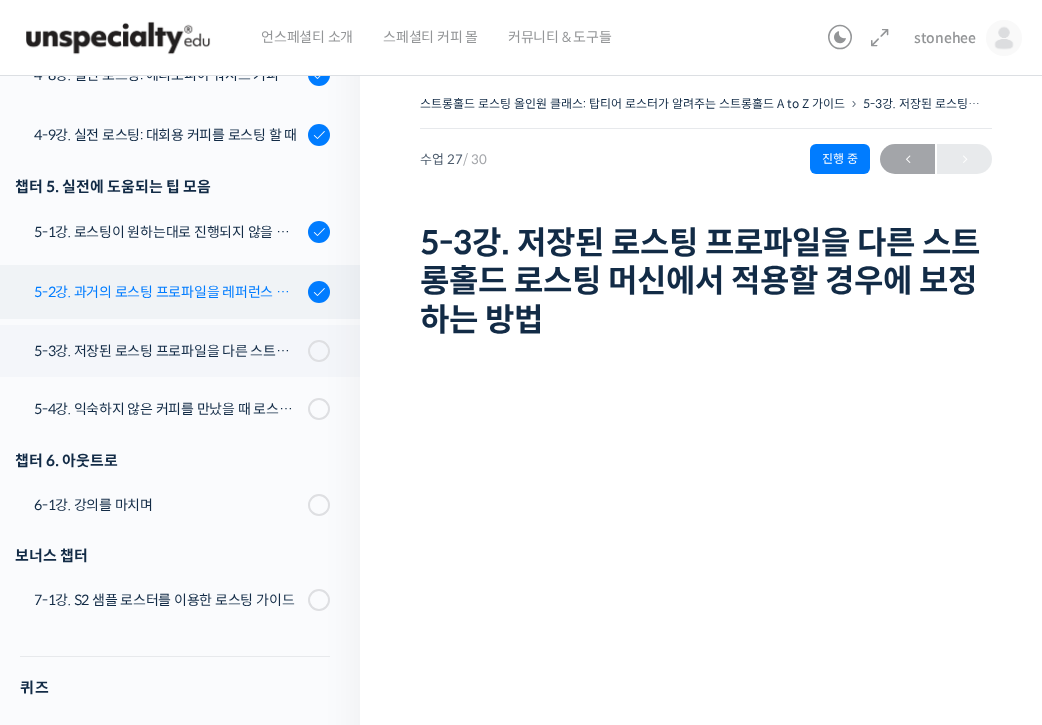 click on "5-2강. 과거의 로스팅 프로파일을 레퍼런스 삼아 리뷰하는 방법" at bounding box center [175, 292] 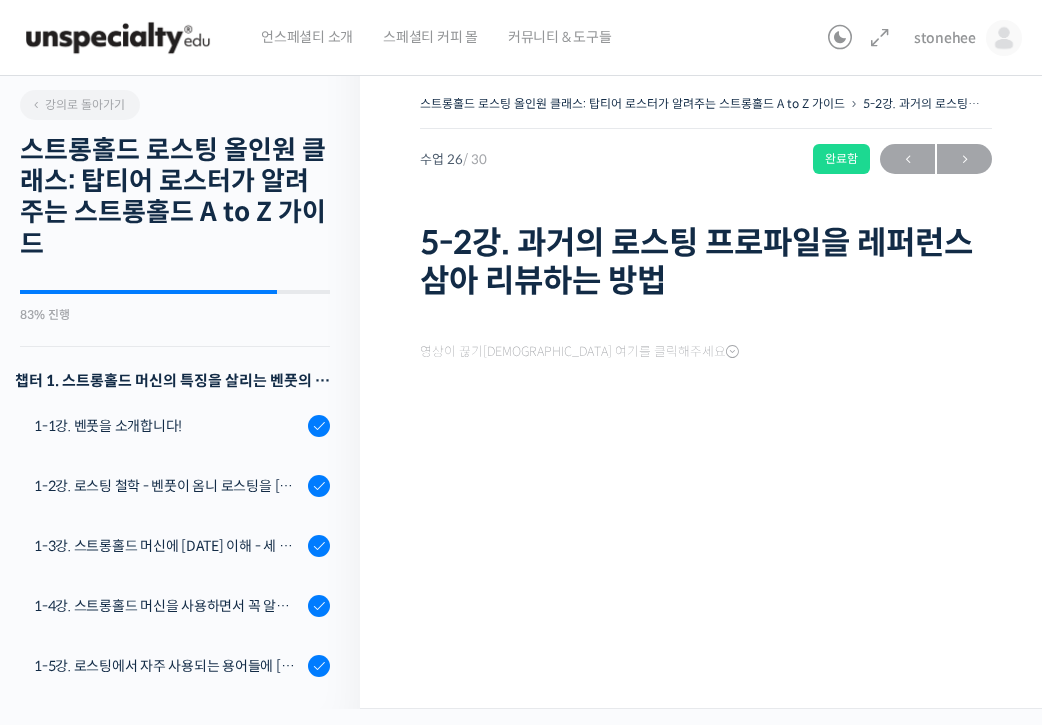 scroll, scrollTop: 0, scrollLeft: 0, axis: both 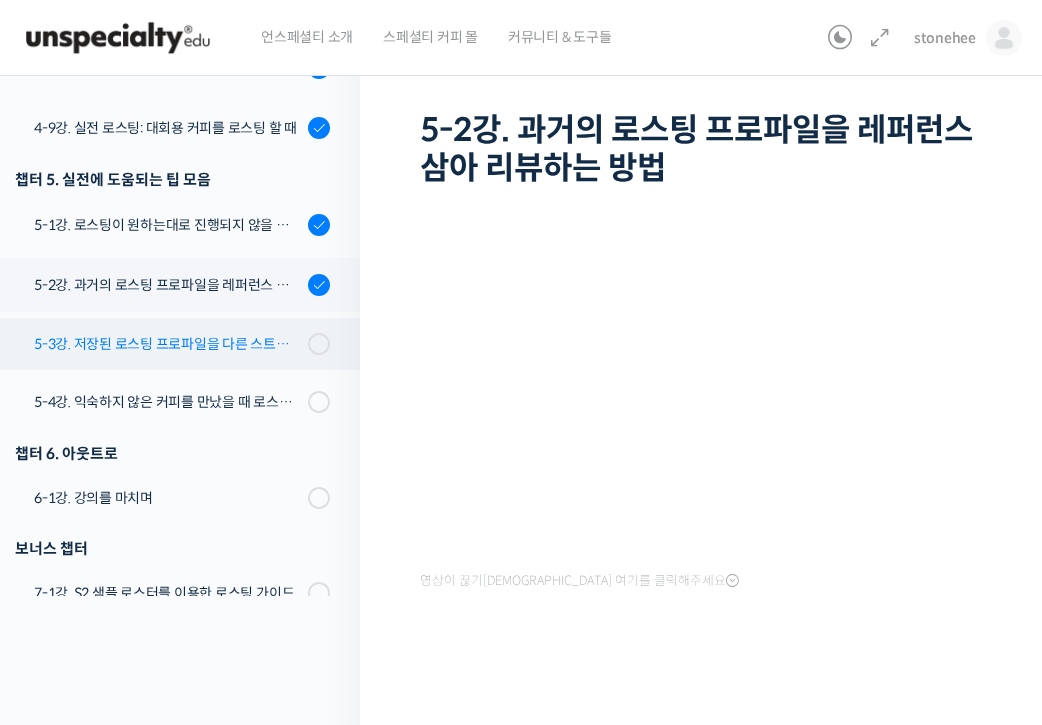 click on "5-3강. 저장된 로스팅 프로파일을 다른 스트롱홀드 로스팅 머신에서 적용할 경우에 보정하는 방법" at bounding box center (175, 344) 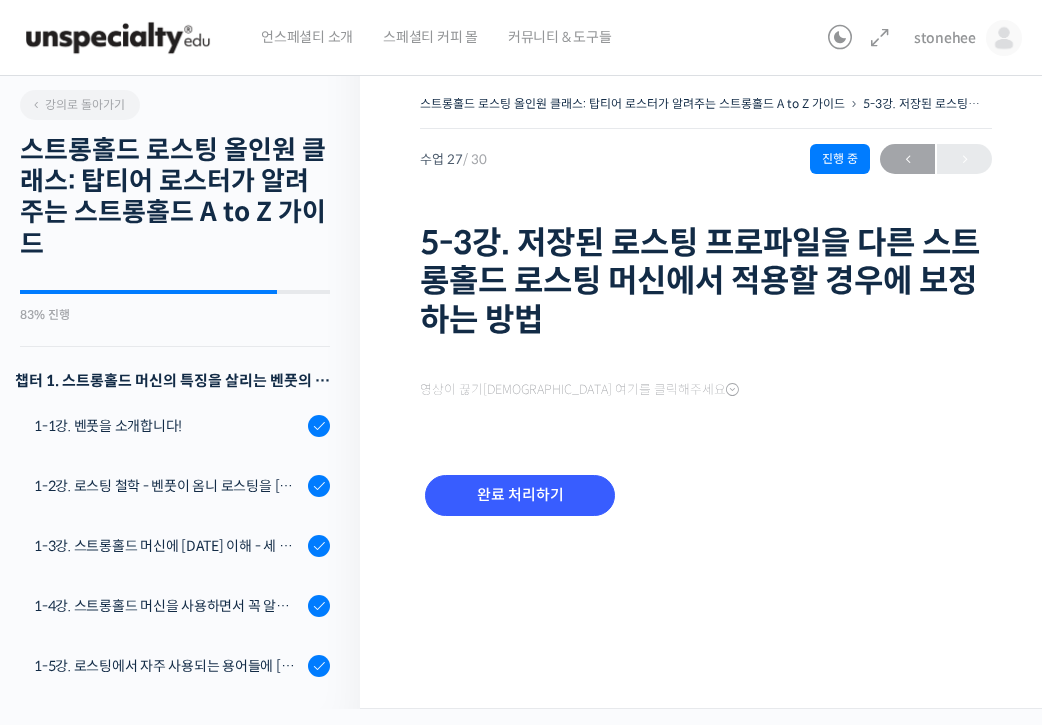 scroll, scrollTop: 0, scrollLeft: 0, axis: both 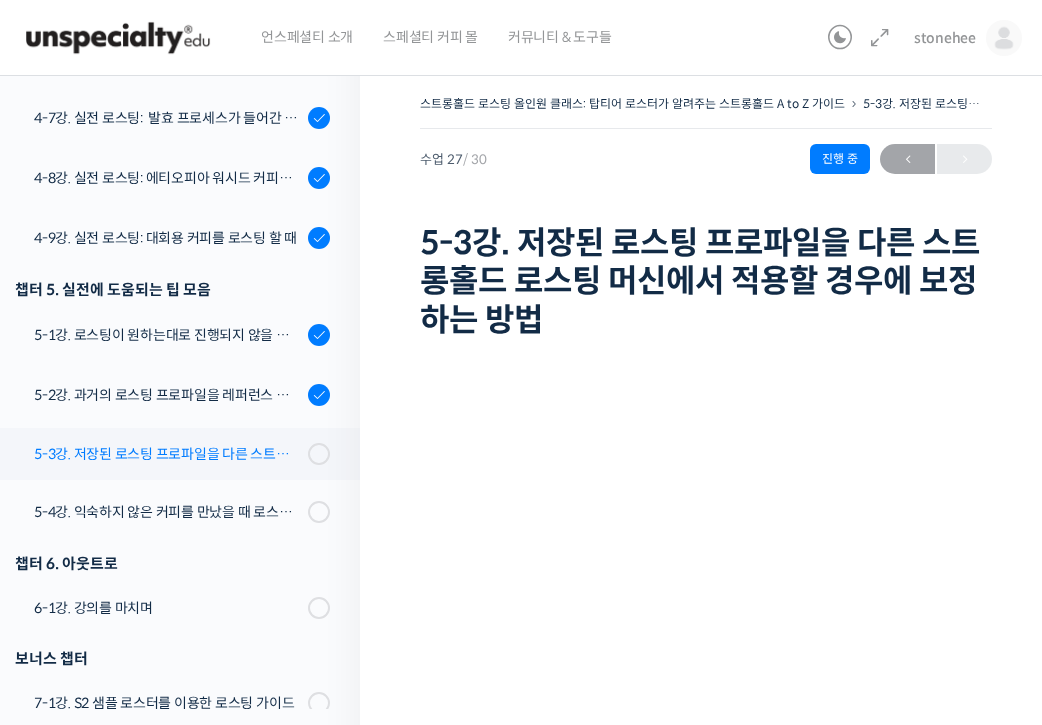 click on "5-3강. 저장된 로스팅 프로파일을 다른 스트롱홀드 로스팅 머신에서 적용할 경우에 보정하는 방법" at bounding box center (168, 454) 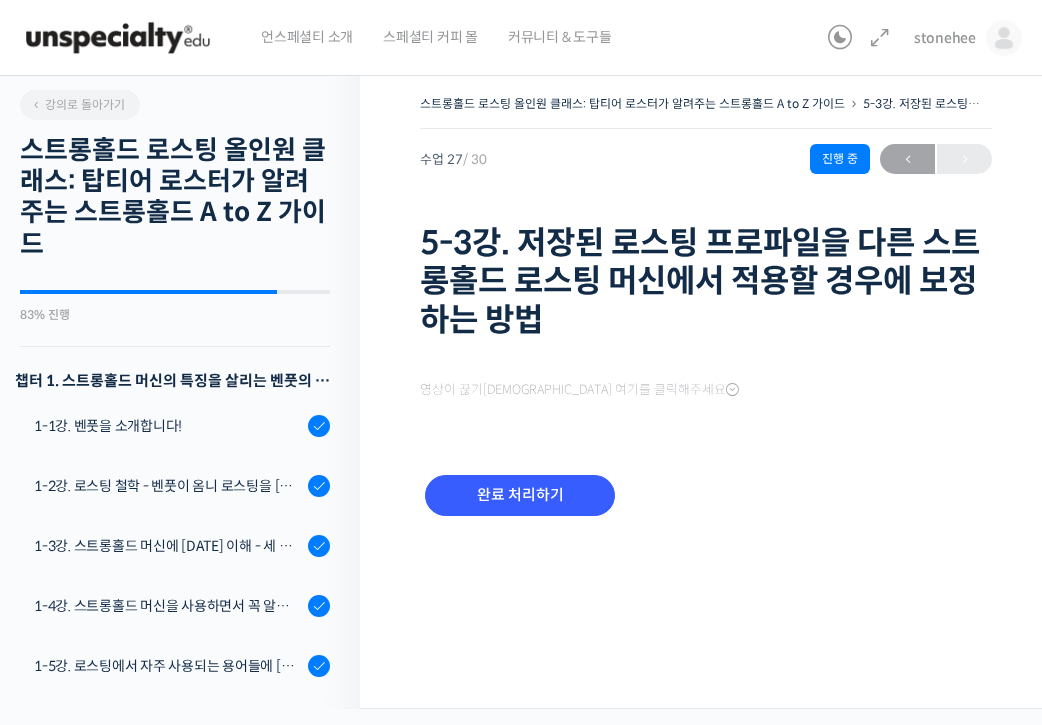 scroll, scrollTop: 0, scrollLeft: 0, axis: both 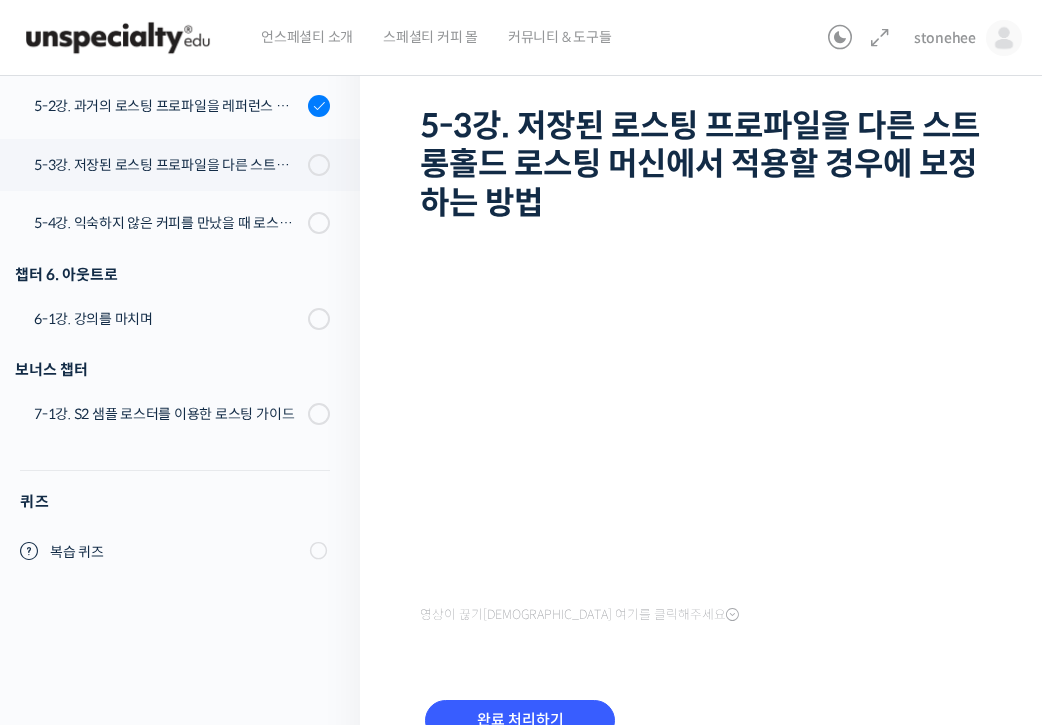 click on "완료 처리하기" at bounding box center [706, 736] 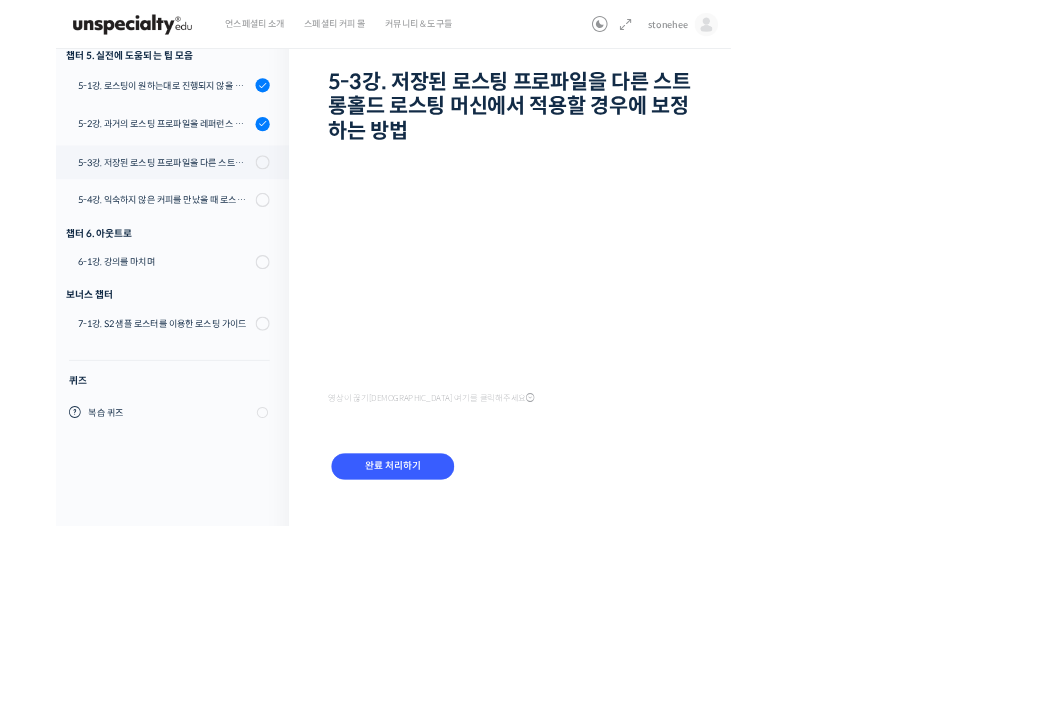 scroll, scrollTop: 1676, scrollLeft: 0, axis: vertical 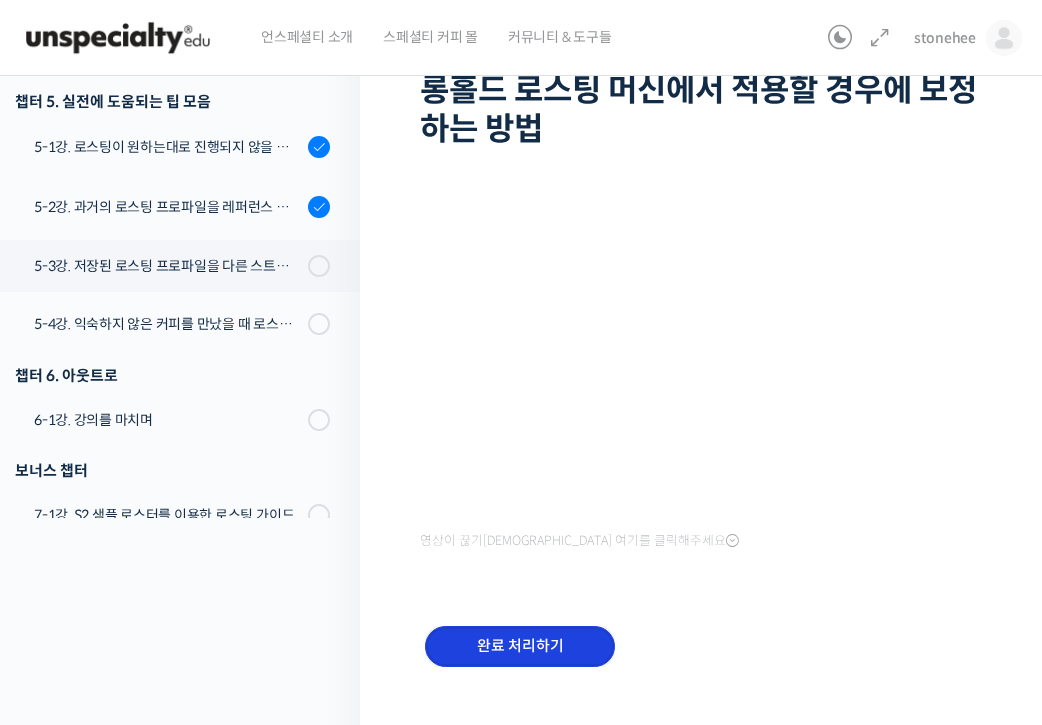click on "완료 처리하기" at bounding box center [520, 646] 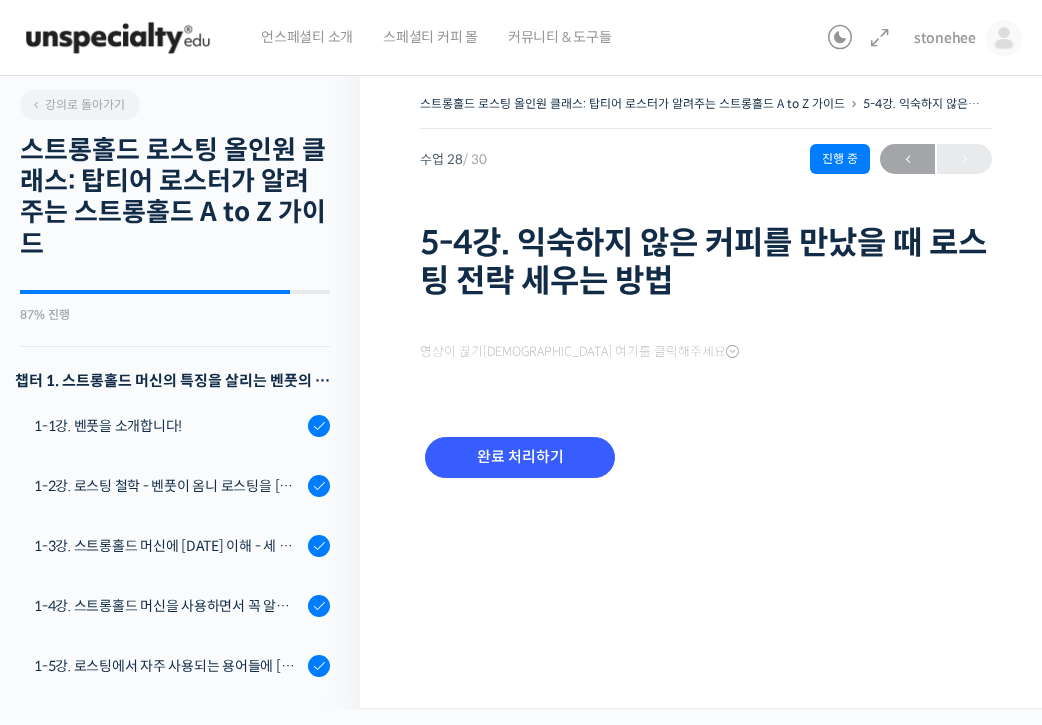 scroll, scrollTop: 0, scrollLeft: 0, axis: both 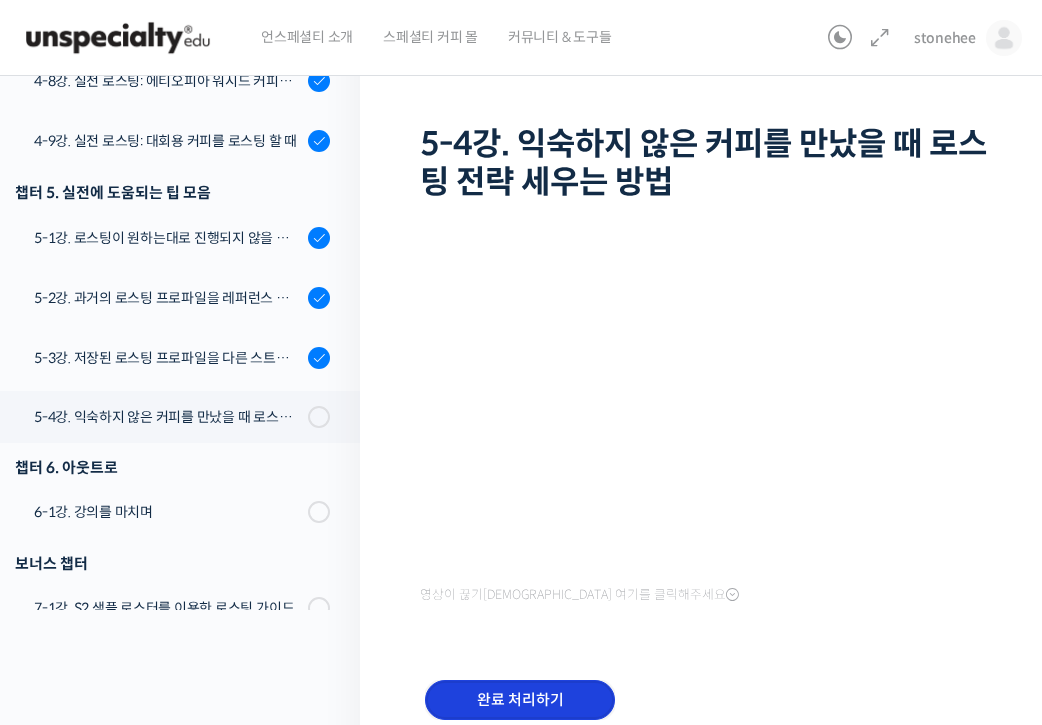 click on "완료 처리하기" at bounding box center (520, 700) 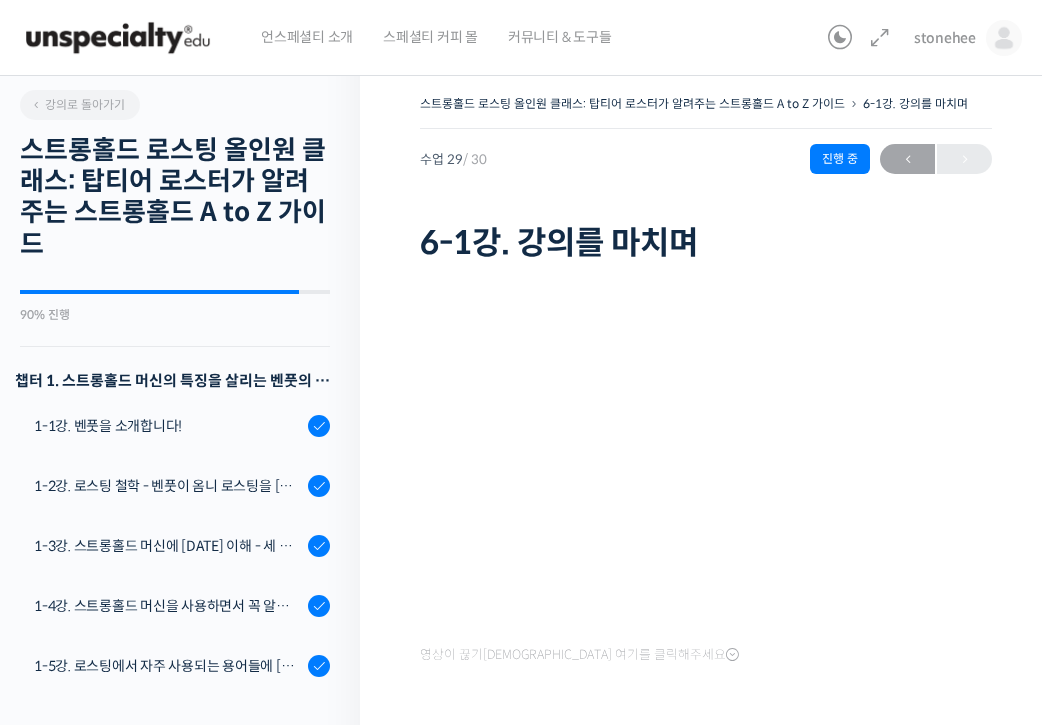 scroll, scrollTop: 0, scrollLeft: 0, axis: both 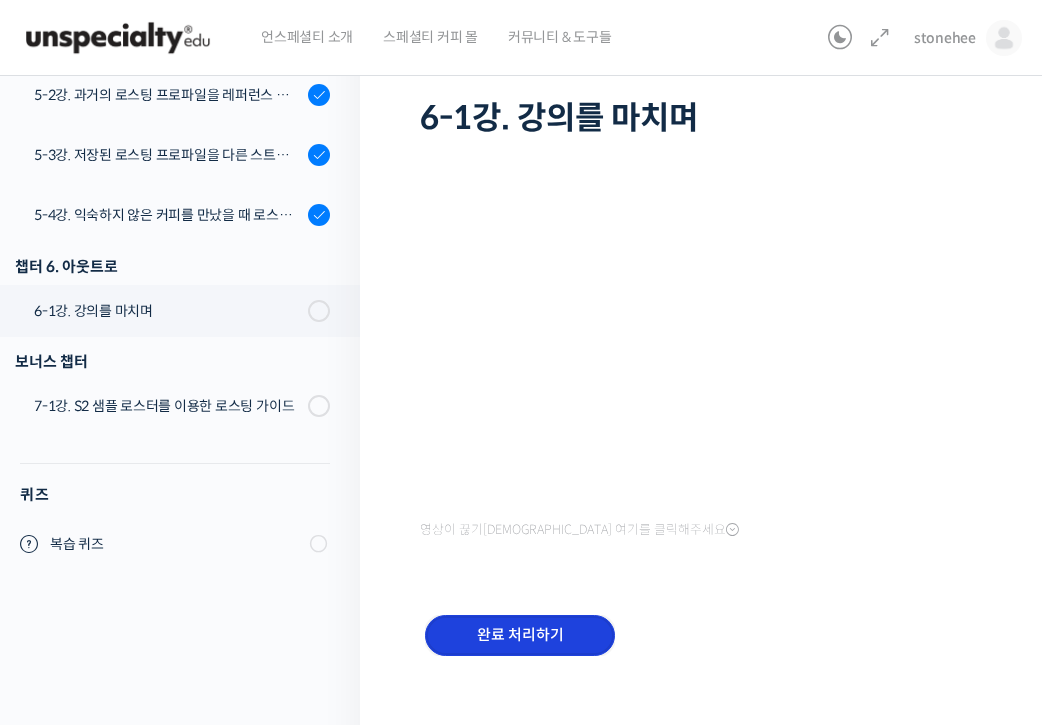 click on "완료 처리하기" at bounding box center [520, 635] 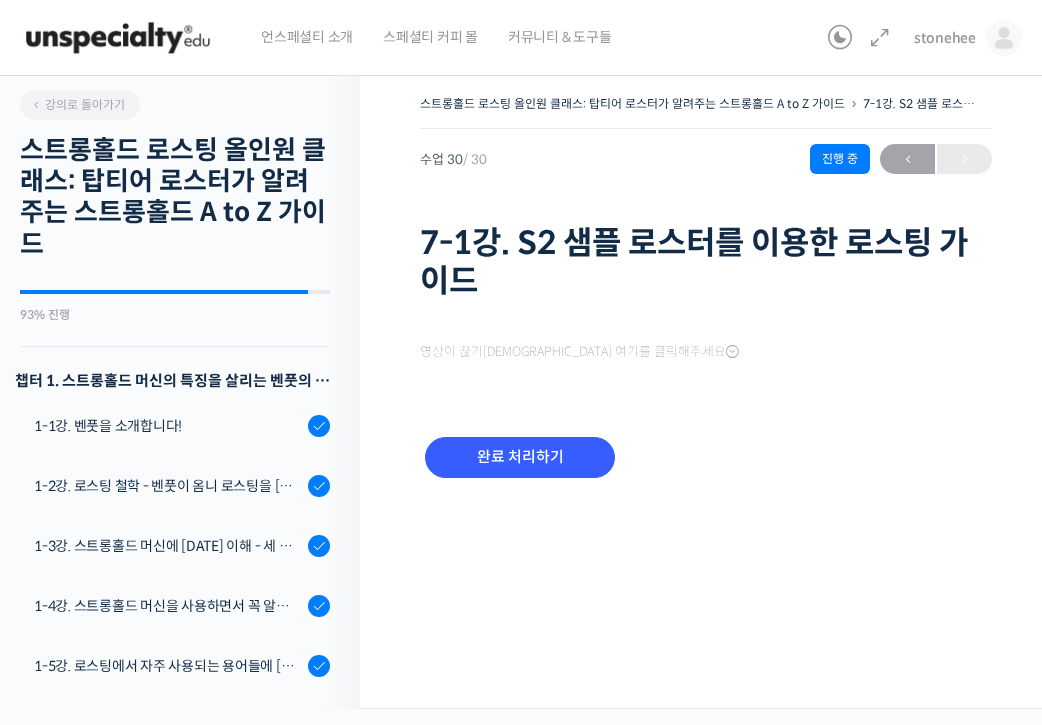 scroll, scrollTop: 0, scrollLeft: 0, axis: both 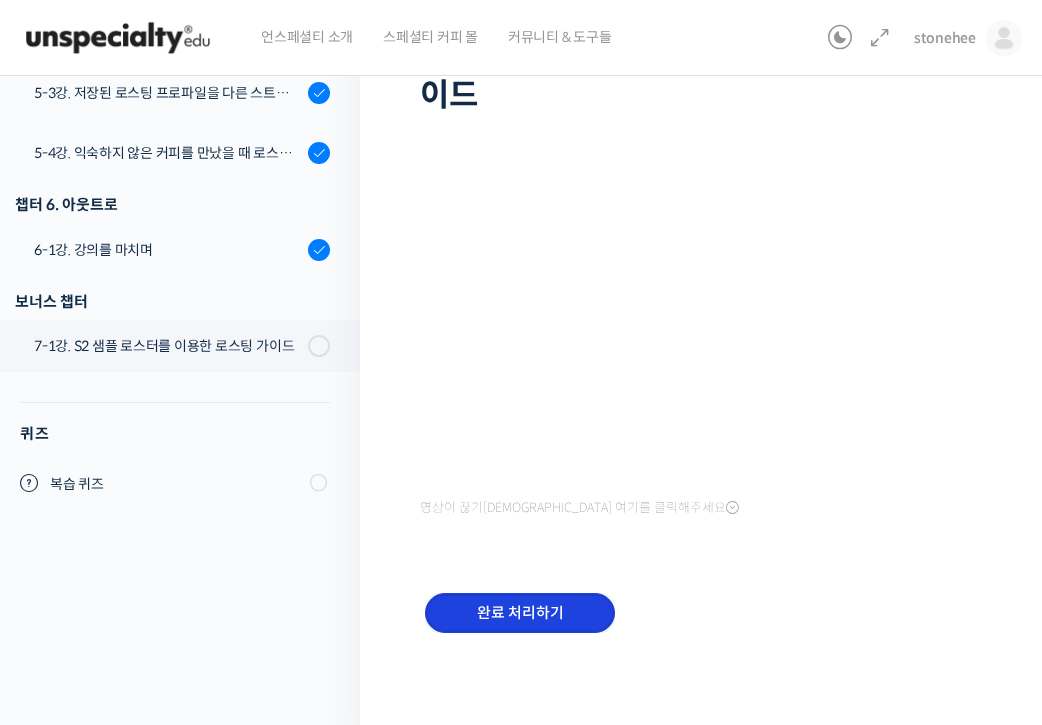 click on "완료 처리하기" at bounding box center (520, 613) 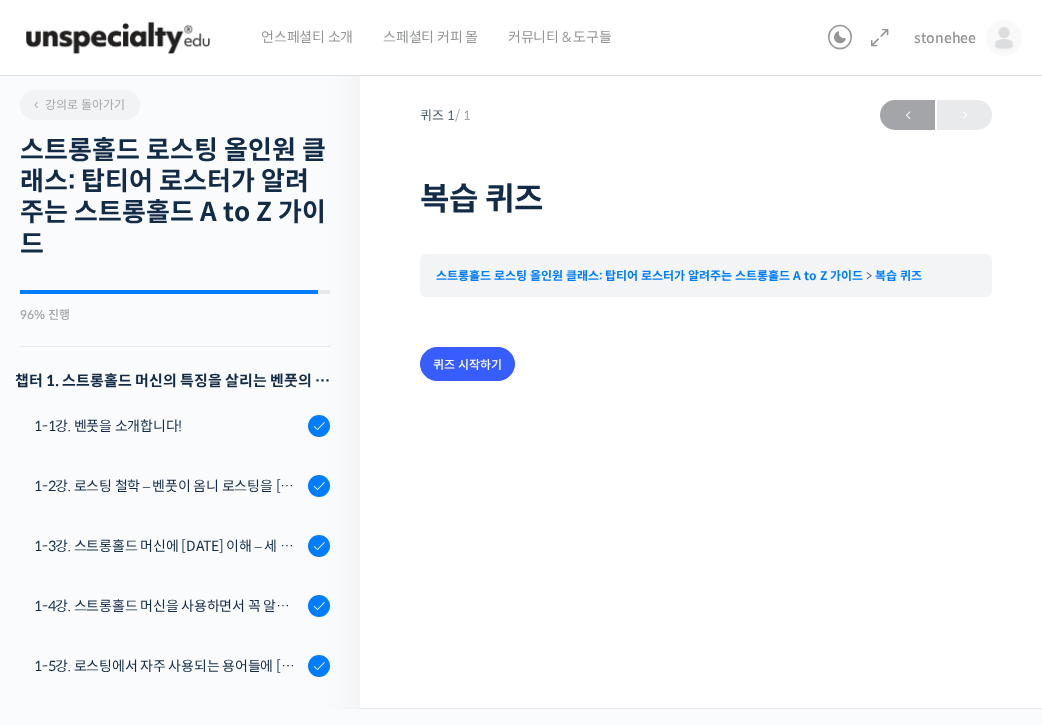 scroll, scrollTop: 0, scrollLeft: 0, axis: both 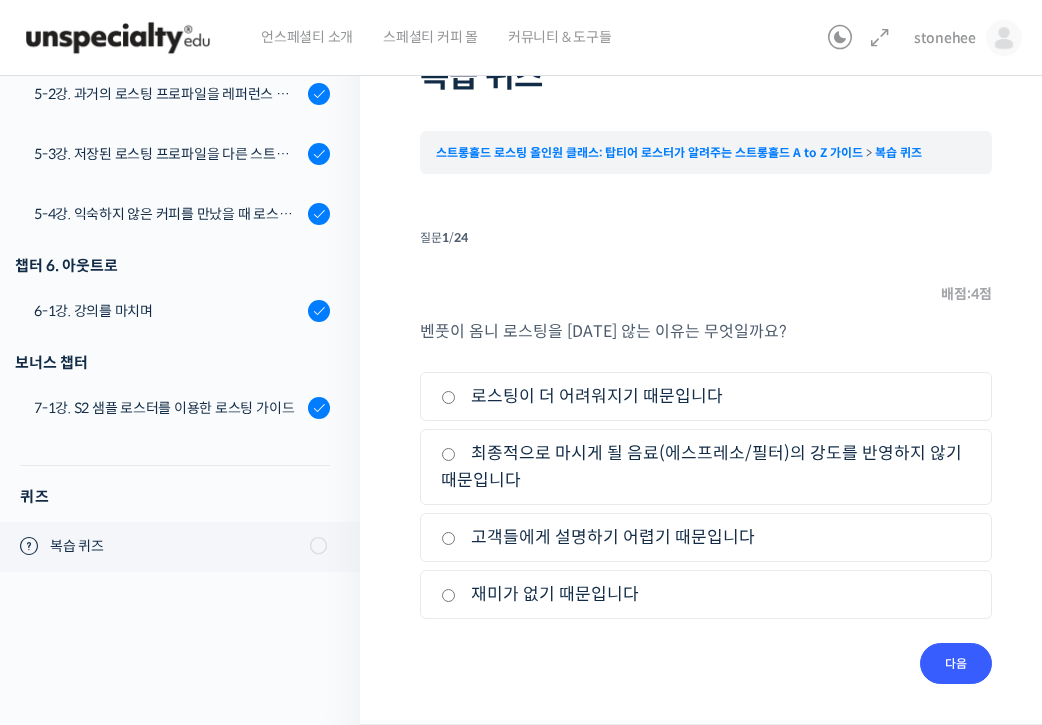 click on "최종적으로 마시게 될 음료(에스프레소/필터)의 강도를 반영하지 않기 때문입니다" at bounding box center (448, 454) 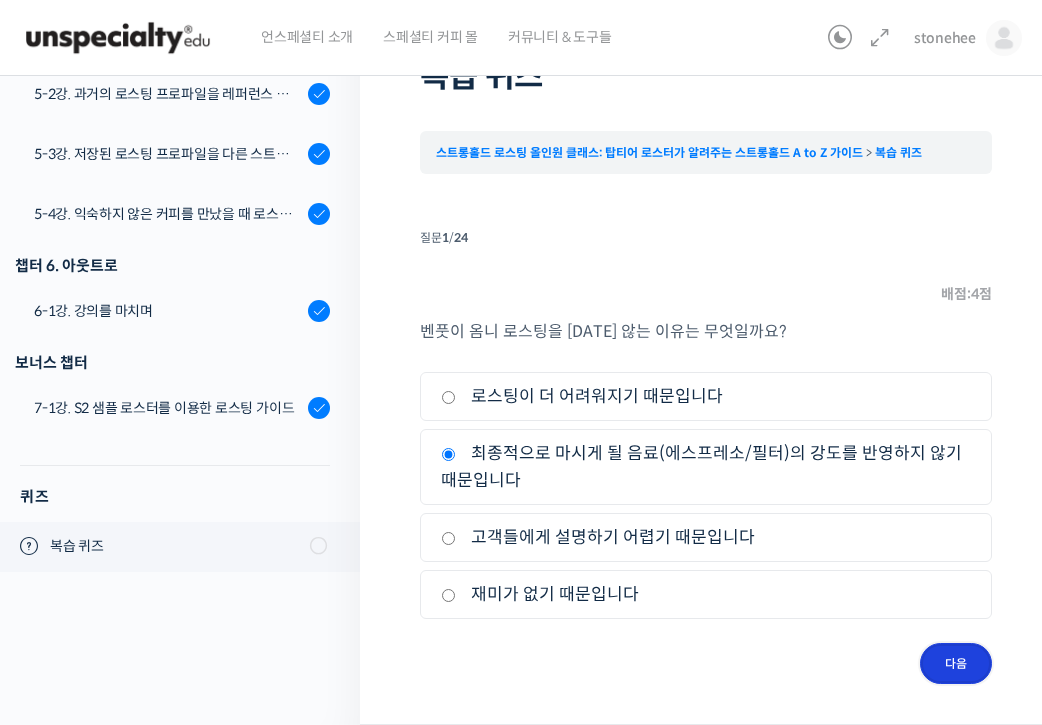 click on "다음" at bounding box center [956, 663] 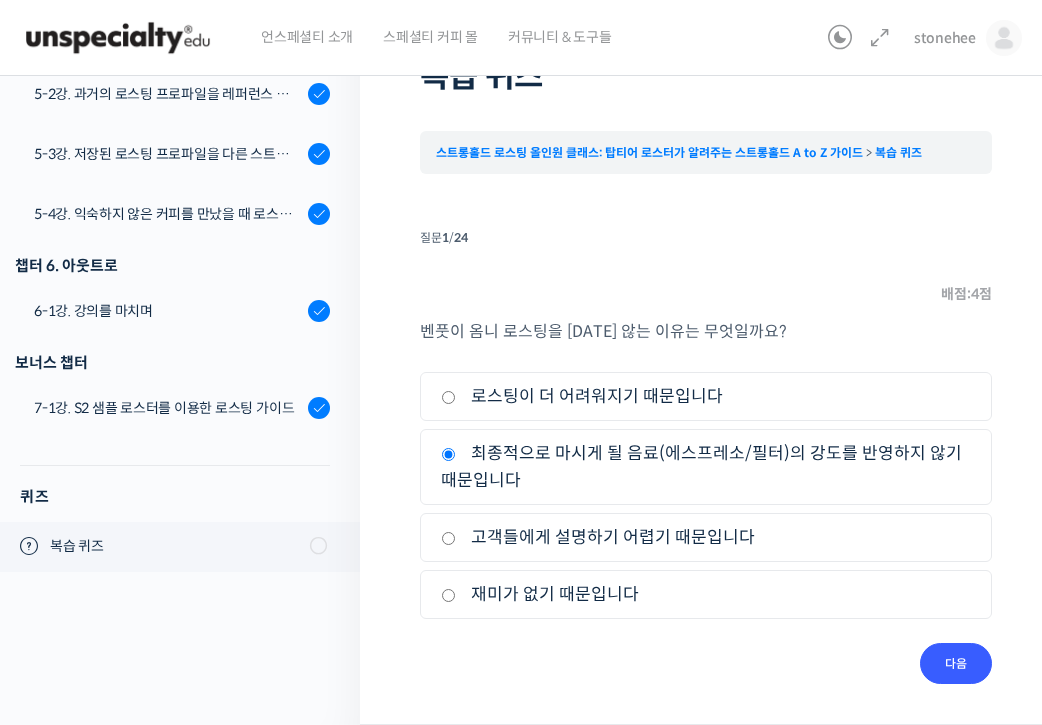 scroll, scrollTop: 96, scrollLeft: 0, axis: vertical 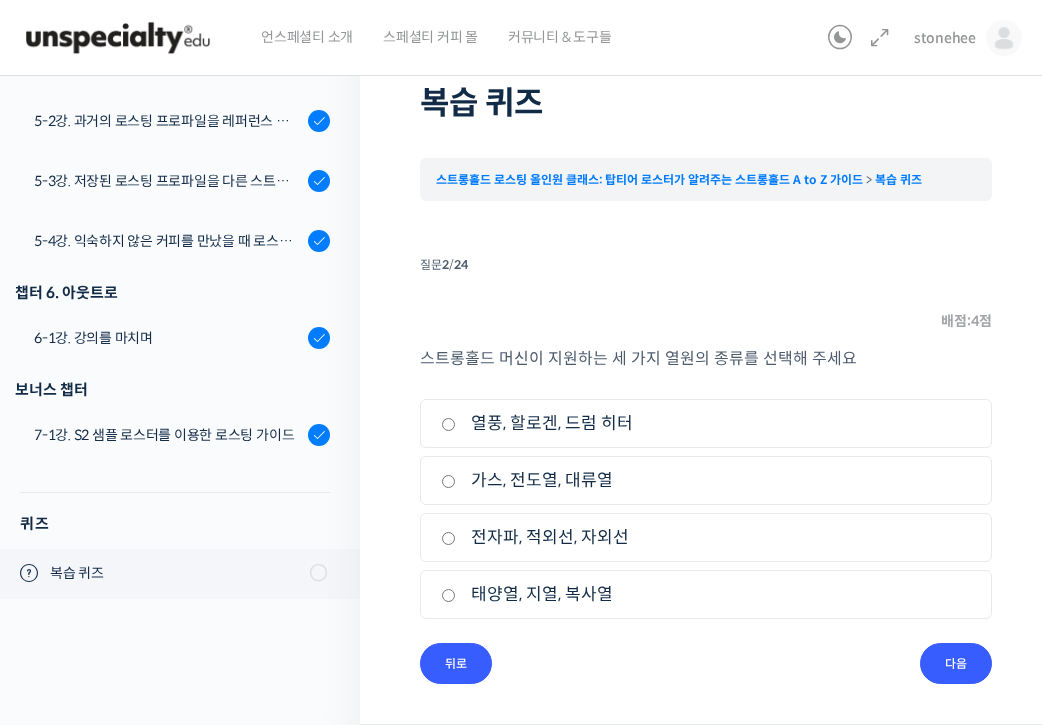 click on "열풍, 할로겐, 드럼 히터" at bounding box center (448, 424) 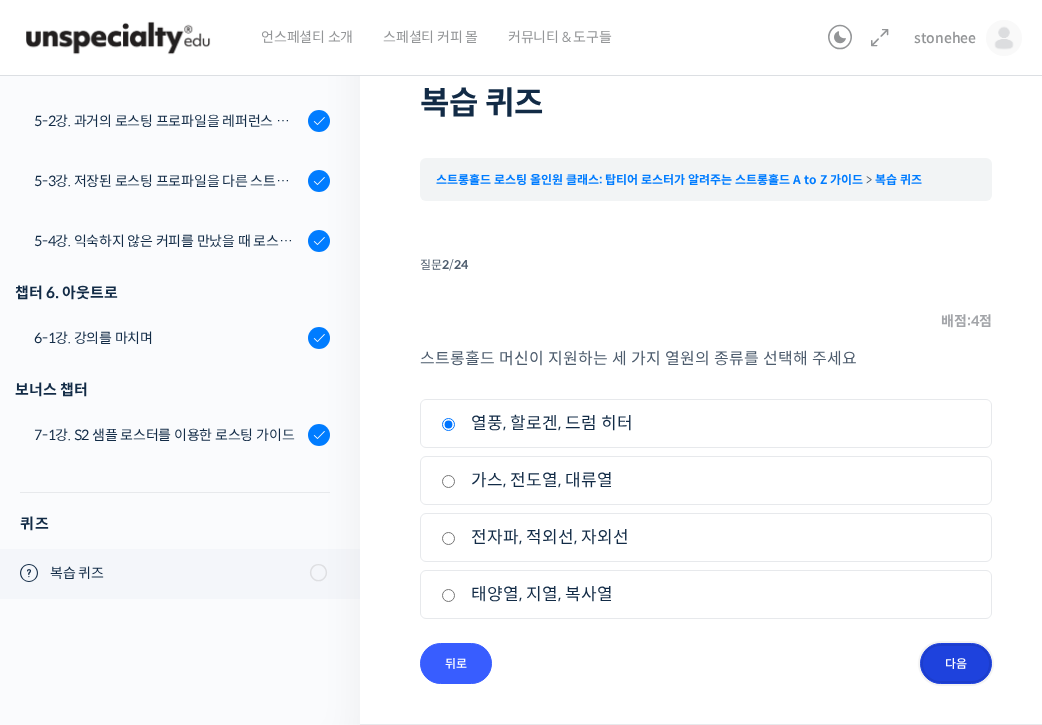 click on "다음" at bounding box center (956, 663) 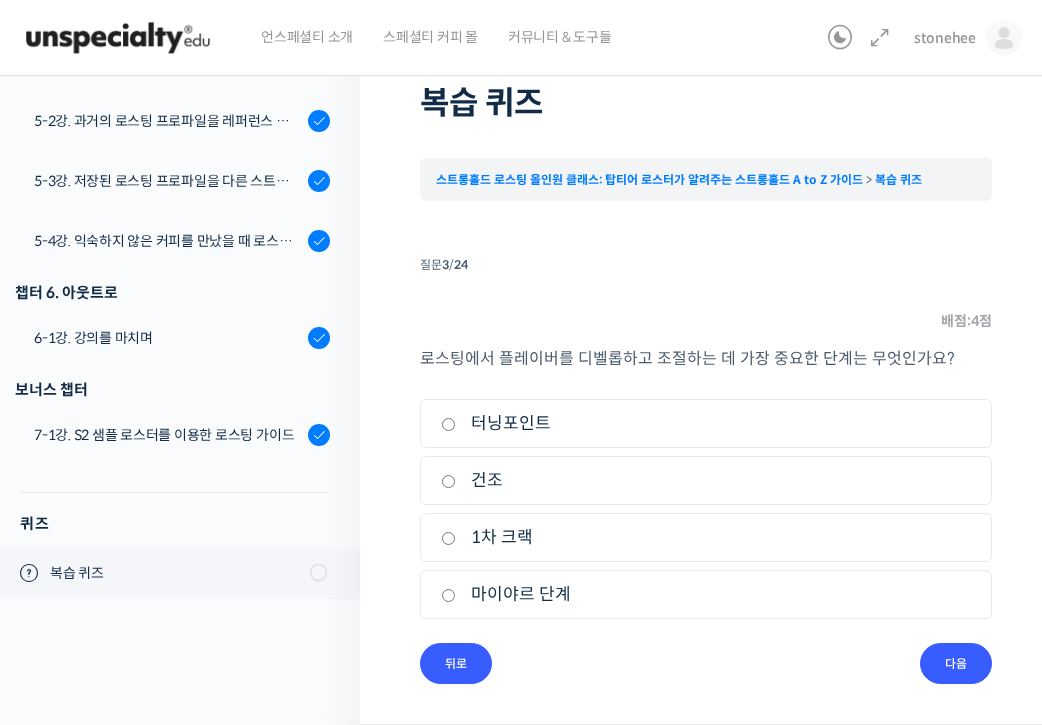 click on "1차 크랙" at bounding box center (706, 537) 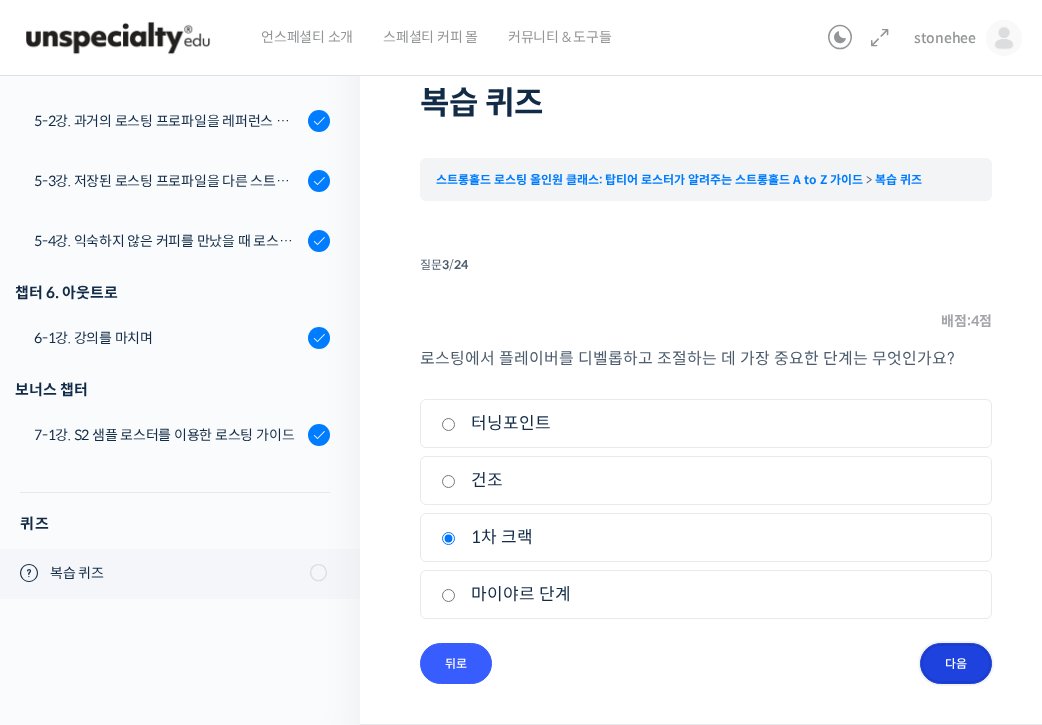 click on "다음" at bounding box center [956, 663] 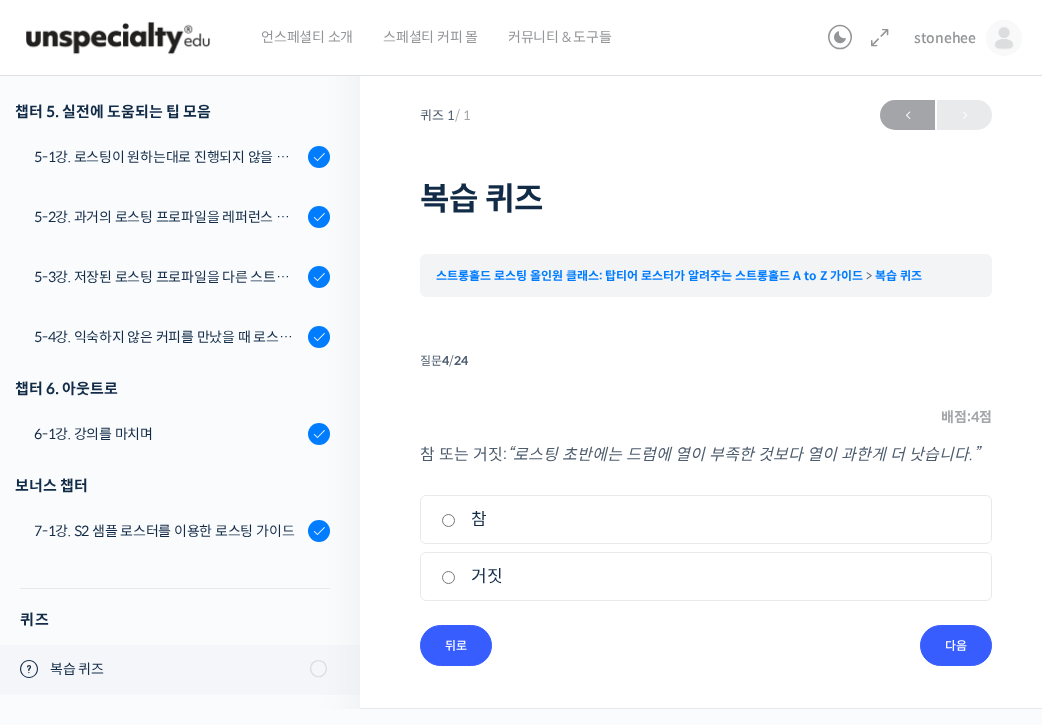 click on "참" at bounding box center (448, 520) 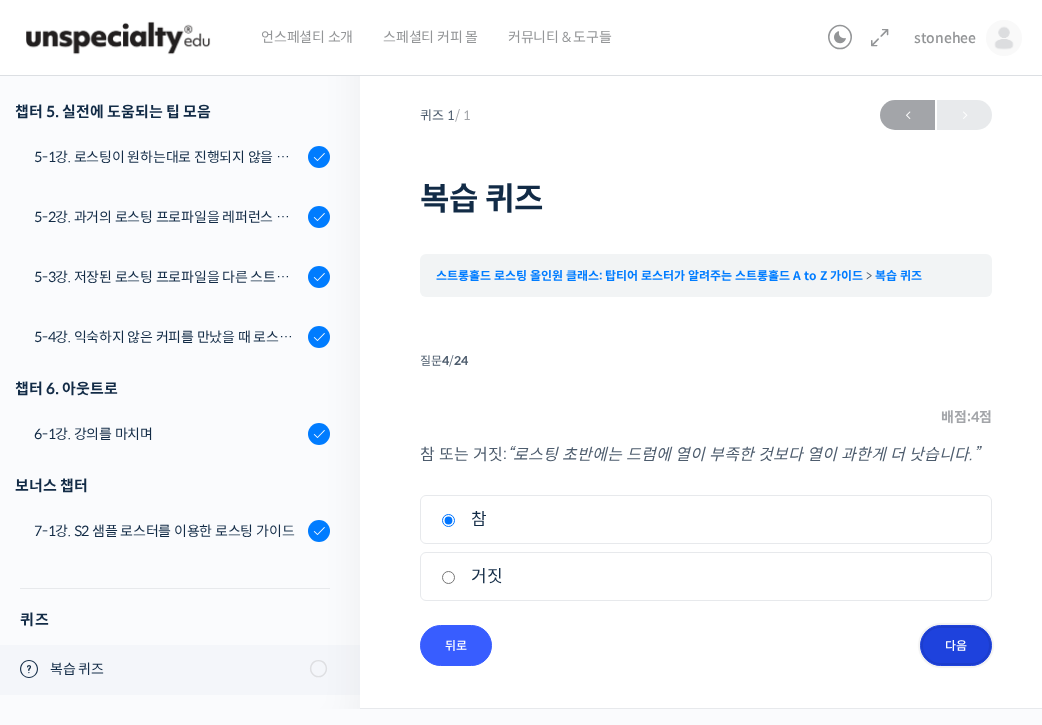 click on "다음" at bounding box center (956, 645) 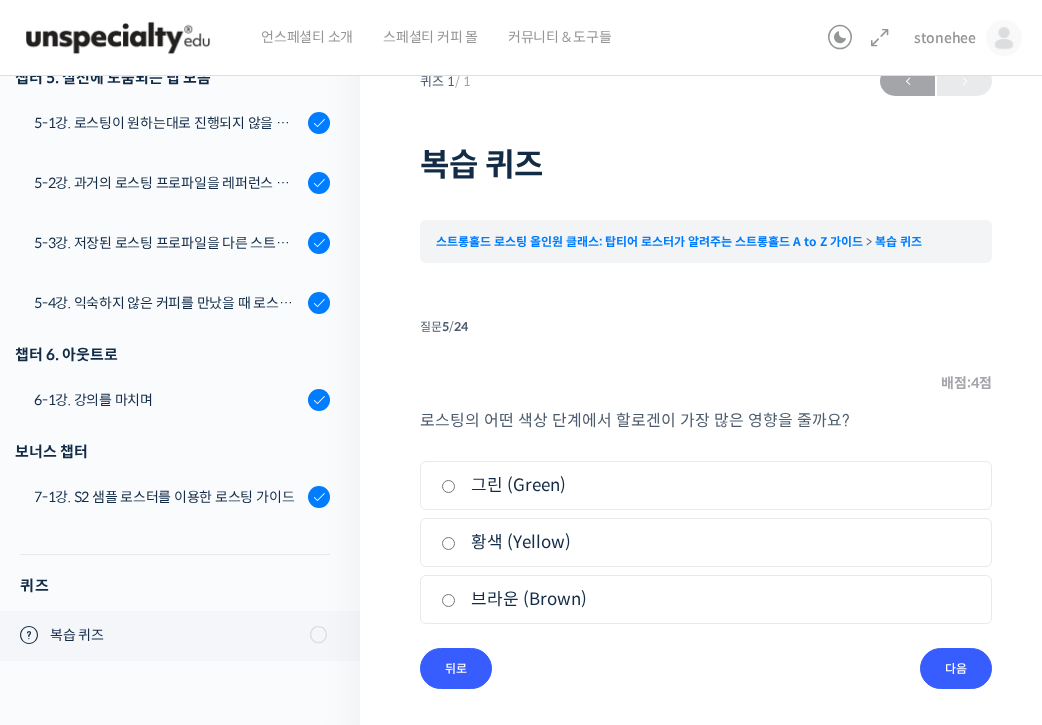 scroll, scrollTop: 39, scrollLeft: 0, axis: vertical 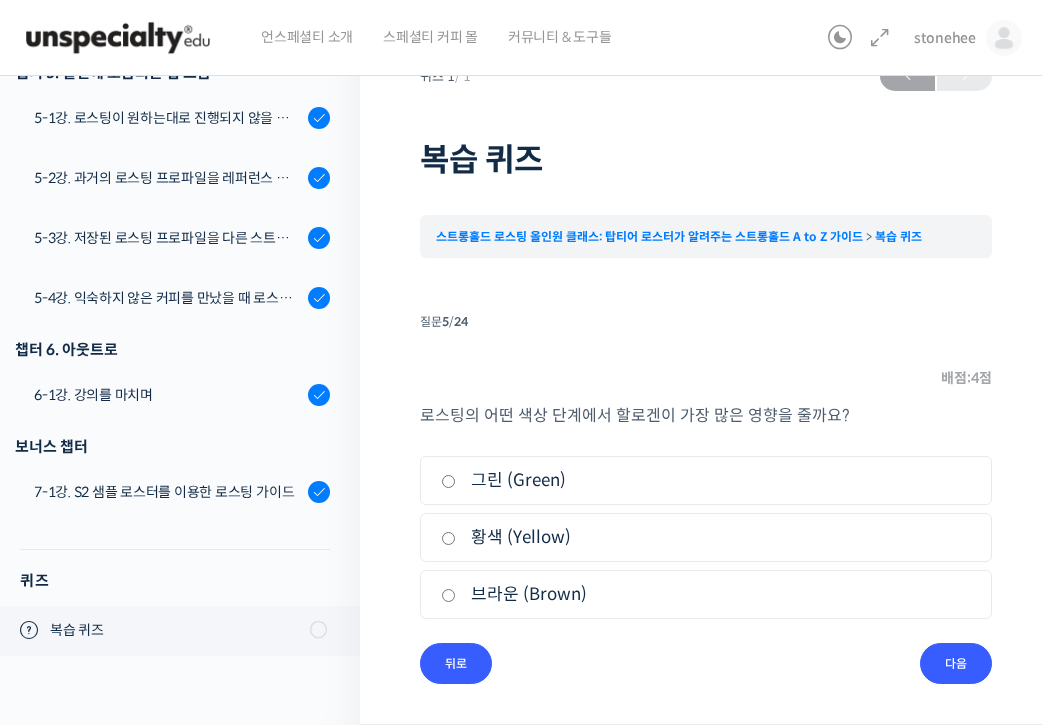 click on "3.
브라운 (Brown)" at bounding box center (706, 594) 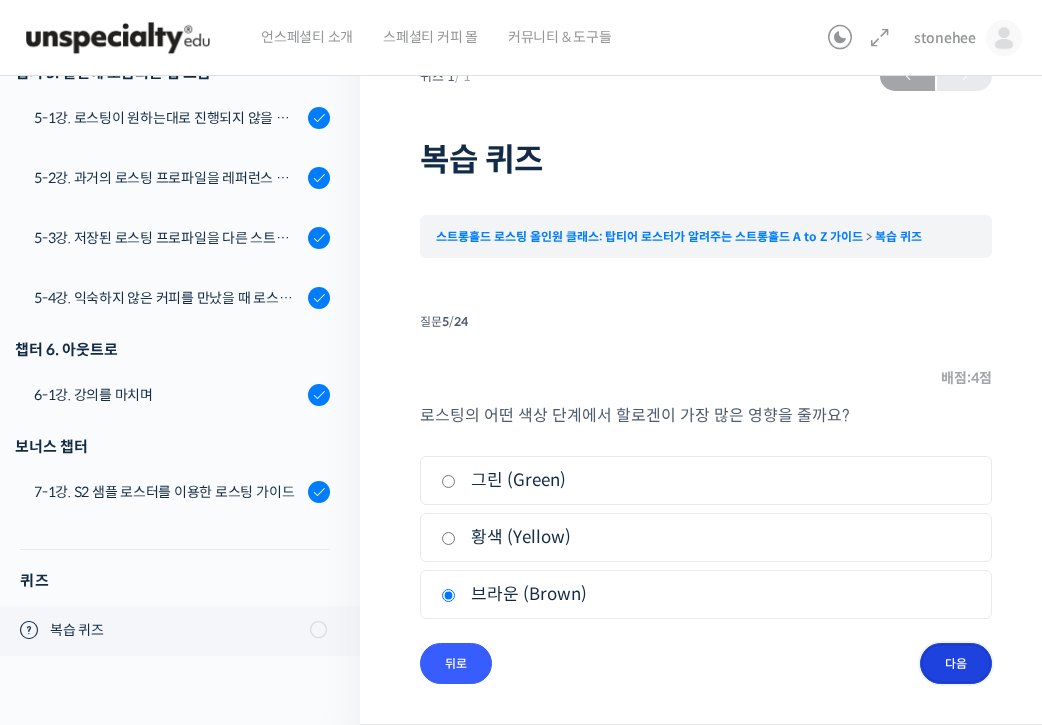 click on "다음" at bounding box center (956, 663) 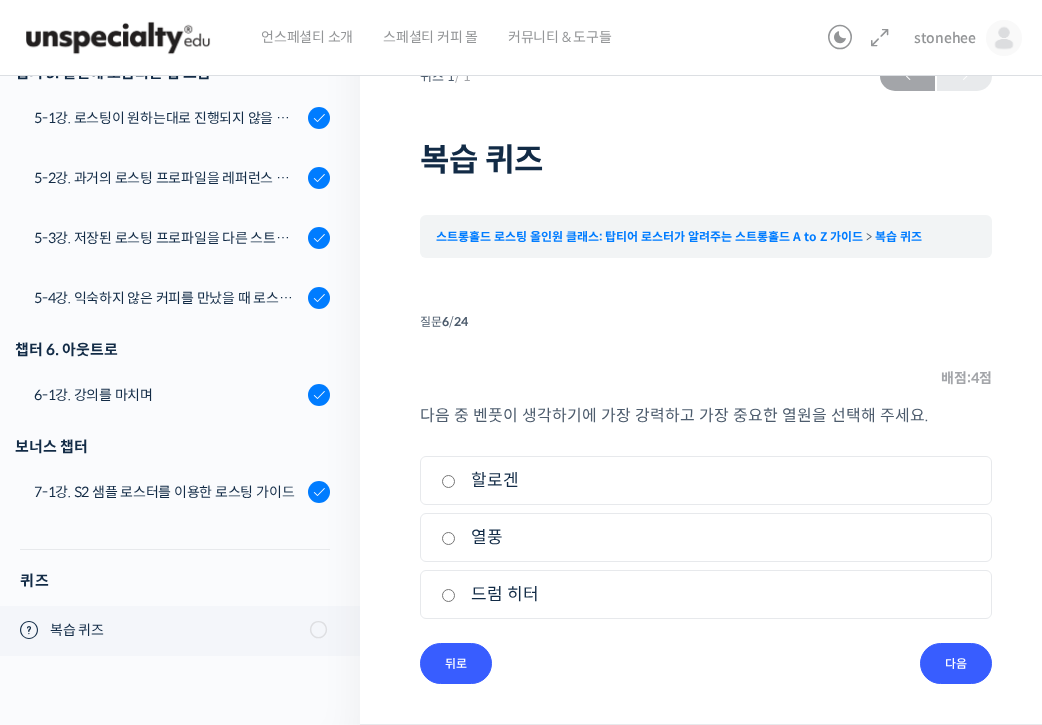 click on "열풍" at bounding box center [706, 537] 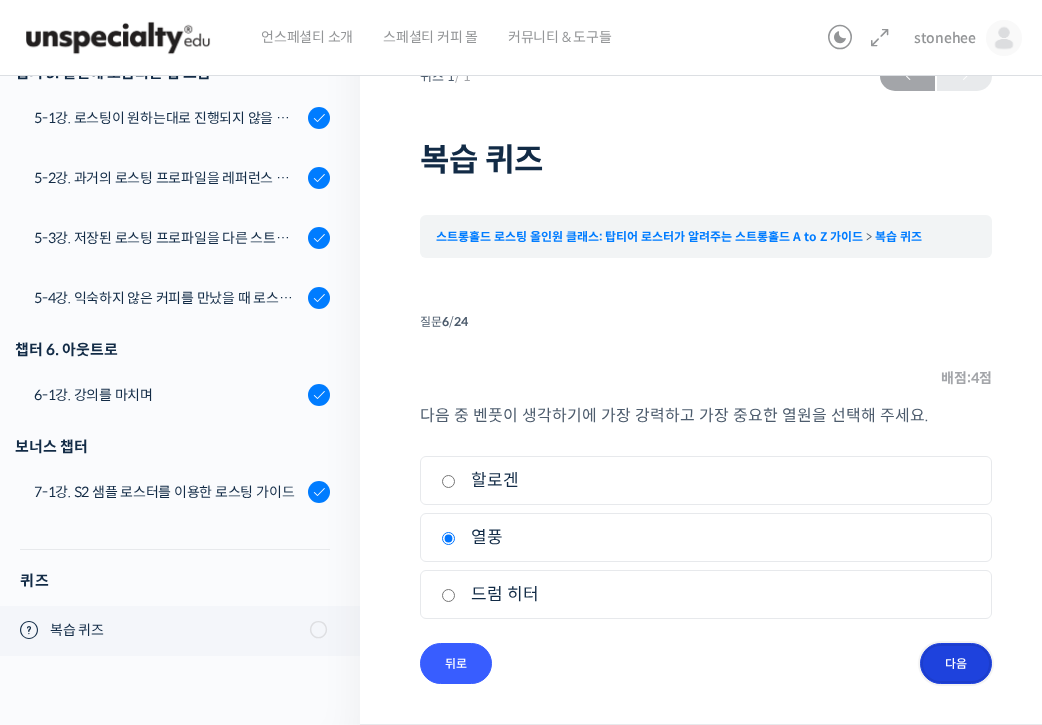 click on "다음" at bounding box center (956, 663) 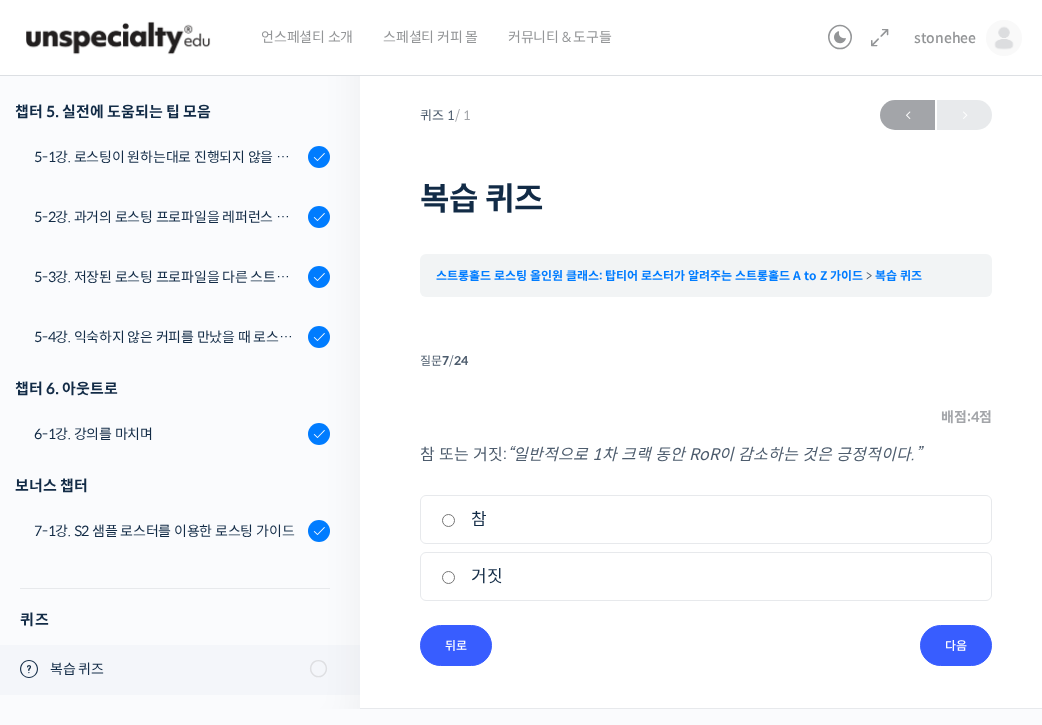 scroll, scrollTop: 0, scrollLeft: 0, axis: both 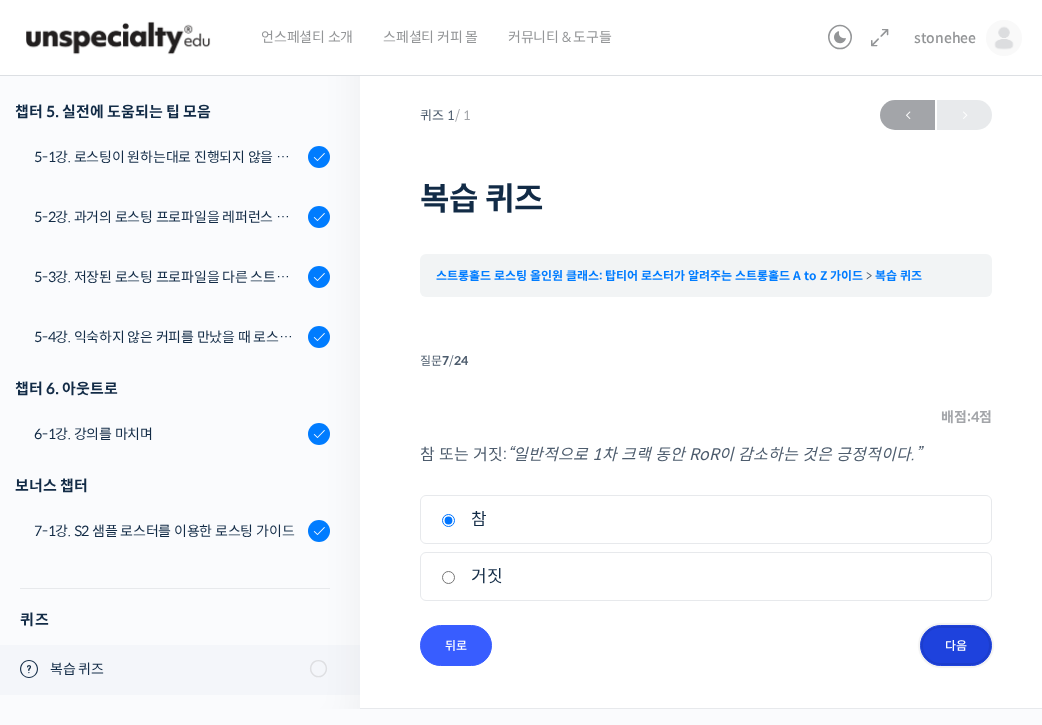 click on "다음" at bounding box center [956, 645] 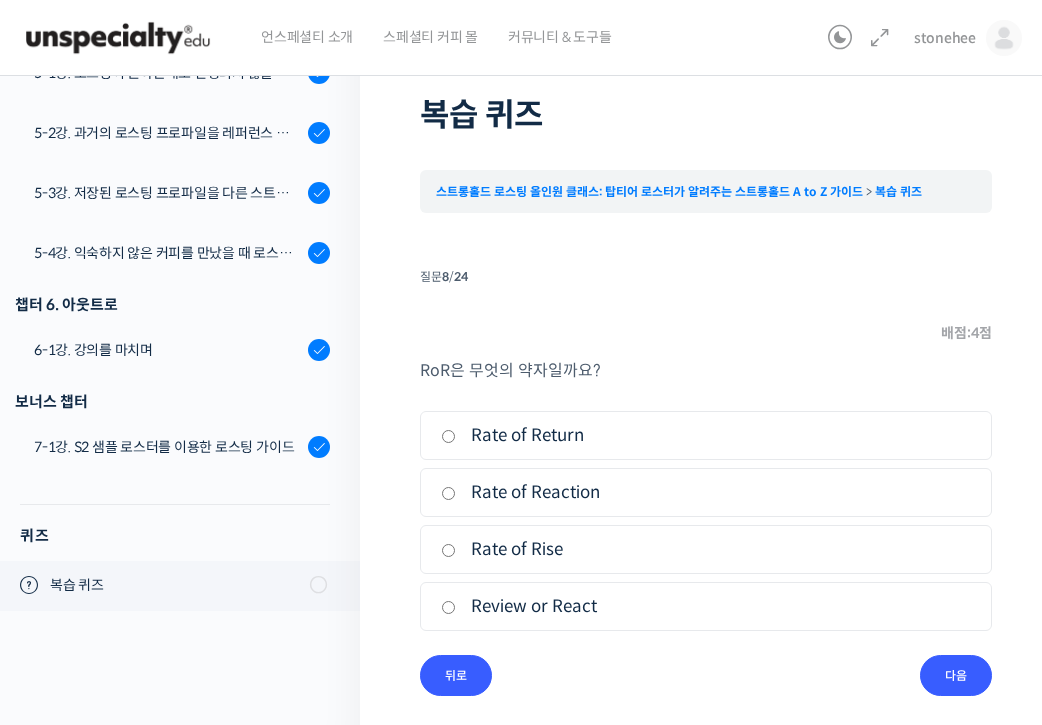 scroll, scrollTop: 96, scrollLeft: 0, axis: vertical 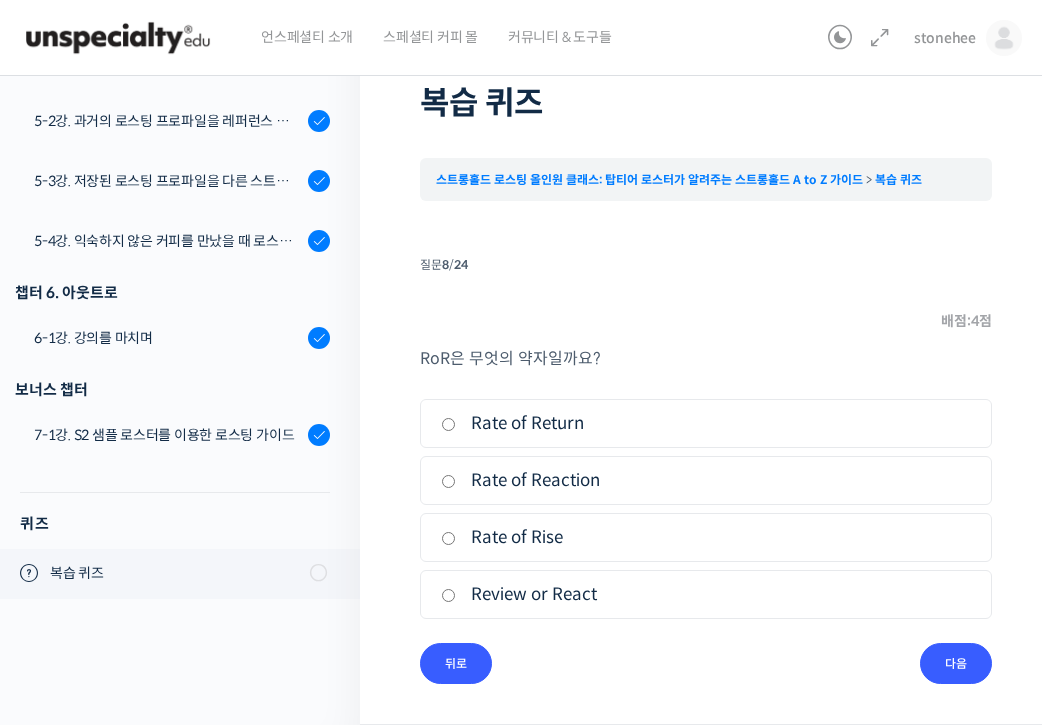 click on "Rate of Rise" at bounding box center (448, 538) 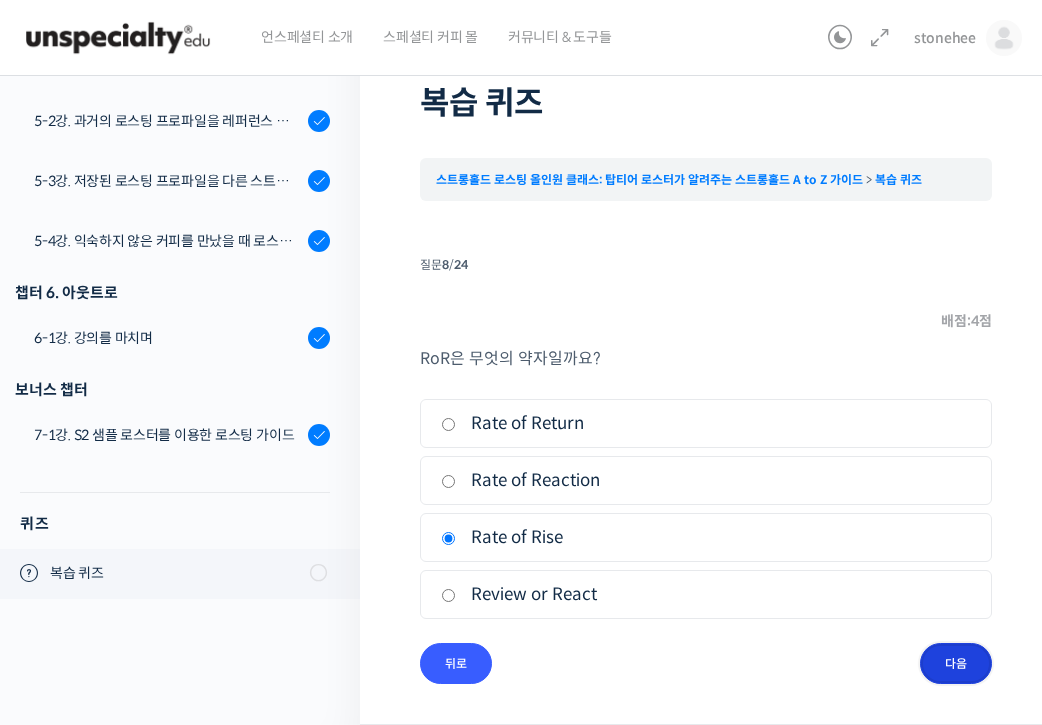 click on "다음" at bounding box center (956, 663) 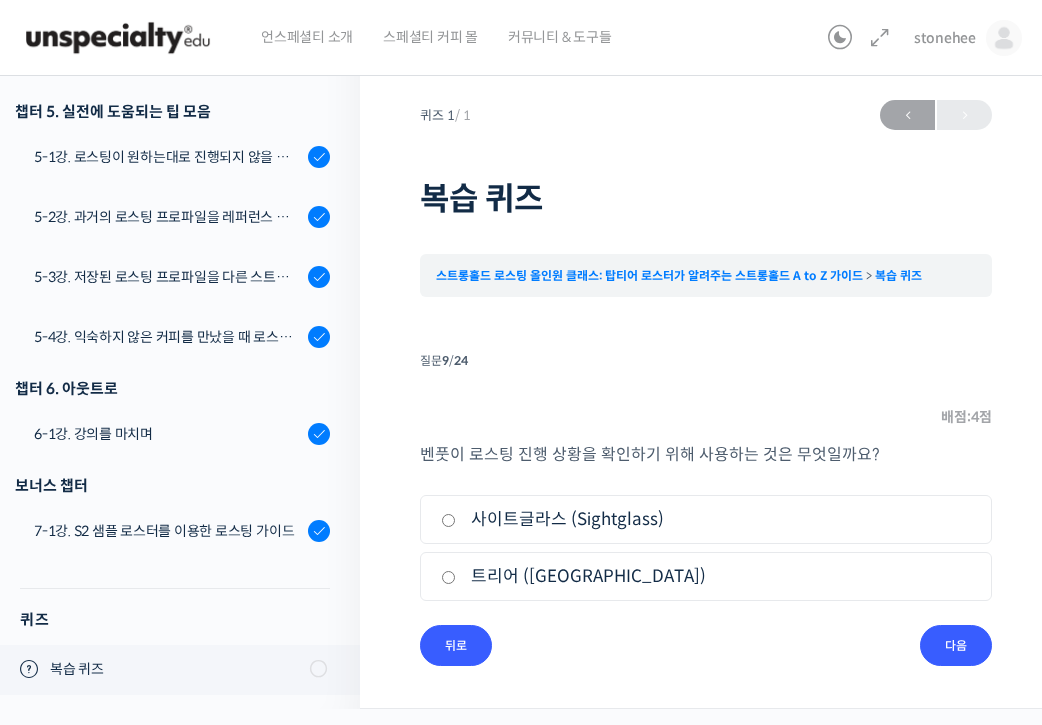scroll, scrollTop: 0, scrollLeft: 0, axis: both 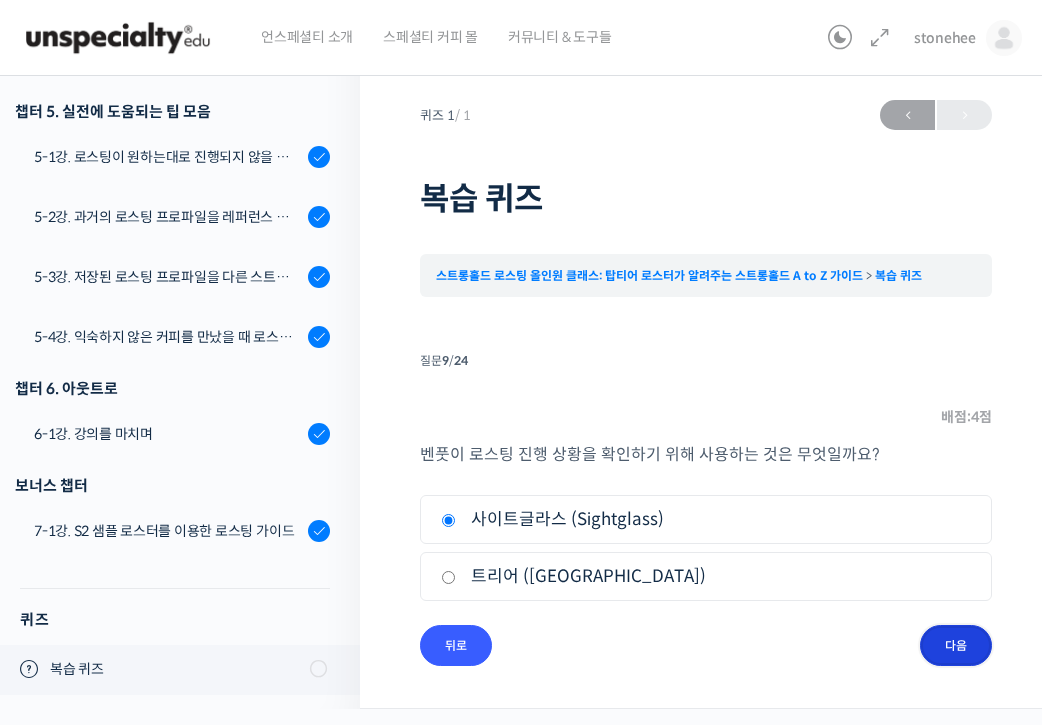 click on "다음" at bounding box center (956, 645) 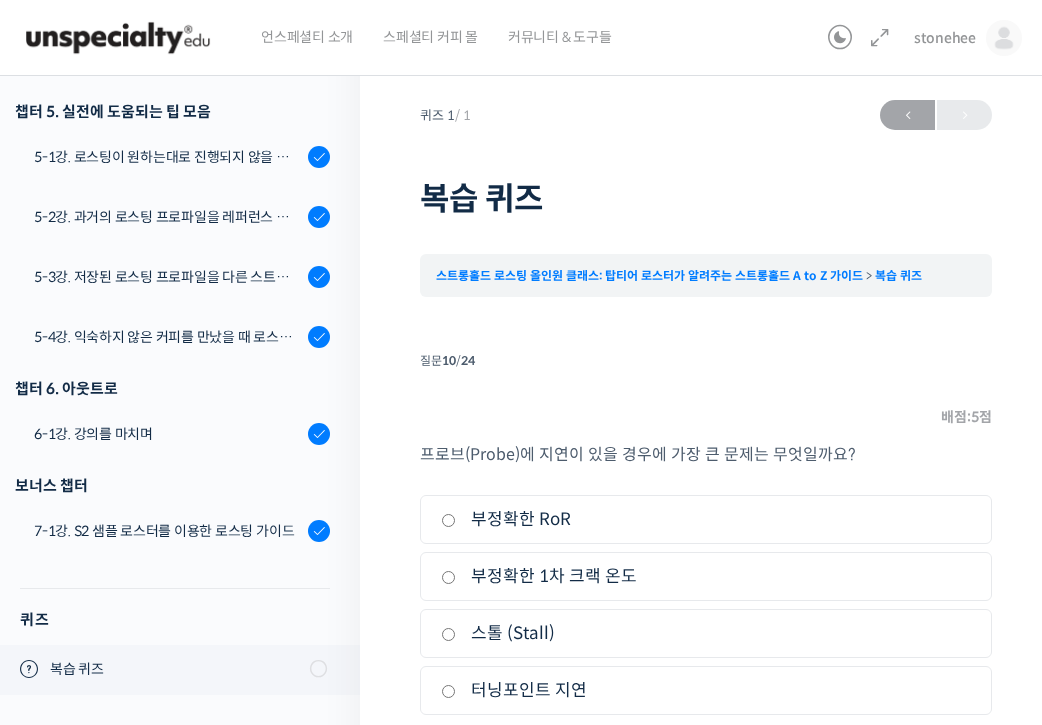 scroll, scrollTop: 96, scrollLeft: 0, axis: vertical 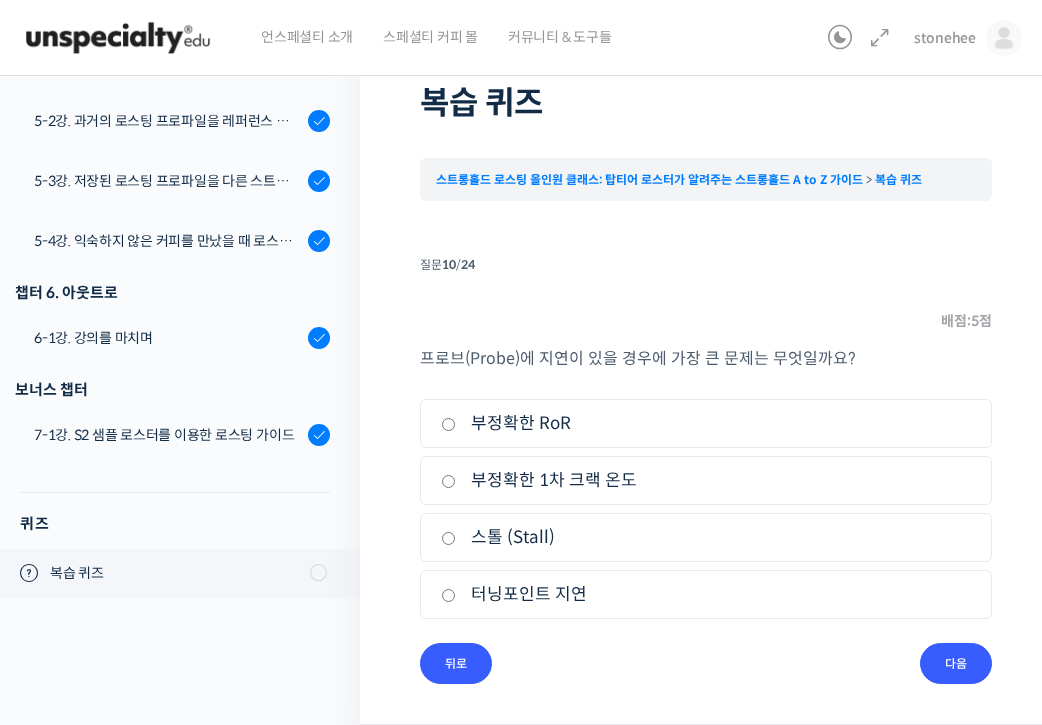 click on "부정확한 RoR" at bounding box center [706, 423] 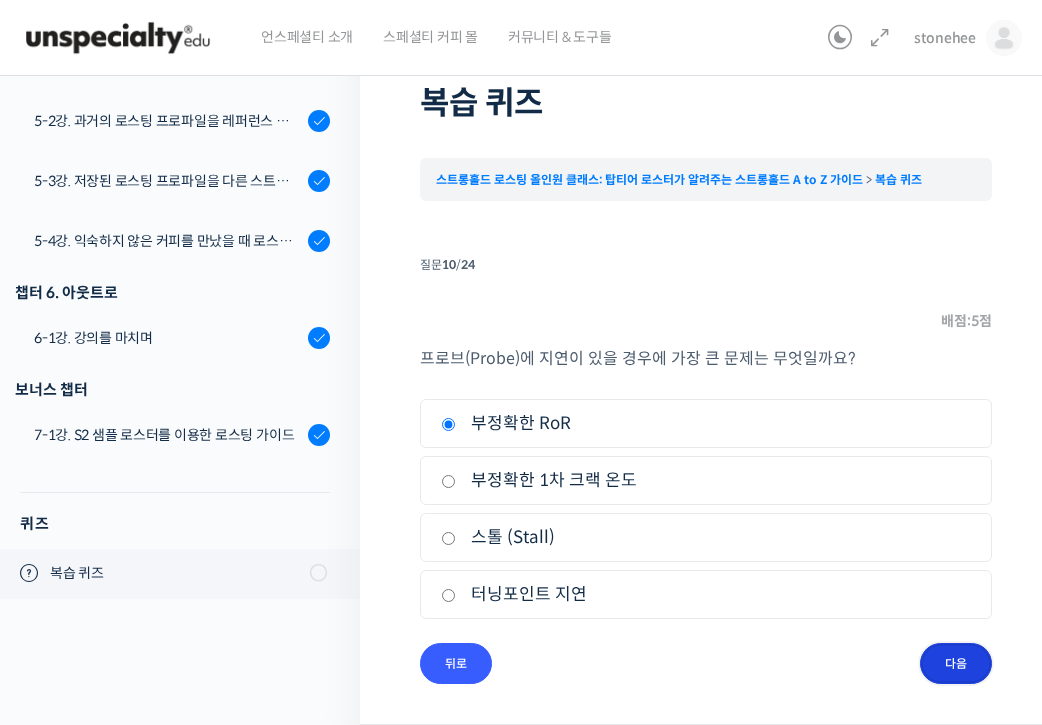 click on "다음" at bounding box center [956, 663] 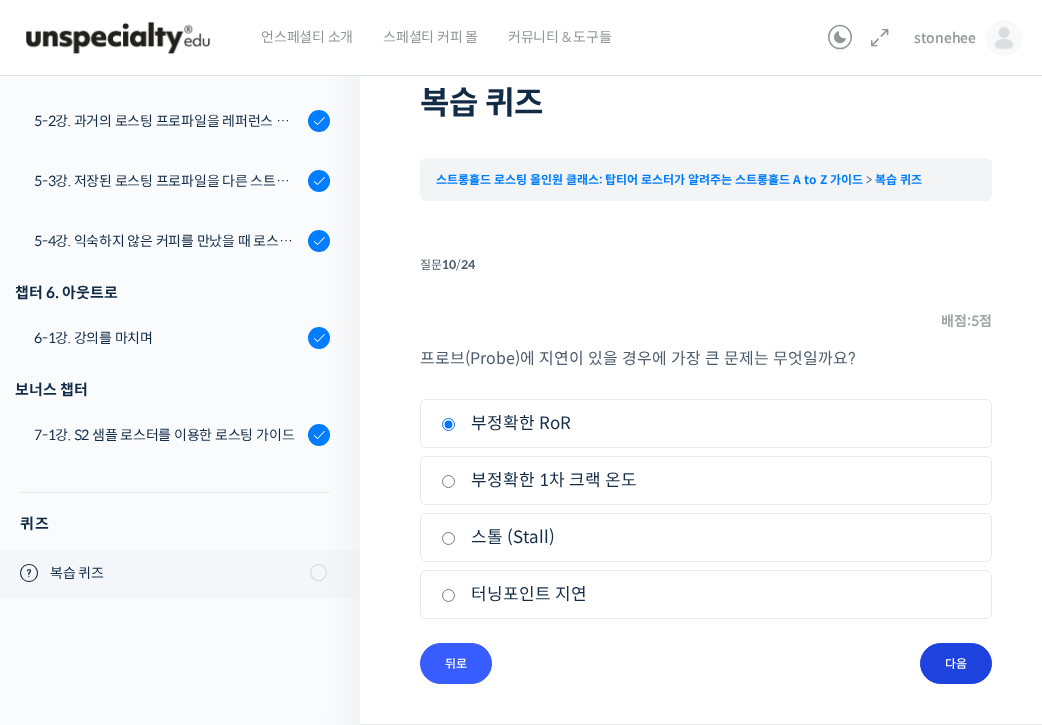 scroll, scrollTop: 0, scrollLeft: 0, axis: both 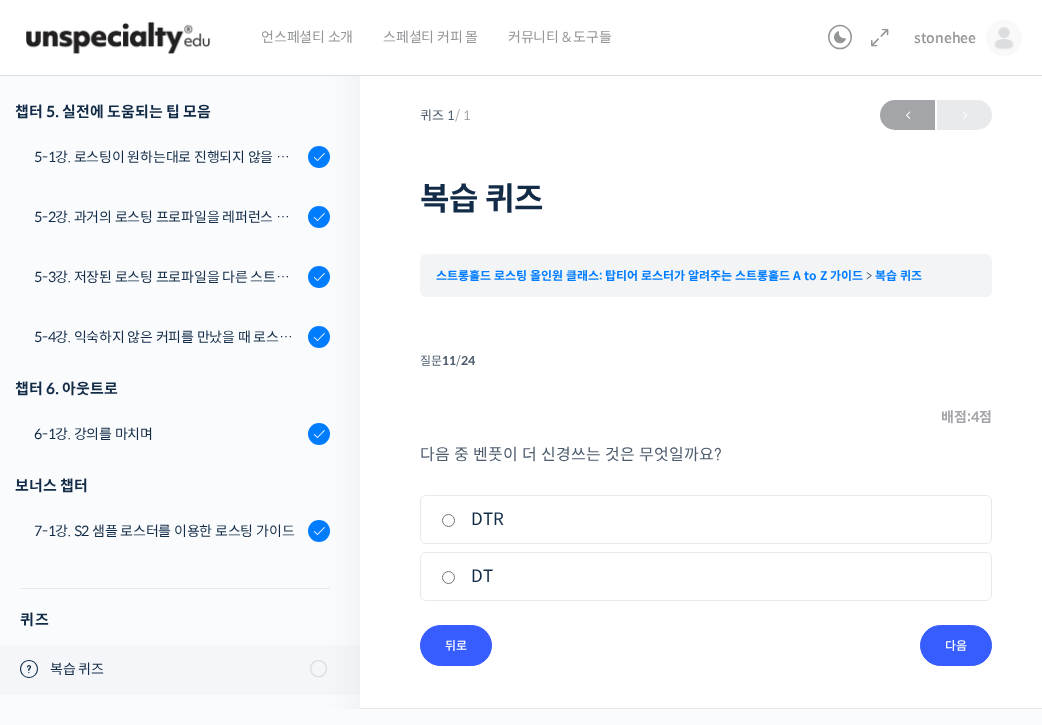 click on "DT" at bounding box center [706, 576] 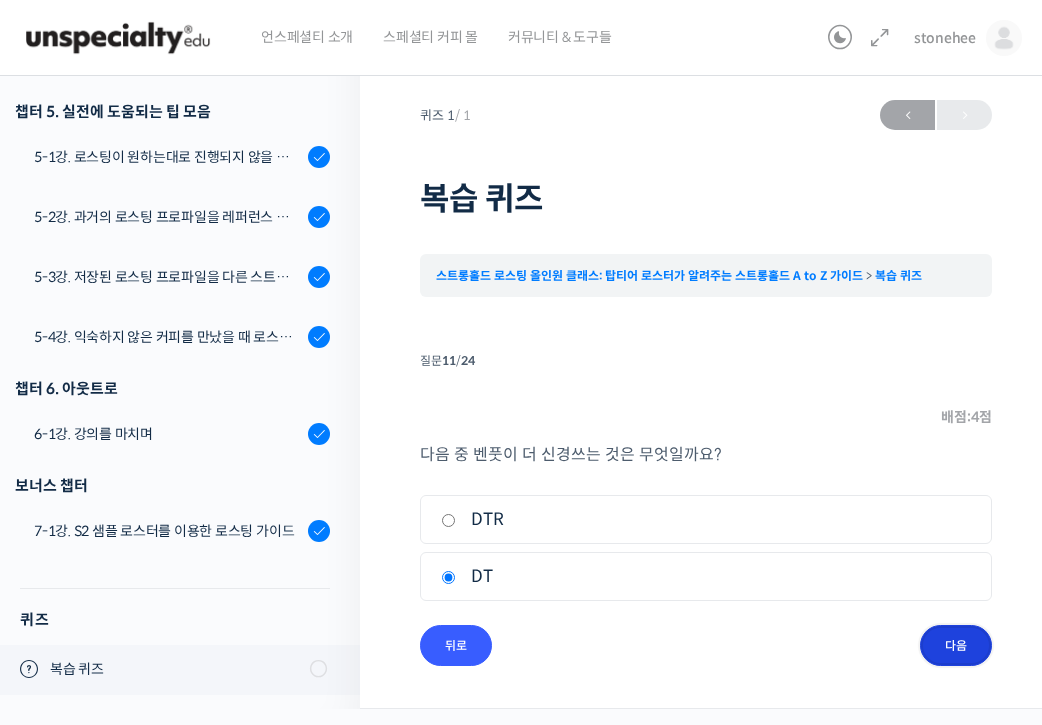click on "다음" at bounding box center [956, 645] 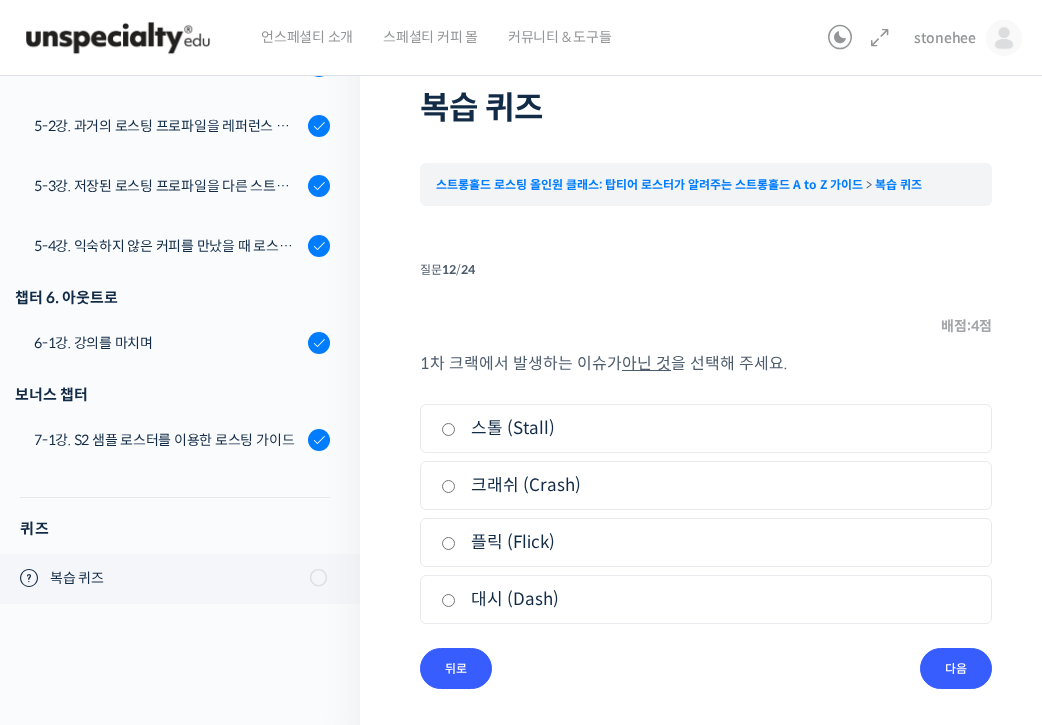 scroll, scrollTop: 92, scrollLeft: 0, axis: vertical 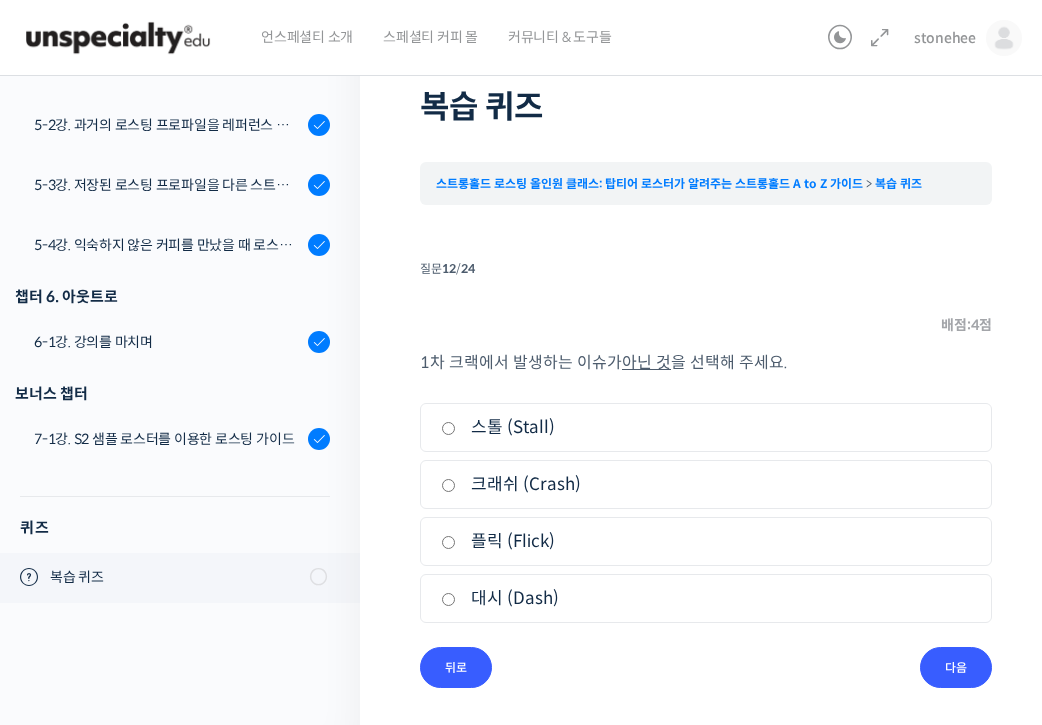 click on "대시 (Dash)" at bounding box center [706, 598] 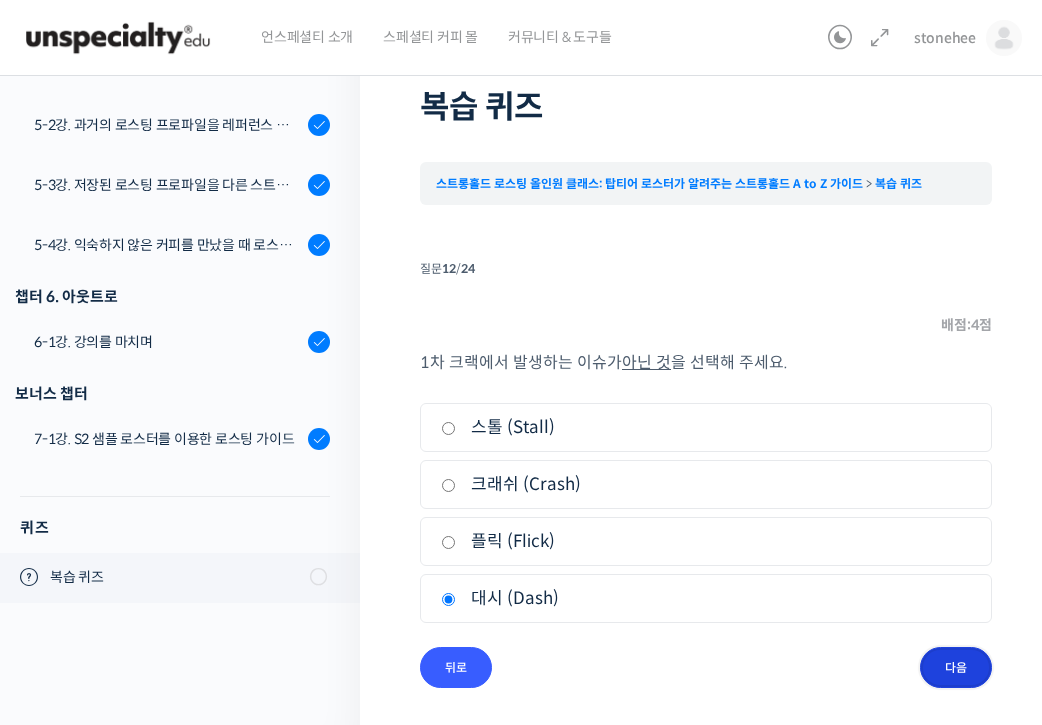 click on "다음" at bounding box center (956, 667) 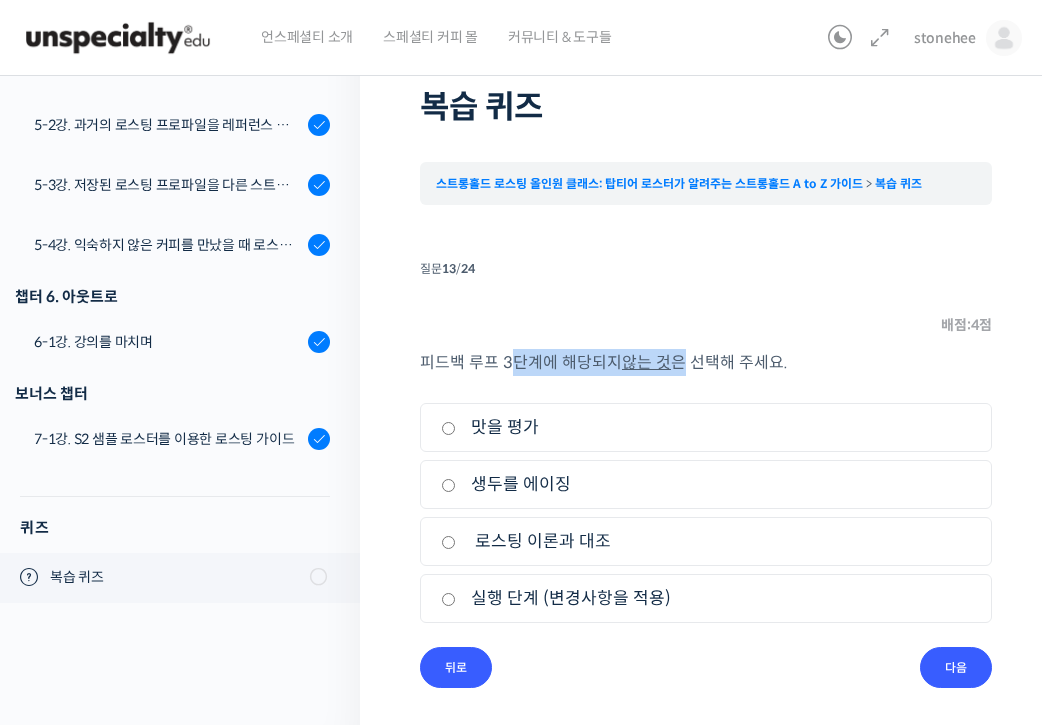 drag, startPoint x: 507, startPoint y: 365, endPoint x: 681, endPoint y: 374, distance: 174.2326 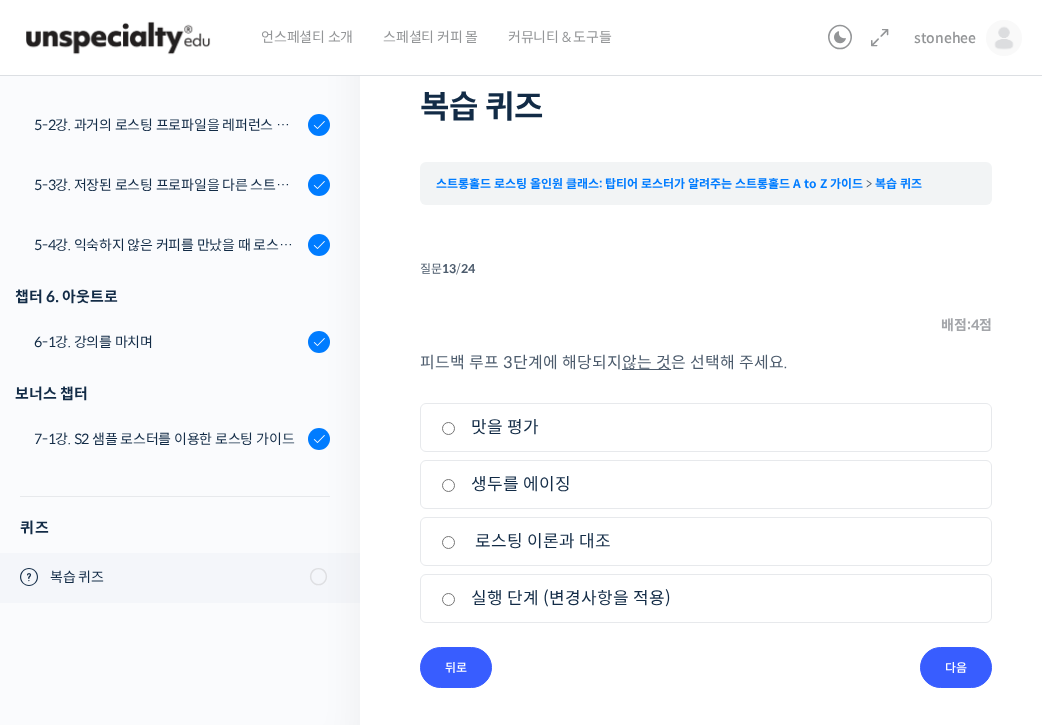 click on "생두를 에이징" at bounding box center [706, 484] 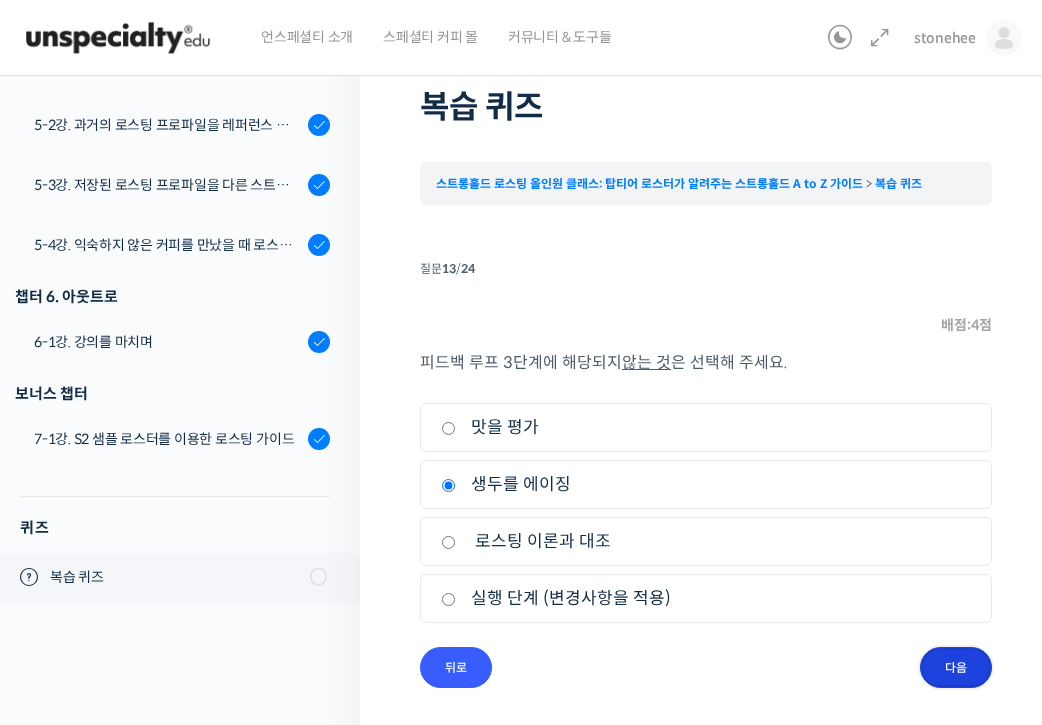 click on "다음" at bounding box center [956, 667] 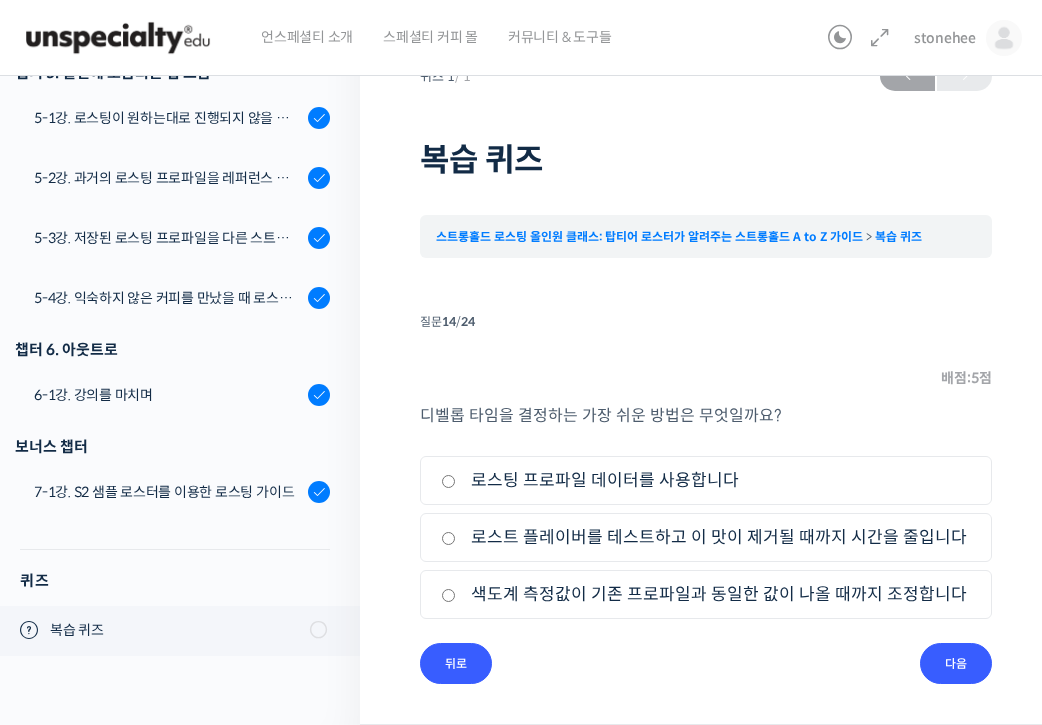 drag, startPoint x: 534, startPoint y: 542, endPoint x: 742, endPoint y: 554, distance: 208.34587 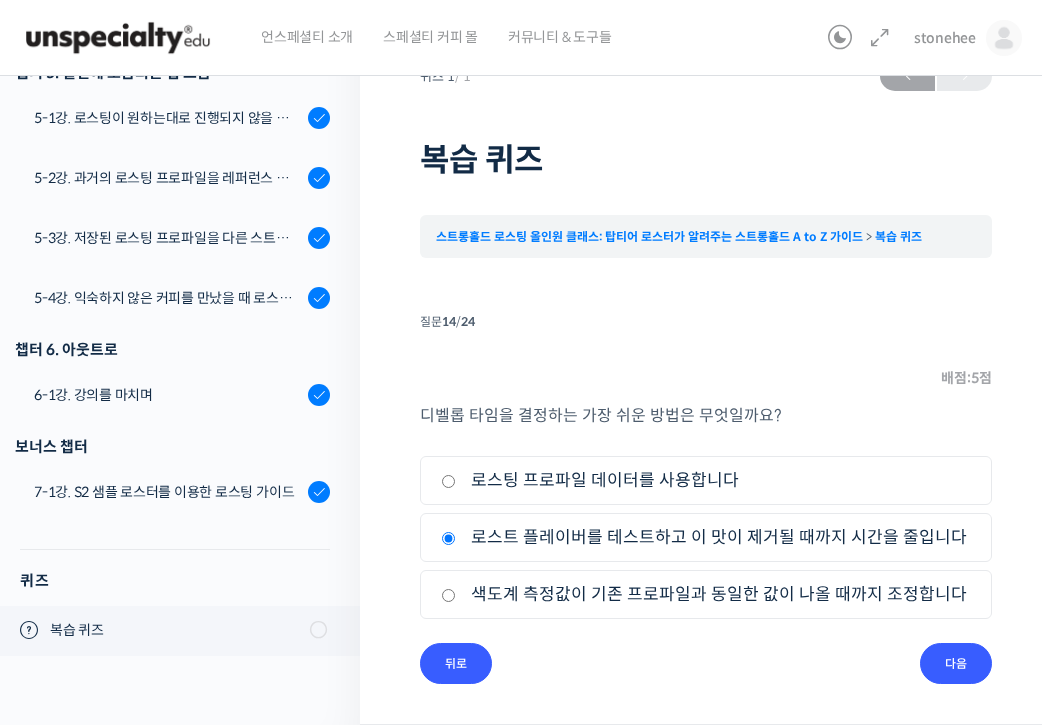 click on "로스팅 프로파일 데이터를 사용합니다" at bounding box center (706, 480) 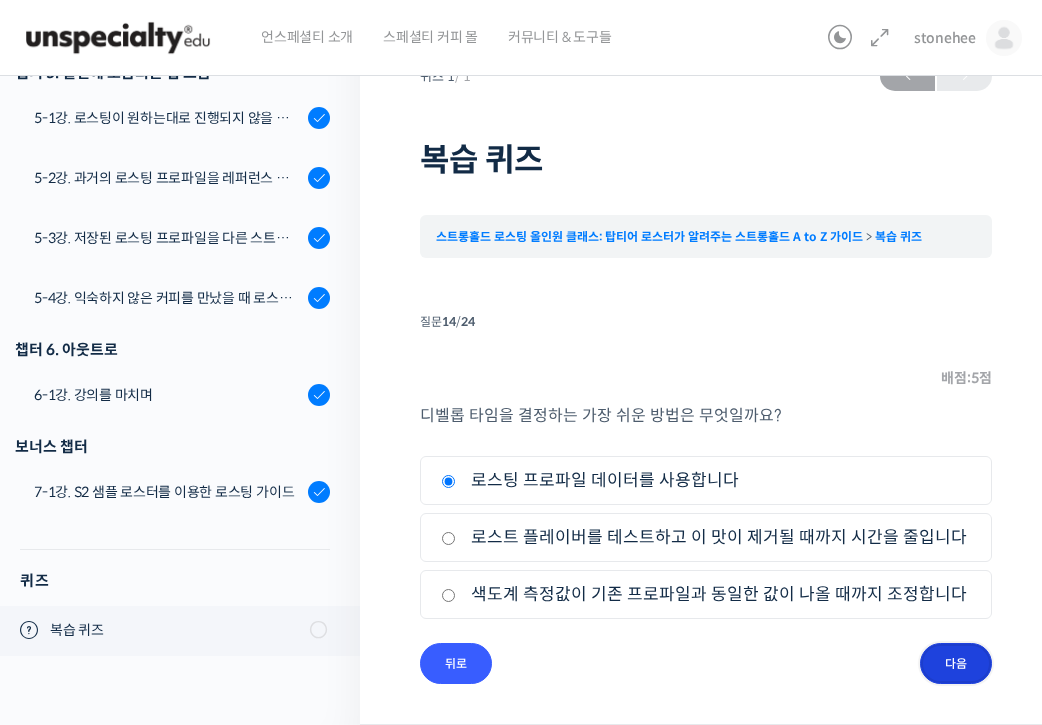 click on "다음" at bounding box center [956, 663] 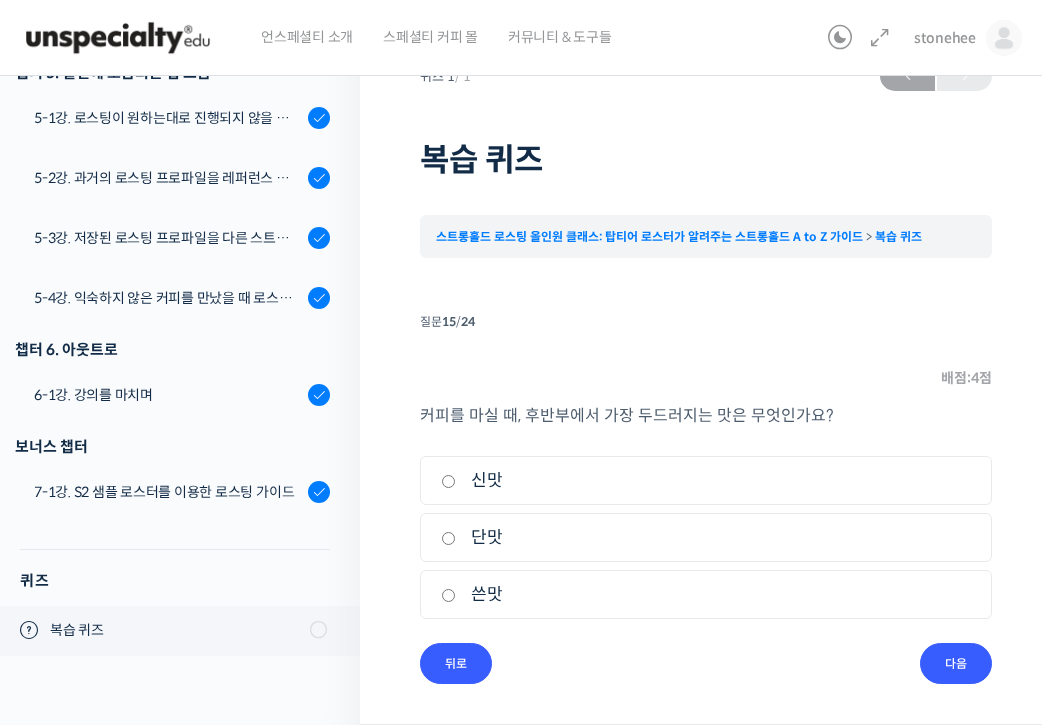 click on "쓴맛" at bounding box center [706, 594] 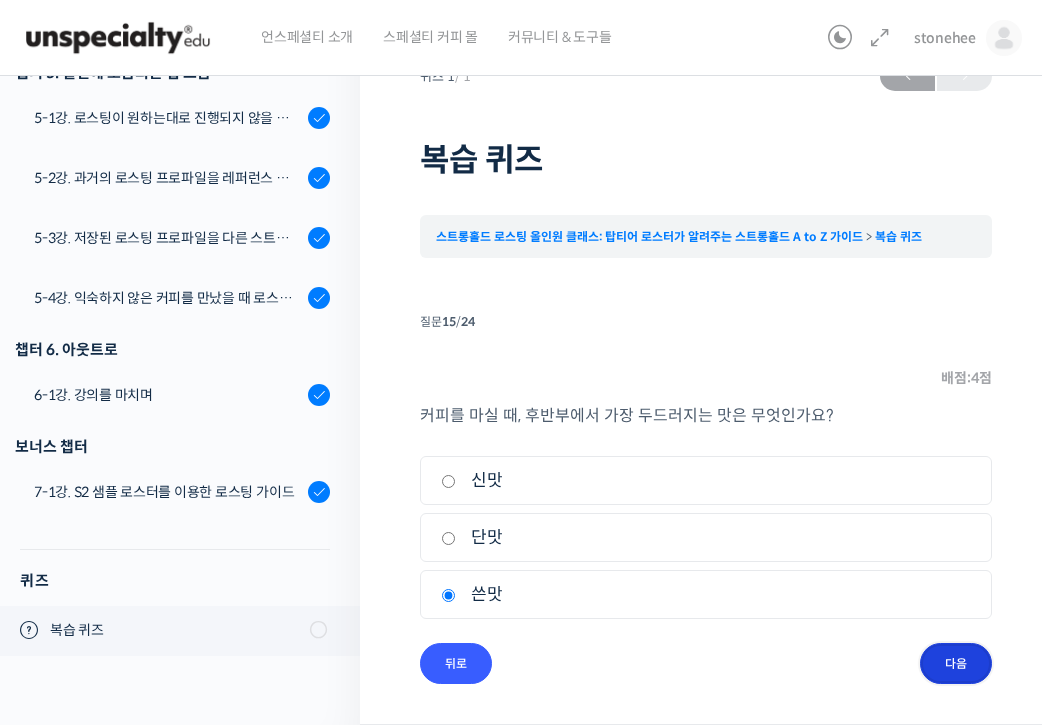 click on "다음" at bounding box center (956, 663) 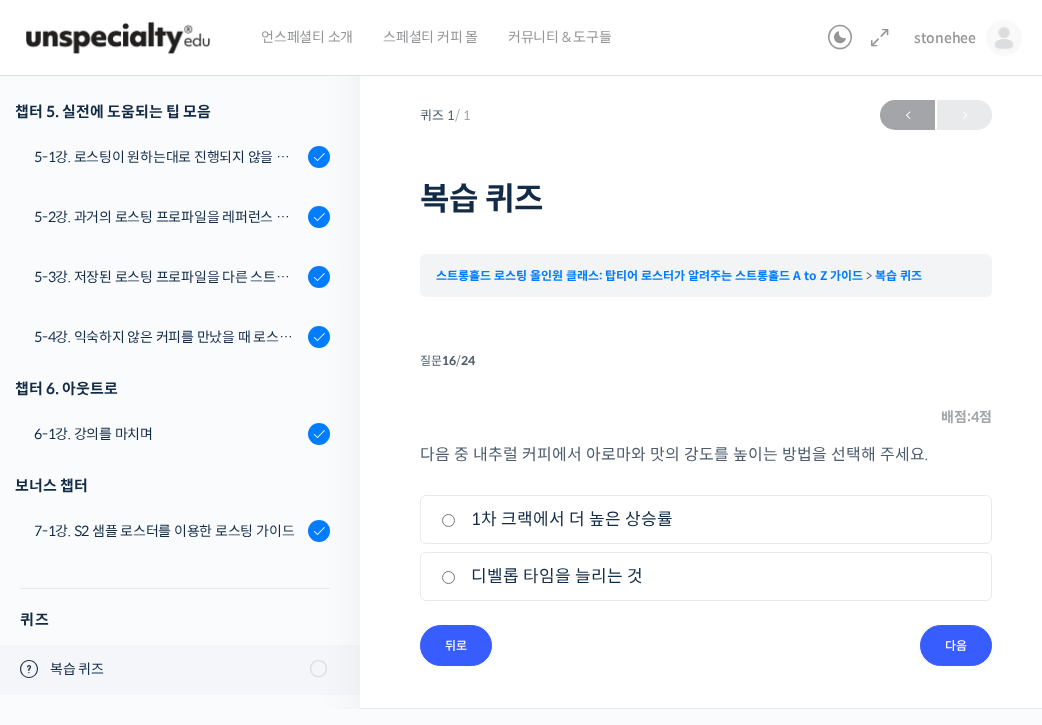 scroll, scrollTop: 0, scrollLeft: 0, axis: both 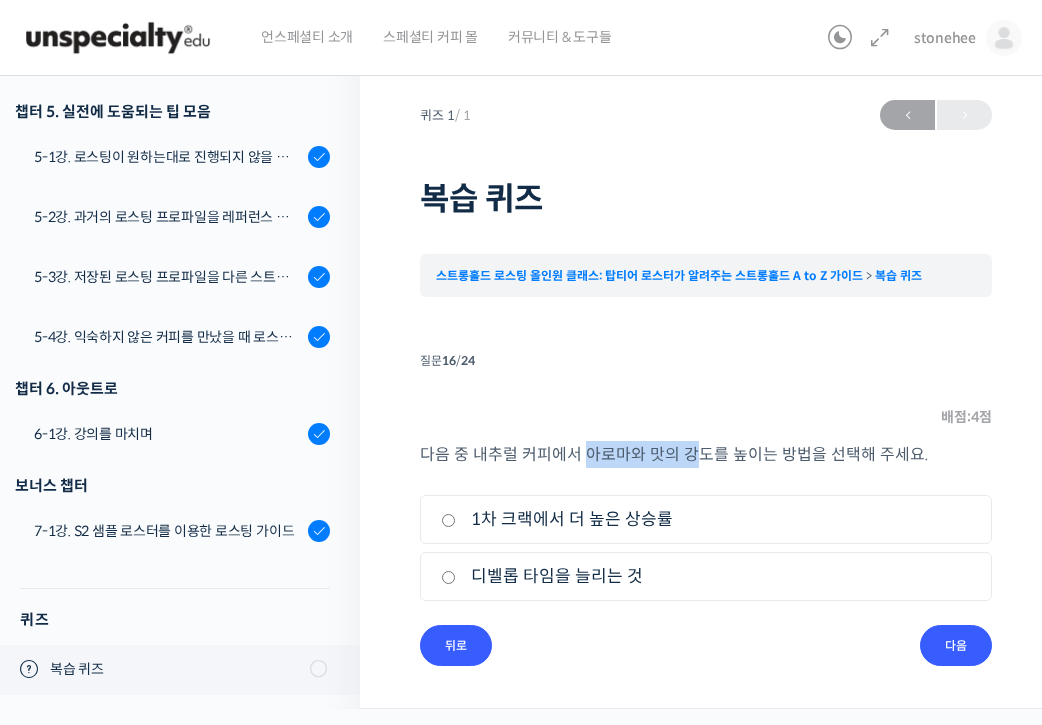 drag, startPoint x: 580, startPoint y: 455, endPoint x: 691, endPoint y: 454, distance: 111.0045 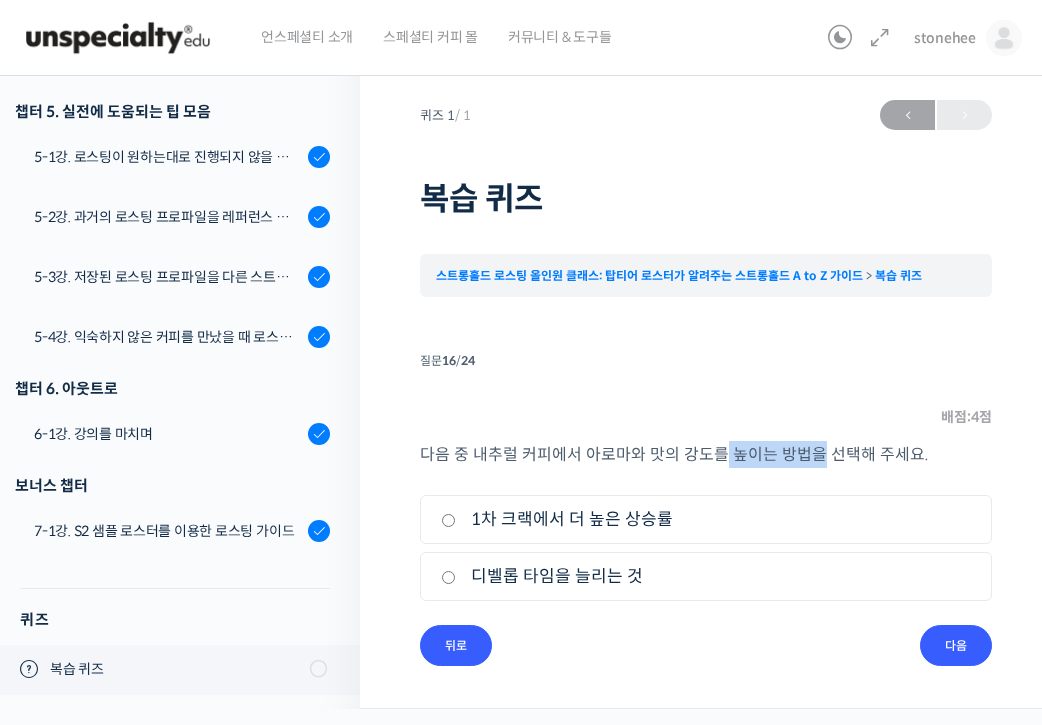 drag, startPoint x: 719, startPoint y: 458, endPoint x: 818, endPoint y: 459, distance: 99.00505 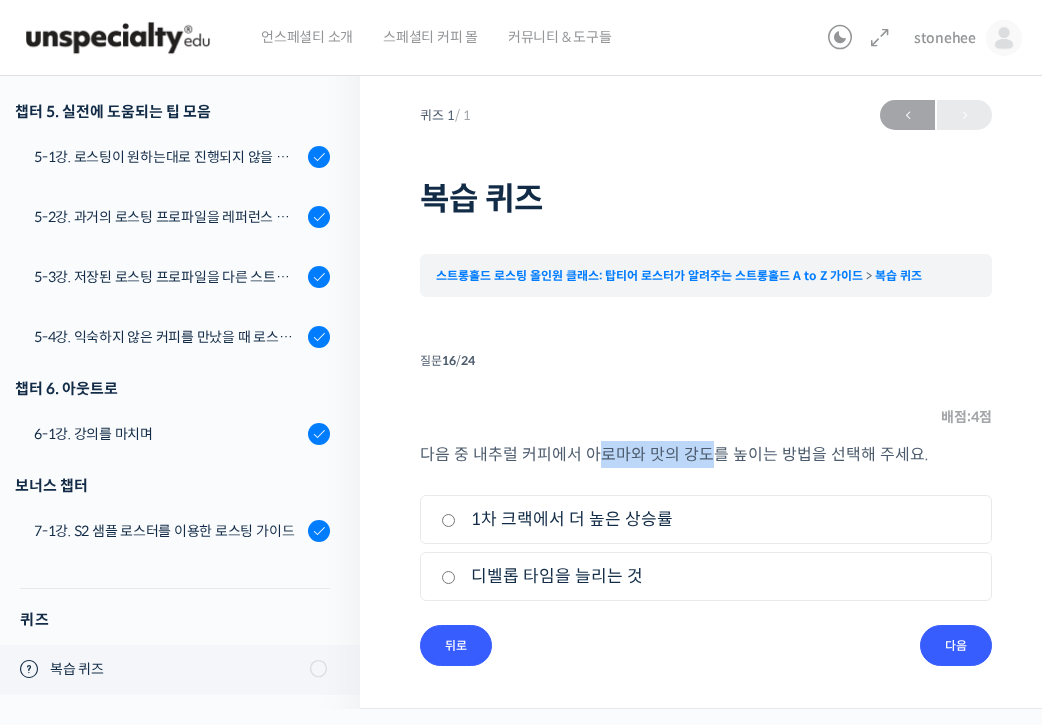 drag, startPoint x: 596, startPoint y: 456, endPoint x: 702, endPoint y: 462, distance: 106.16968 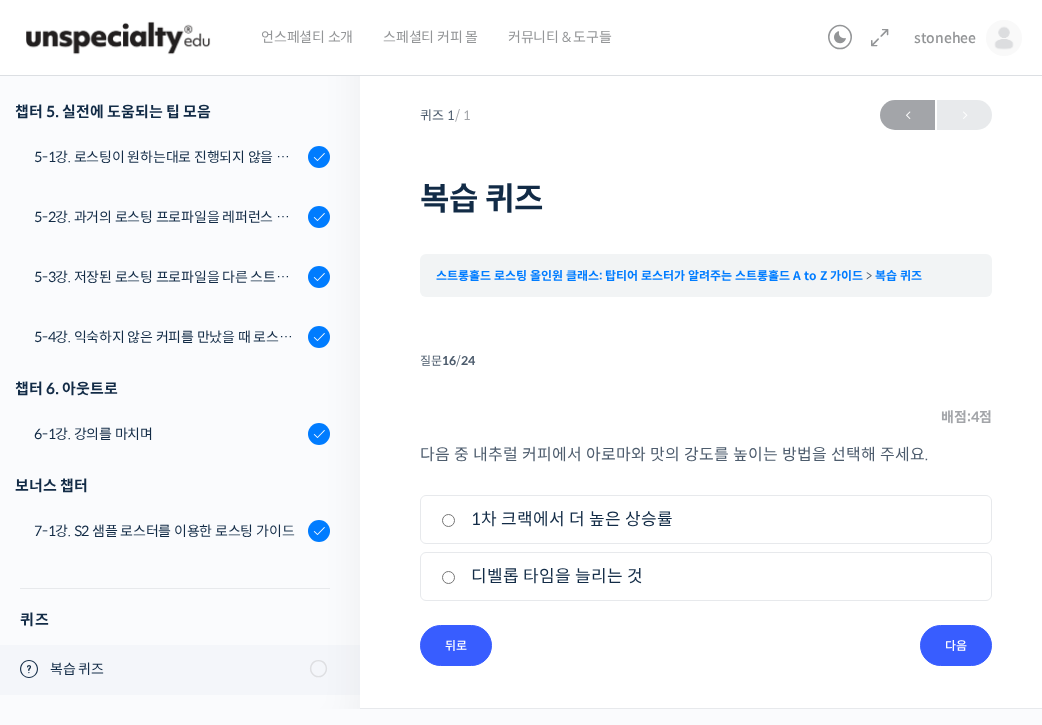 click on "질문  16  /  24
16 . 질문
배점:  4 점
다음 중 내추럴 커피에서 아로마와 맛의 강도를 높이는 방법을 선택해 주세요.
1.
1차 크랙에서 더 높은 상승률
2.
디벨롭 타임을 늘리는 것
뒤로  												 Check  								 다음" at bounding box center [706, 506] 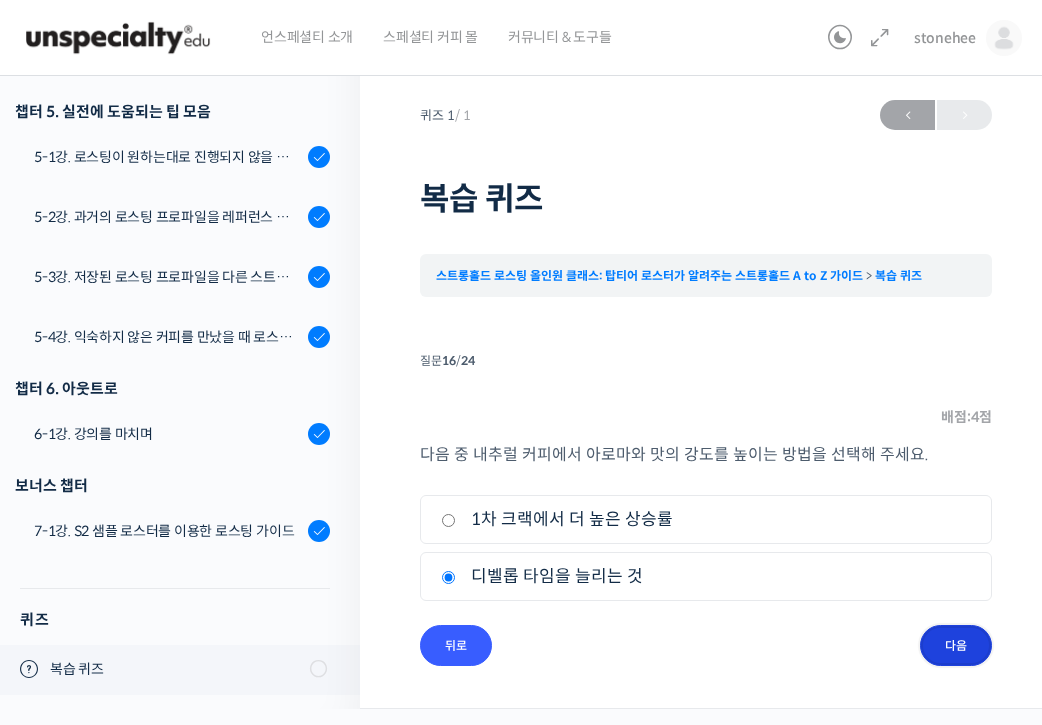 click on "다음" at bounding box center (956, 645) 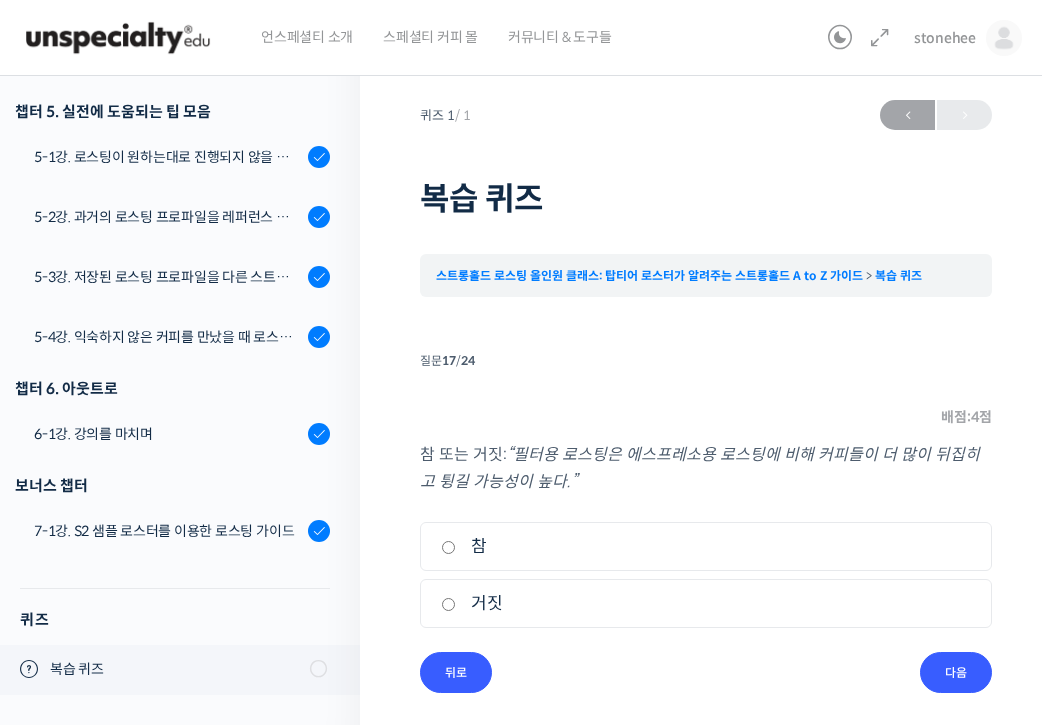 scroll, scrollTop: 9, scrollLeft: 0, axis: vertical 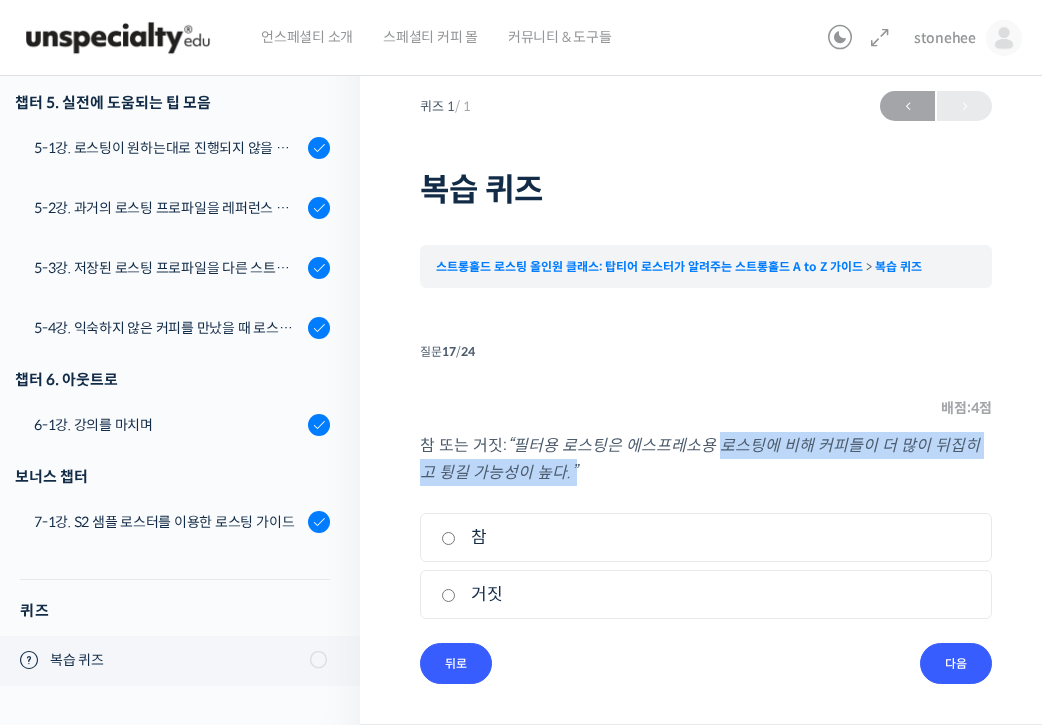 drag, startPoint x: 719, startPoint y: 442, endPoint x: 577, endPoint y: 459, distance: 143.01399 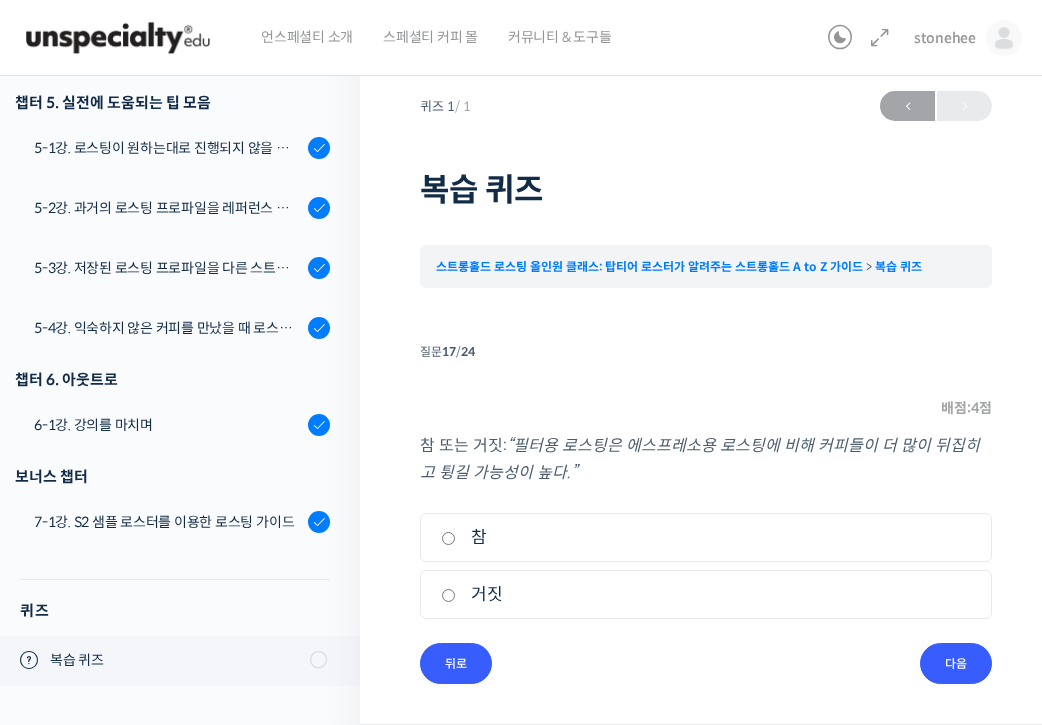 click on "“필터용 로스팅은 에스프레소용 로스팅에 비해 커피들이 더 많이 뒤집히고 튕길 가능성이 높다.”" at bounding box center (700, 459) 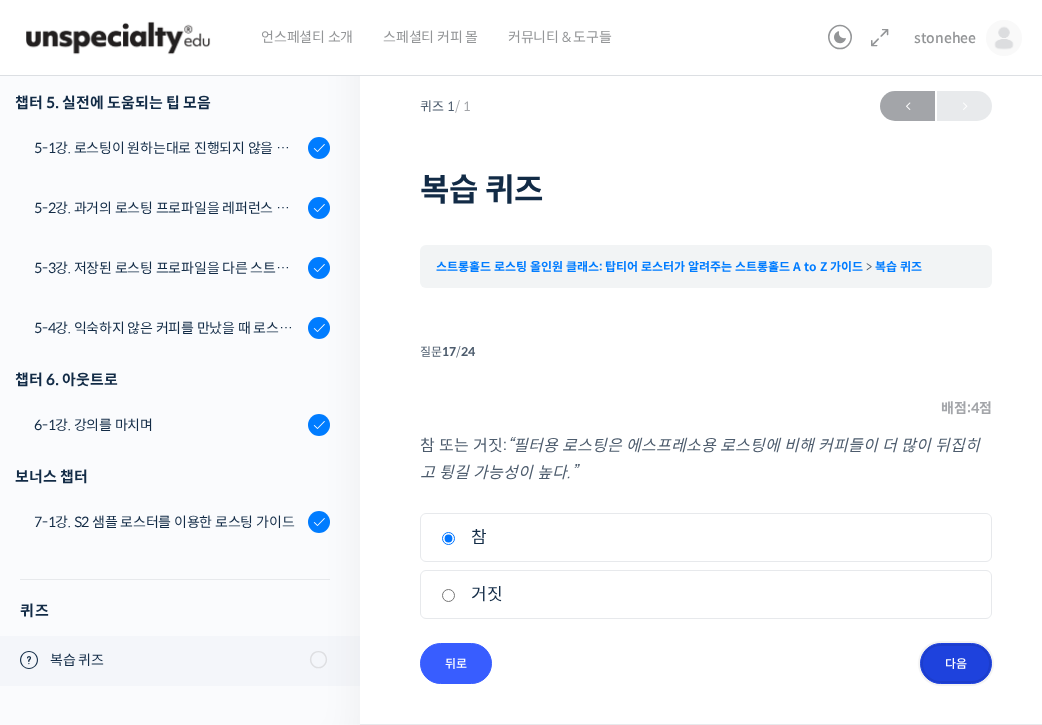 click on "다음" at bounding box center [956, 663] 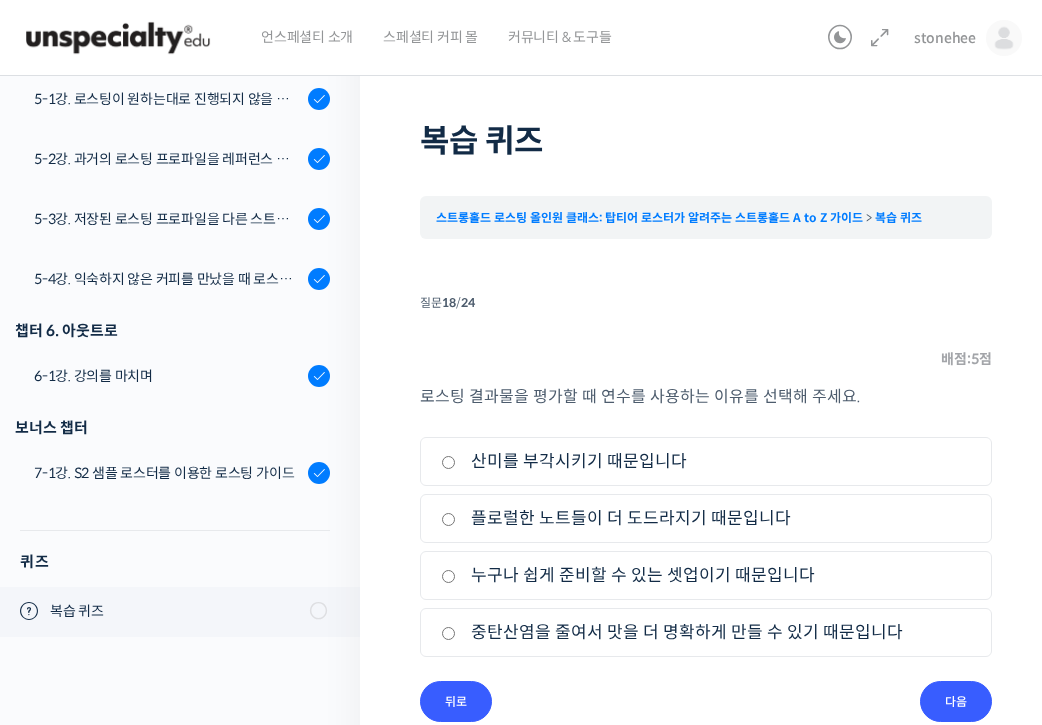 scroll, scrollTop: 96, scrollLeft: 0, axis: vertical 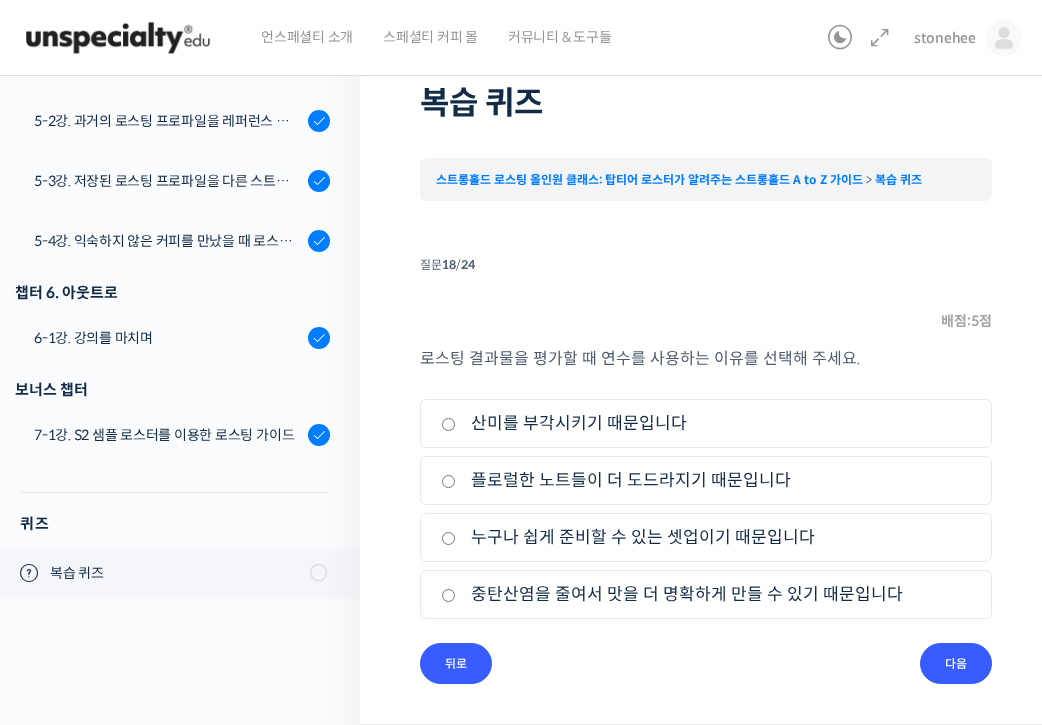 drag, startPoint x: 689, startPoint y: 427, endPoint x: 482, endPoint y: 426, distance: 207.00241 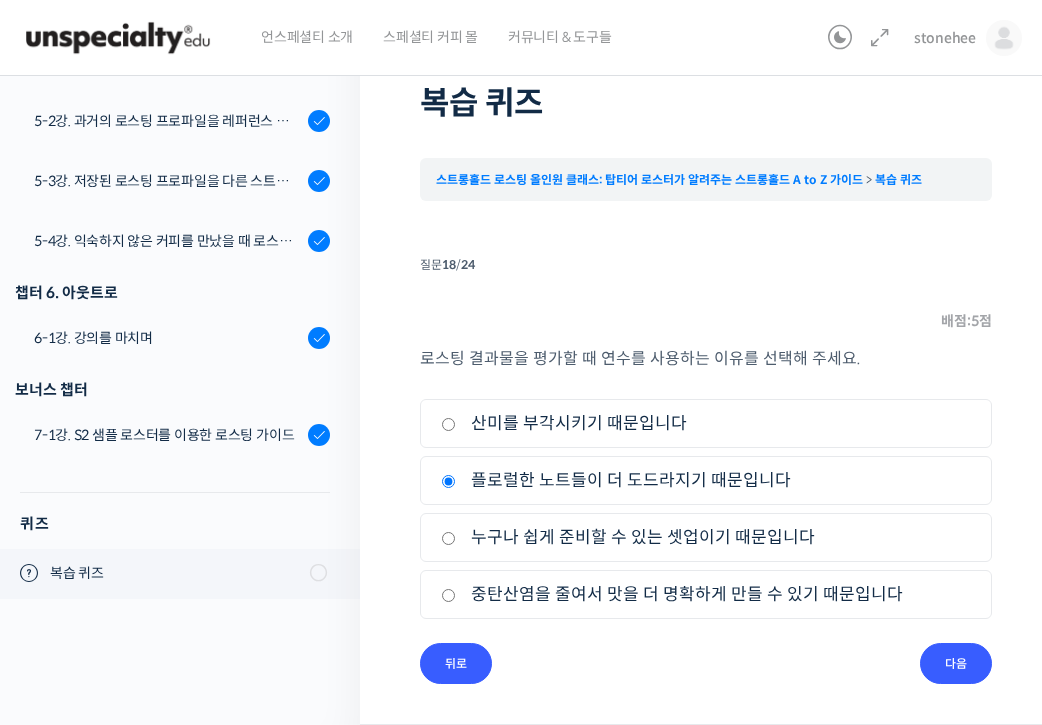 click on "산미를 부각시키기 때문입니다" at bounding box center (448, 424) 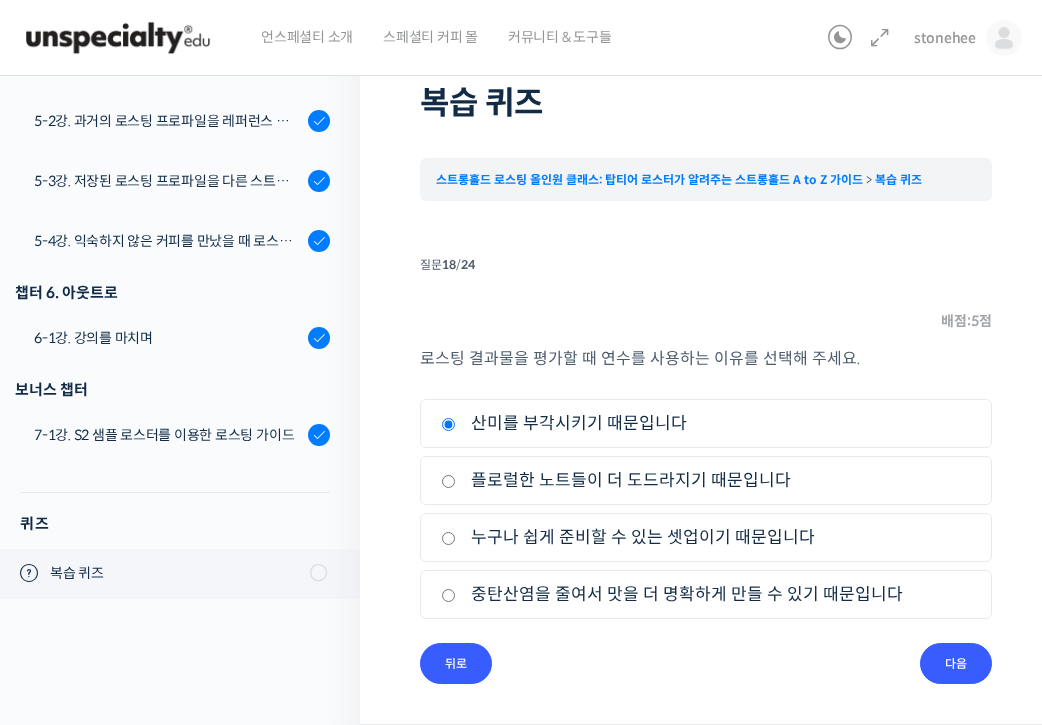 click on "누구나 쉽게 준비할 수 있는 셋업이기 때문입니다" at bounding box center (706, 537) 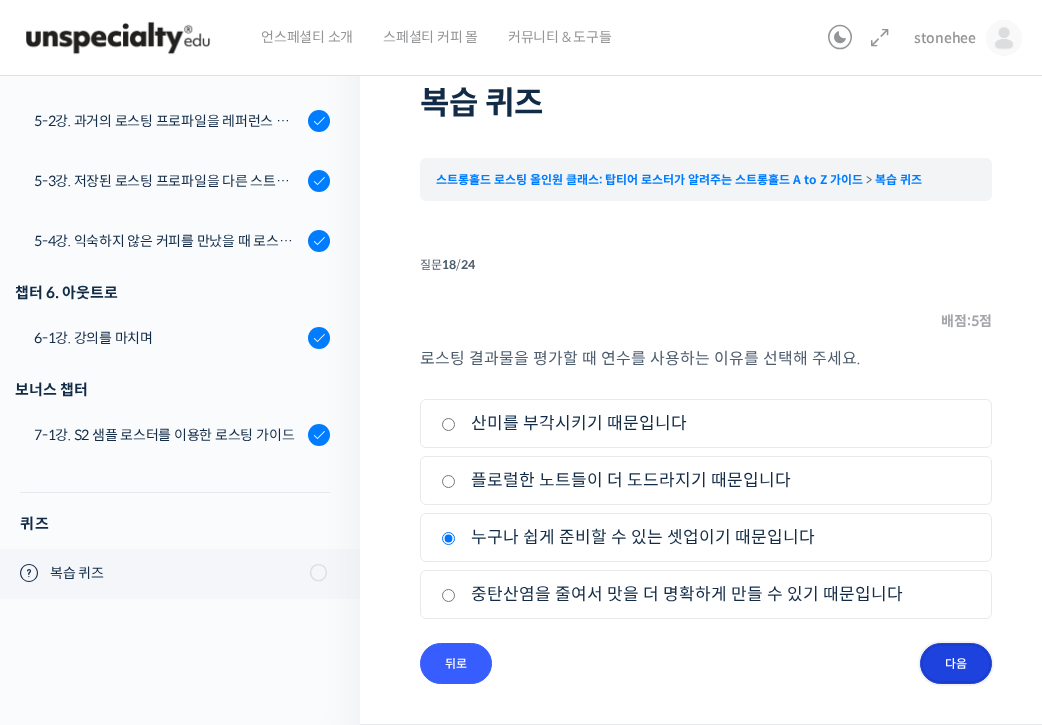 click on "다음" at bounding box center (956, 663) 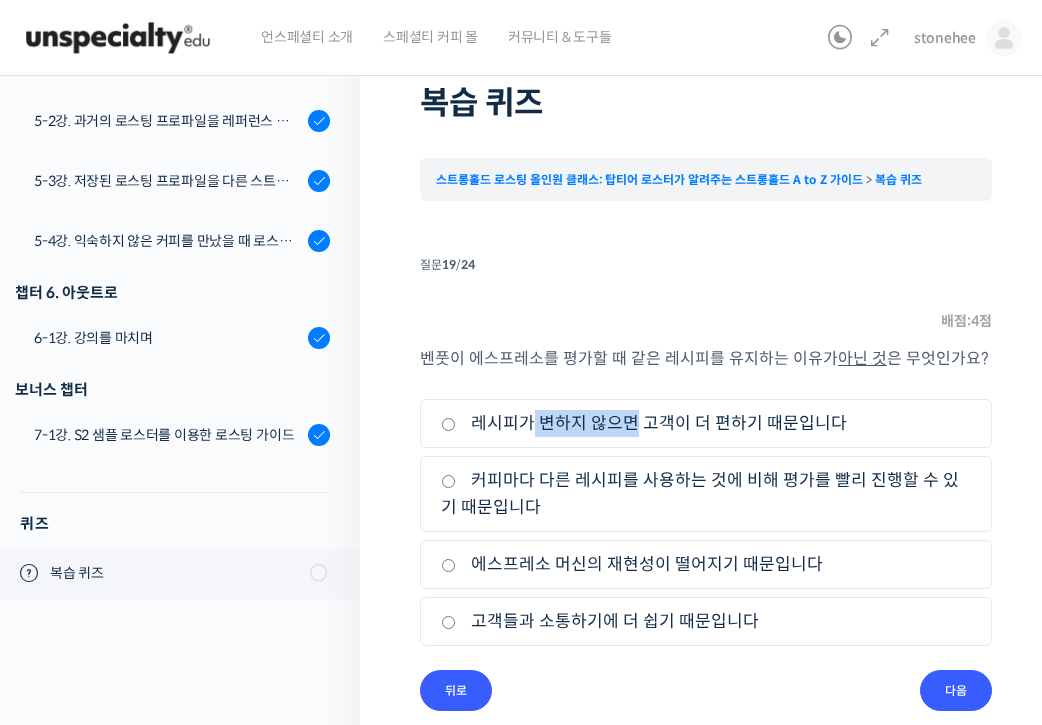 drag, startPoint x: 524, startPoint y: 417, endPoint x: 629, endPoint y: 434, distance: 106.36729 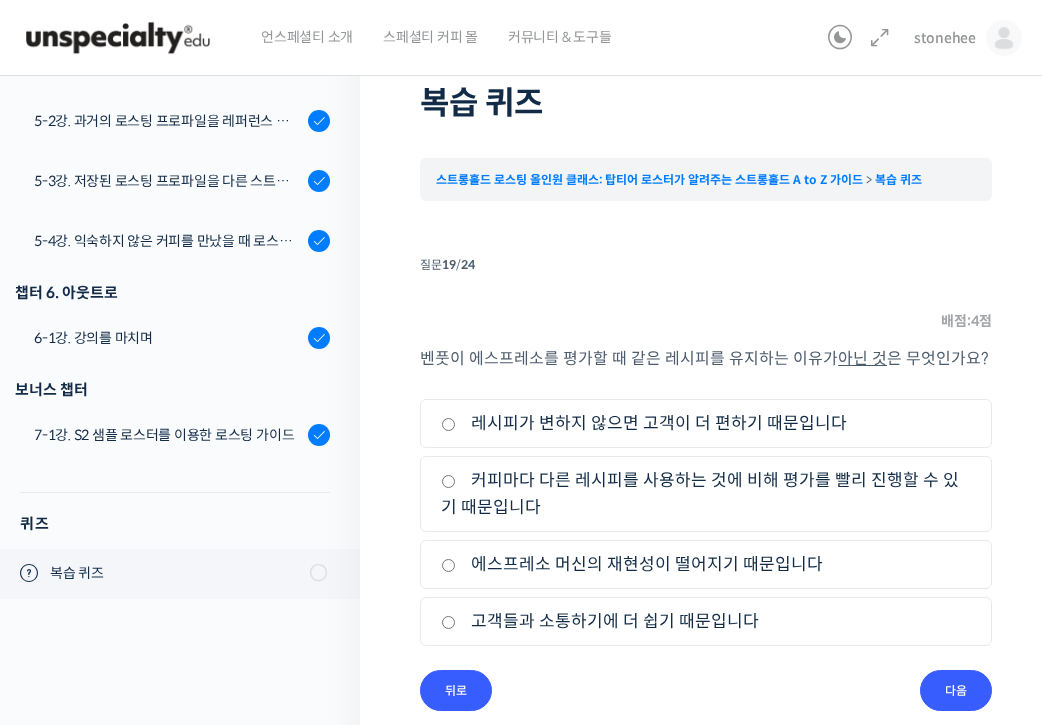 click on "커피마다 다른 레시피를 사용하는 것에 비해 평가를 빨리 진행할 수 있기 때문입니다" at bounding box center [706, 494] 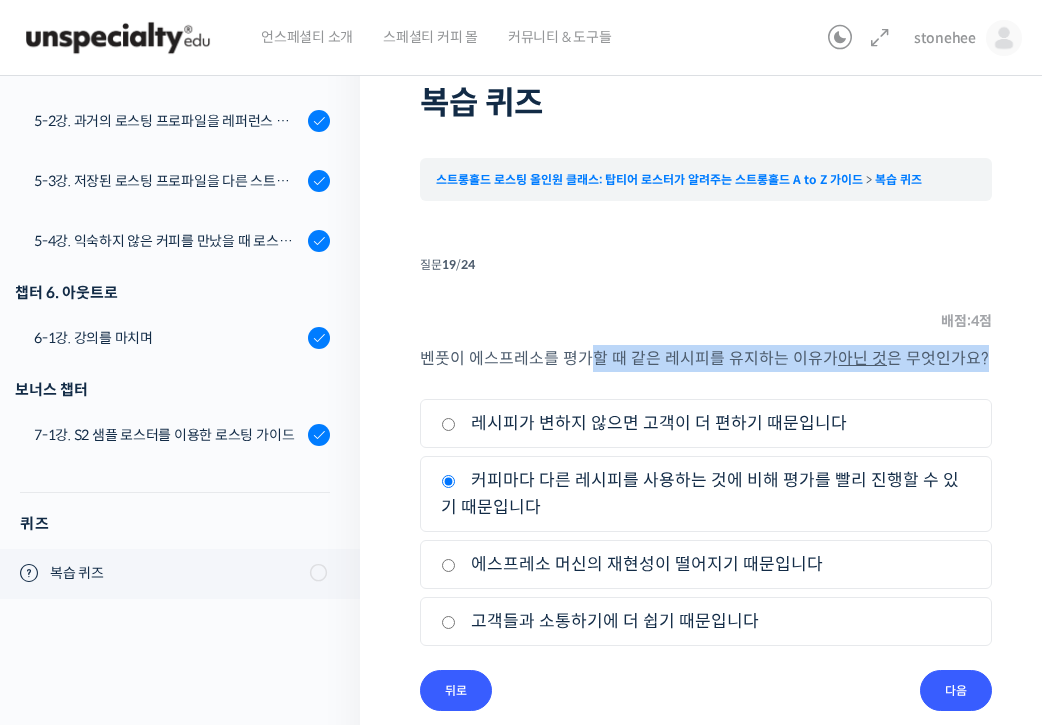drag, startPoint x: 586, startPoint y: 366, endPoint x: 809, endPoint y: 376, distance: 223.2241 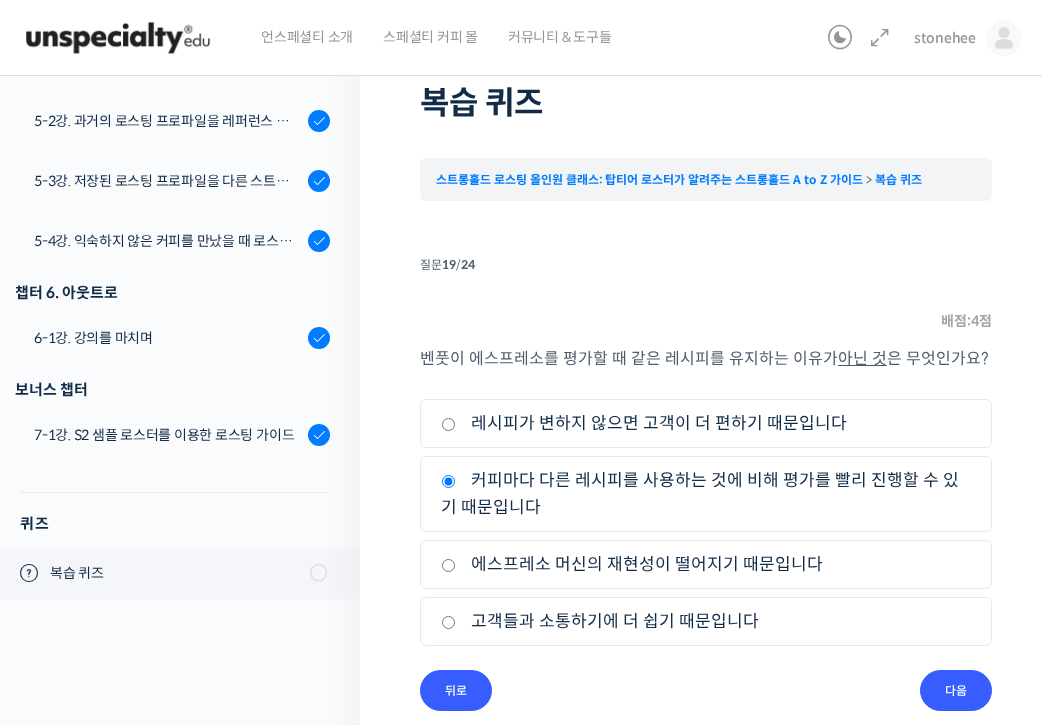click on "벤풋이 에스프레소를 평가할 때 같은 레시피를 유지하는 이유가  아닌 것 은 무엇인가요?" at bounding box center (706, 358) 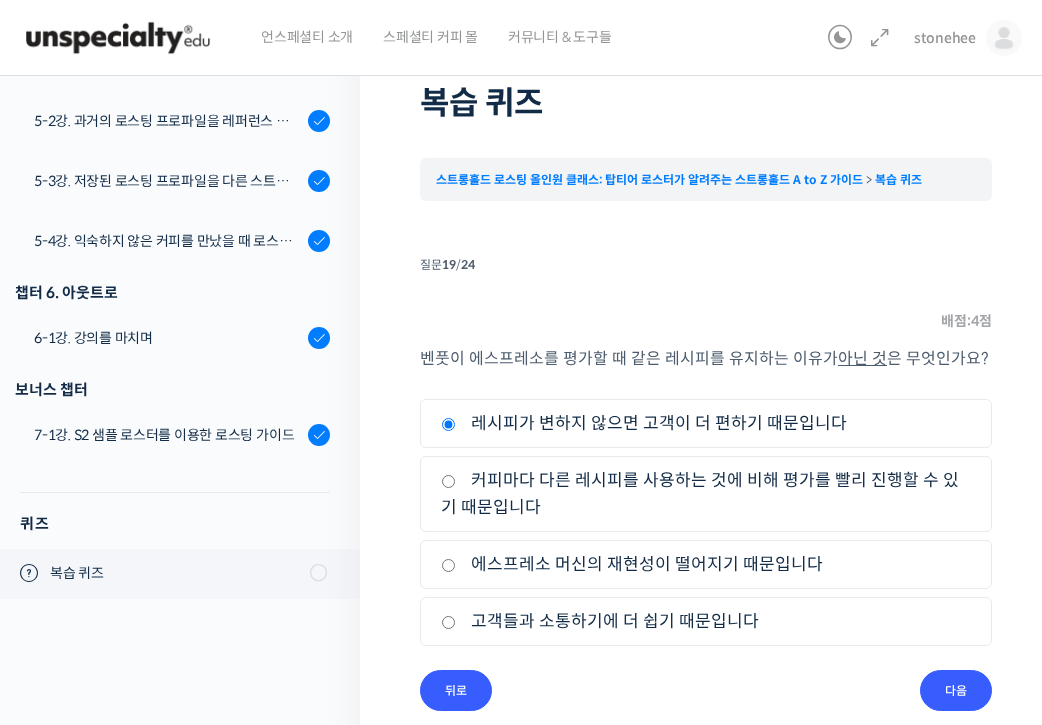scroll, scrollTop: 123, scrollLeft: 0, axis: vertical 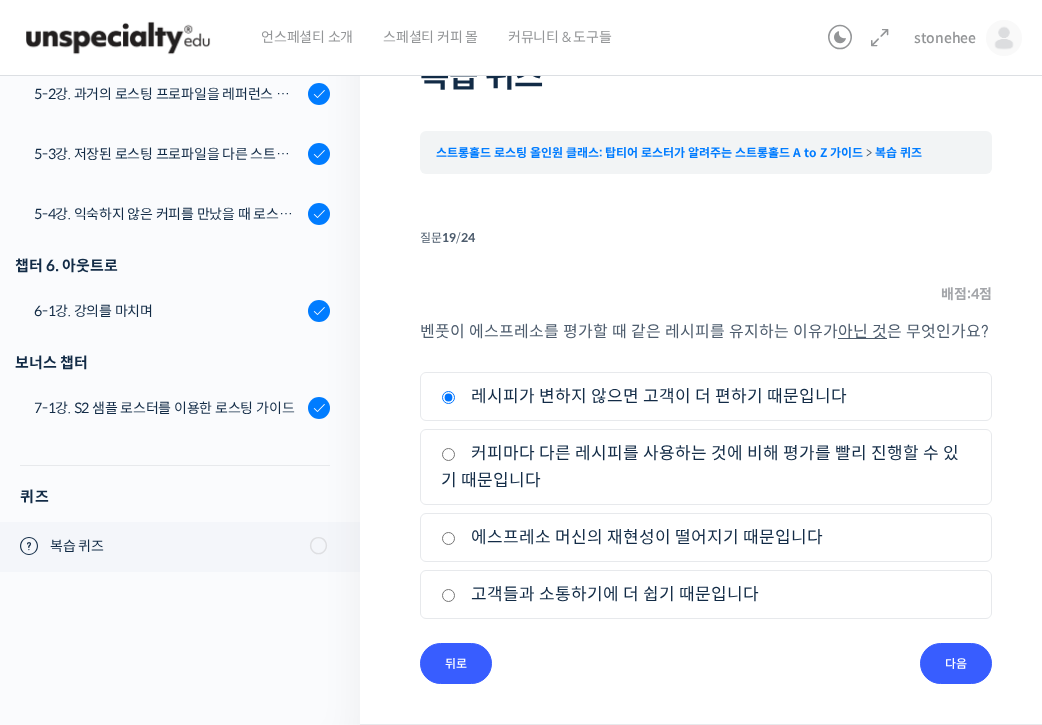click on "에스프레소 머신의 재현성이 떨어지기 때문입니다" at bounding box center [706, 537] 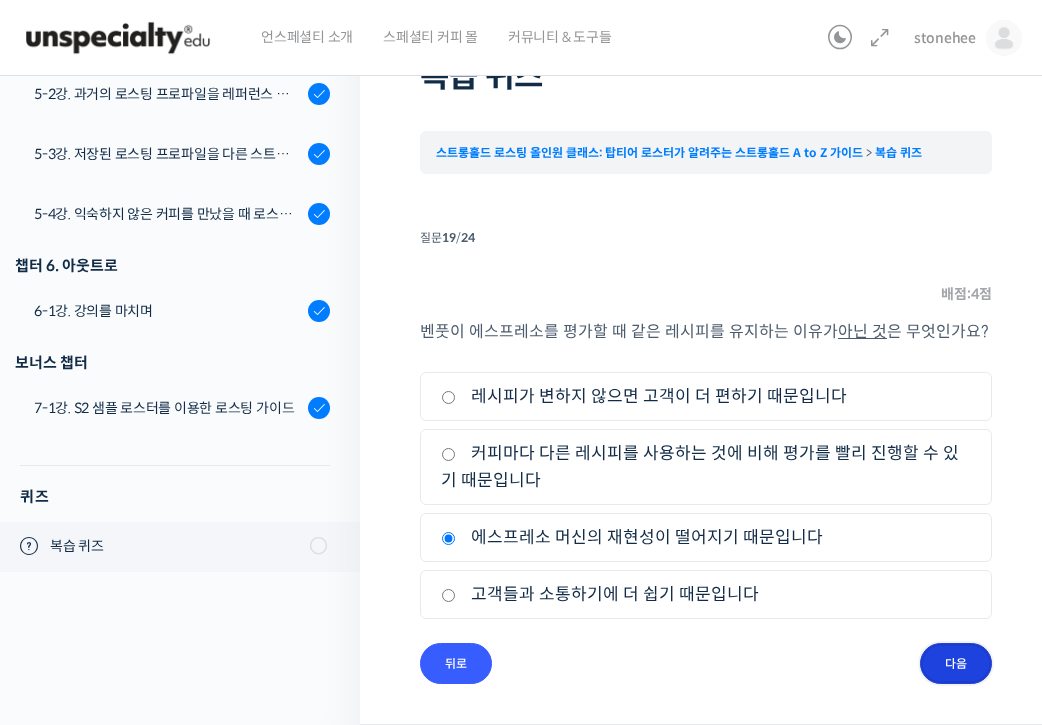 click on "다음" at bounding box center (956, 663) 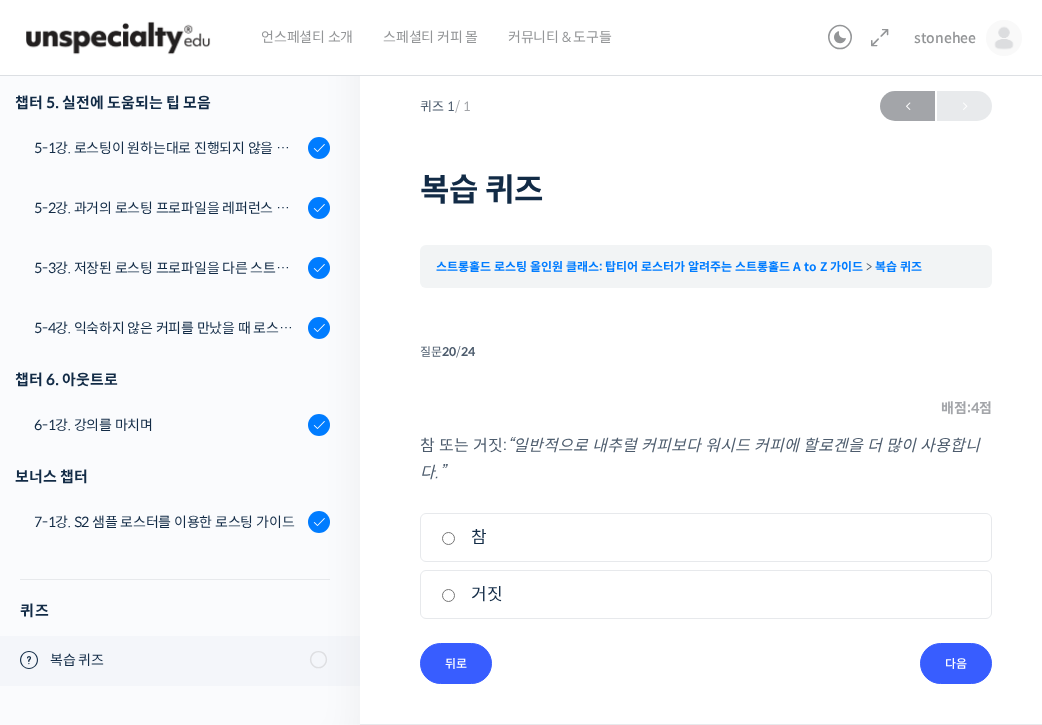 scroll, scrollTop: 9, scrollLeft: 0, axis: vertical 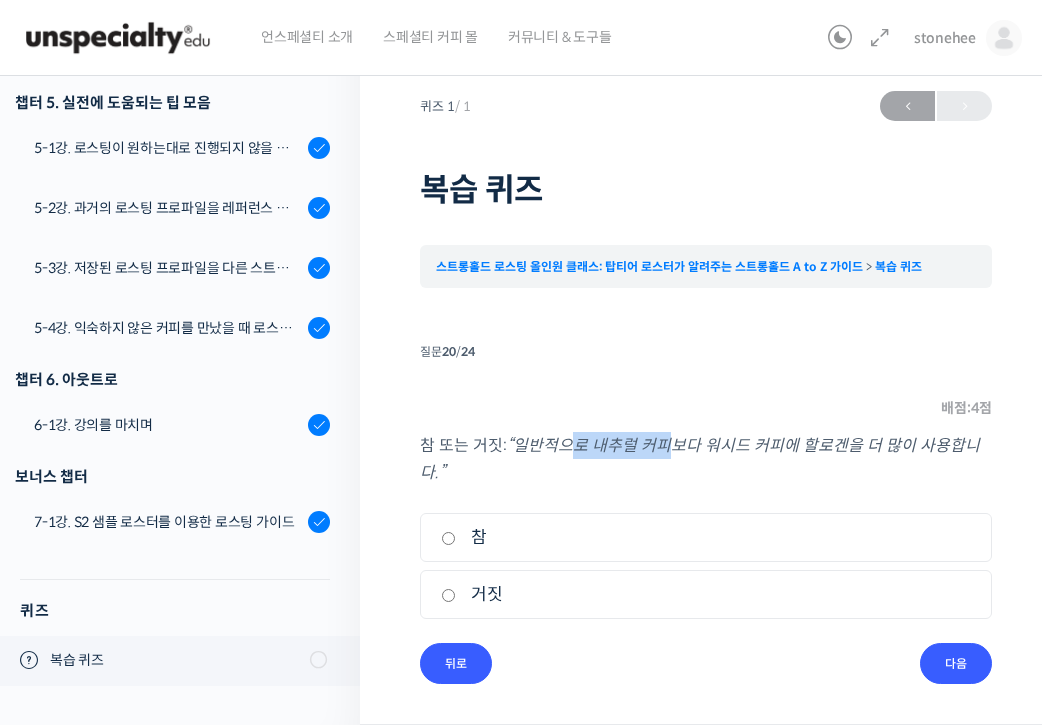 drag, startPoint x: 571, startPoint y: 448, endPoint x: 674, endPoint y: 457, distance: 103.392456 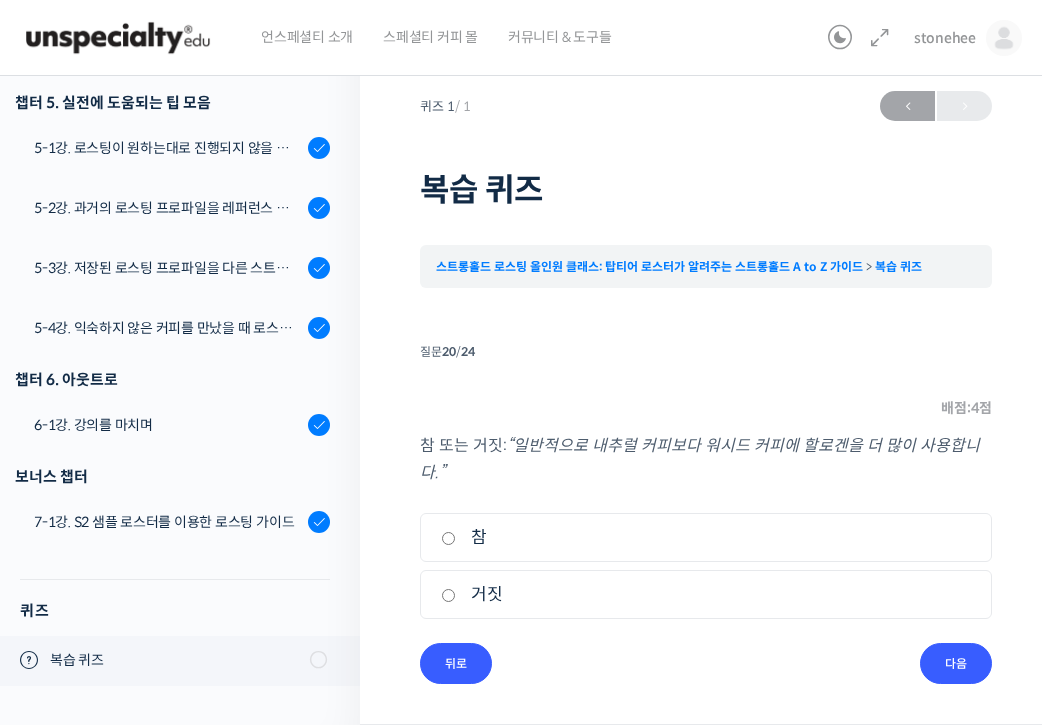 click on "참" at bounding box center (706, 537) 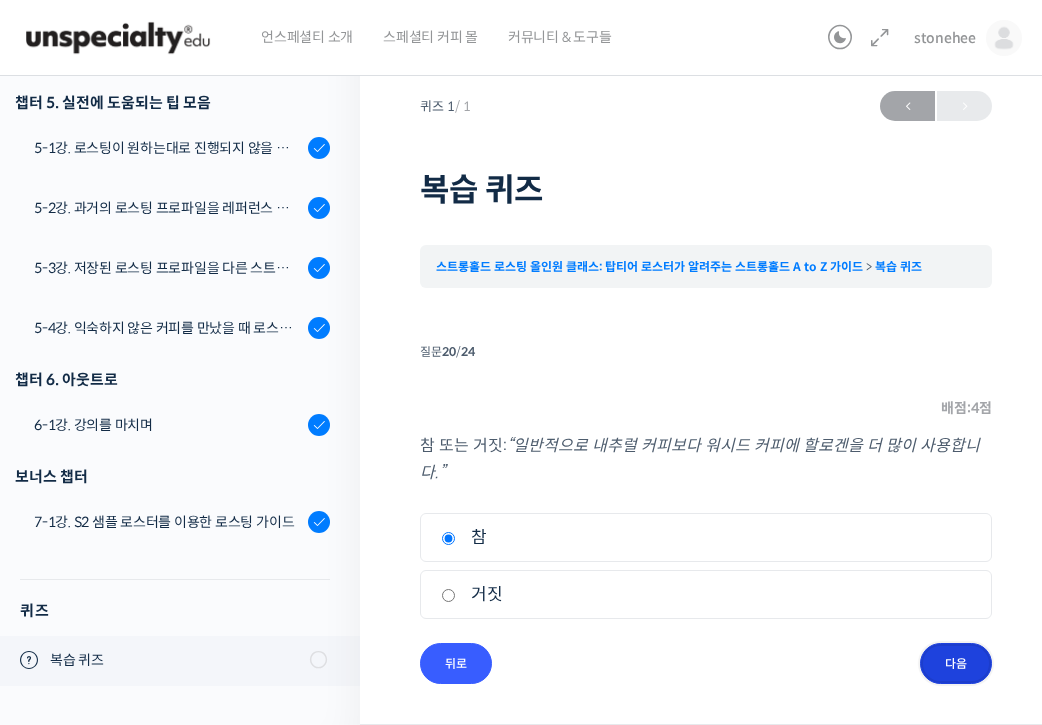 click on "다음" at bounding box center (956, 663) 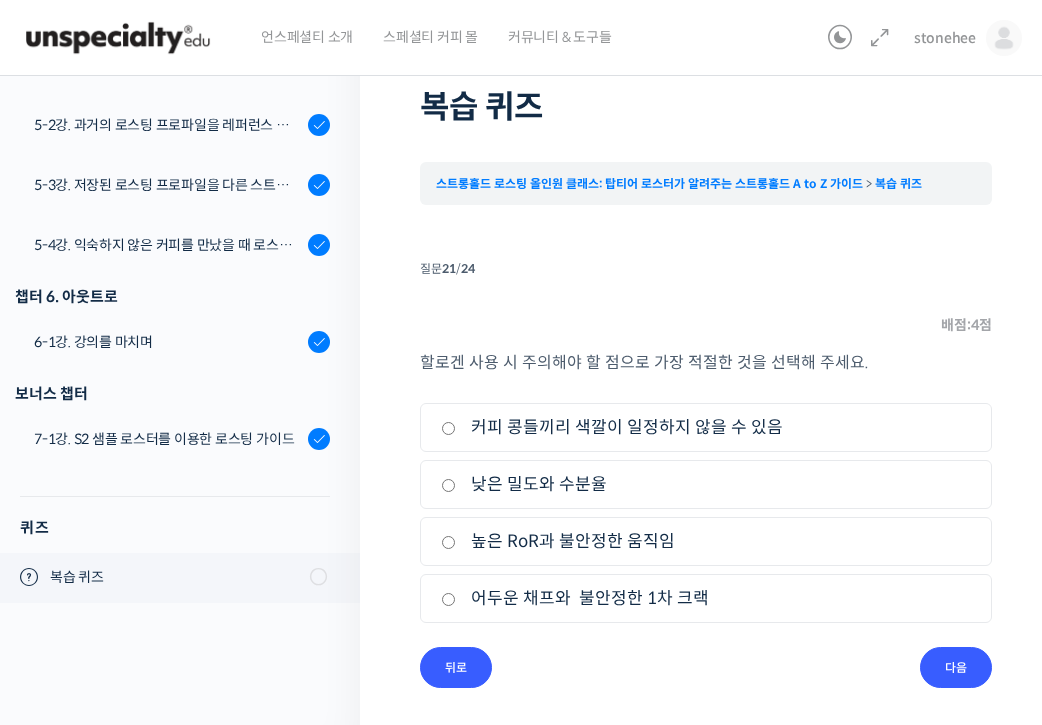 scroll, scrollTop: 96, scrollLeft: 0, axis: vertical 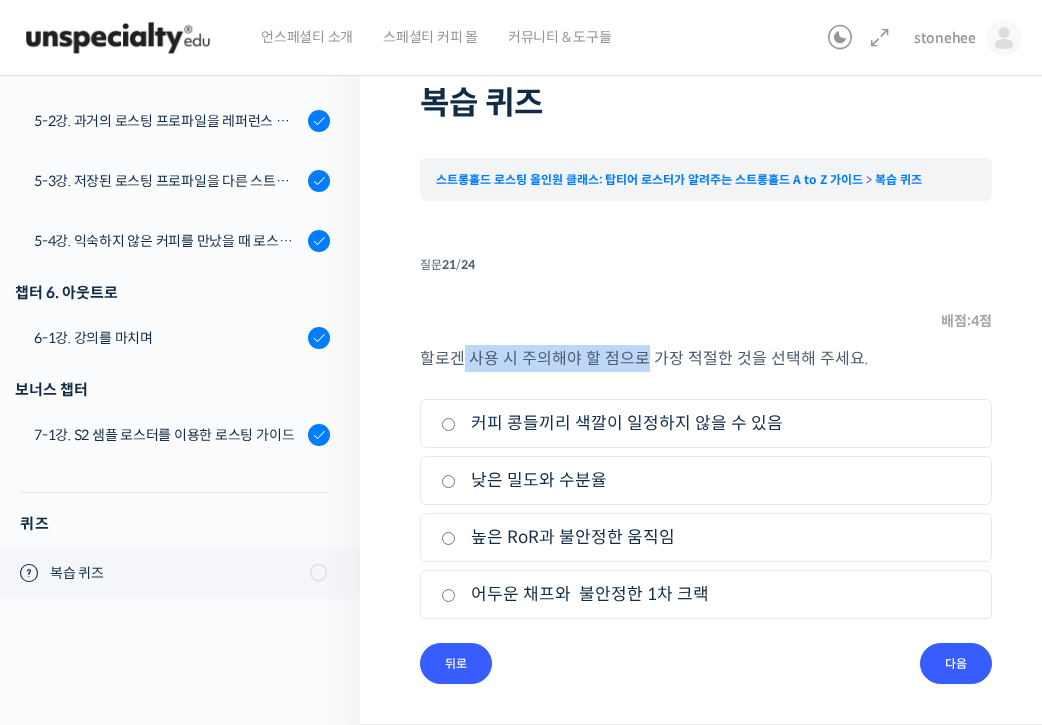 drag, startPoint x: 462, startPoint y: 361, endPoint x: 638, endPoint y: 361, distance: 176 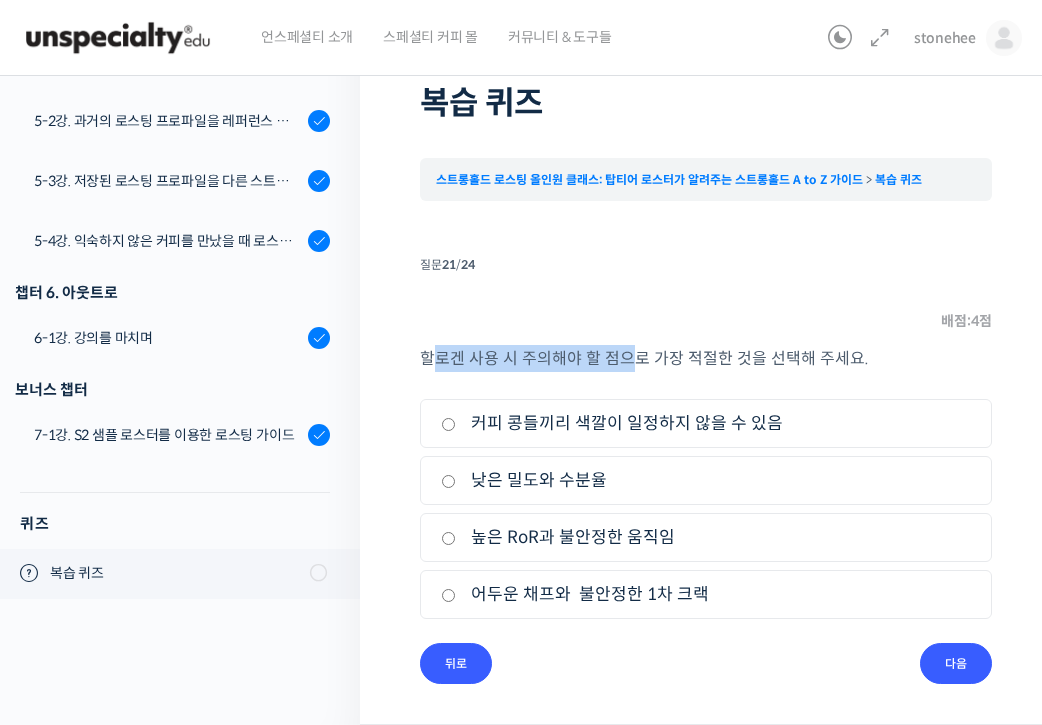 drag, startPoint x: 435, startPoint y: 358, endPoint x: 627, endPoint y: 357, distance: 192.00261 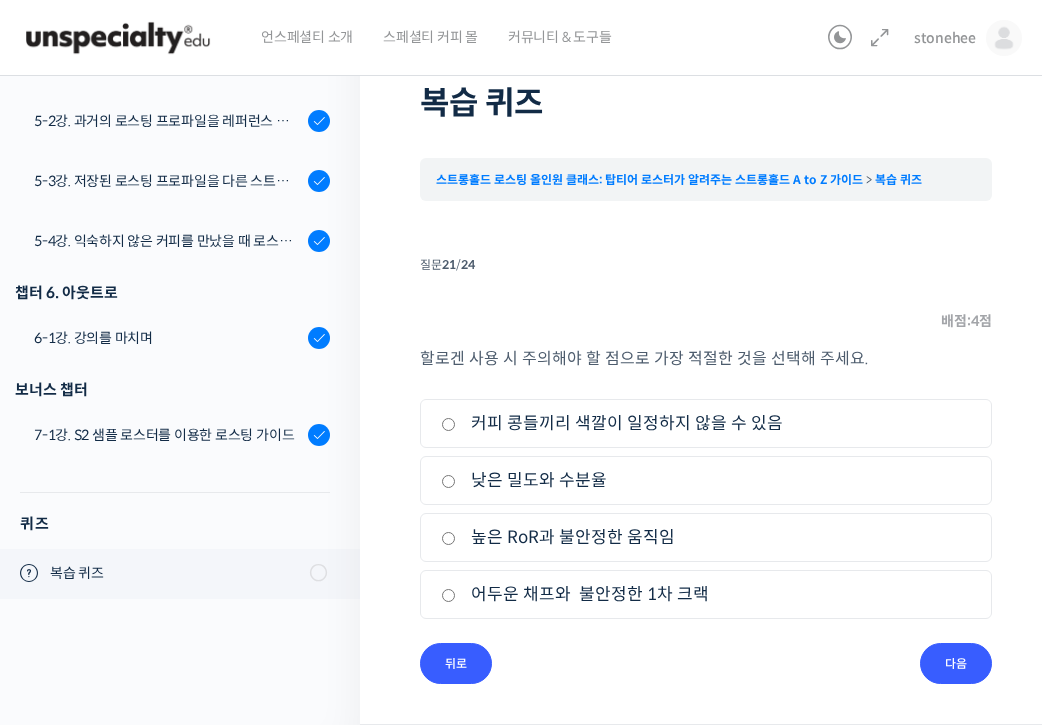 click on "질문  21  /  24" at bounding box center [706, 264] 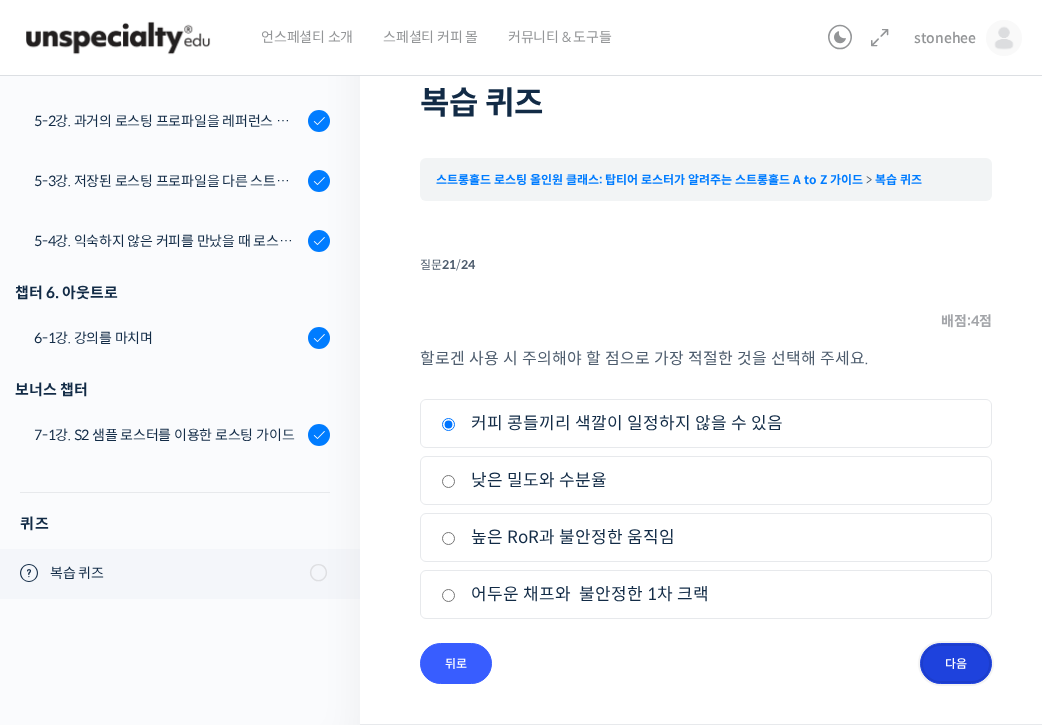 click on "다음" at bounding box center (956, 663) 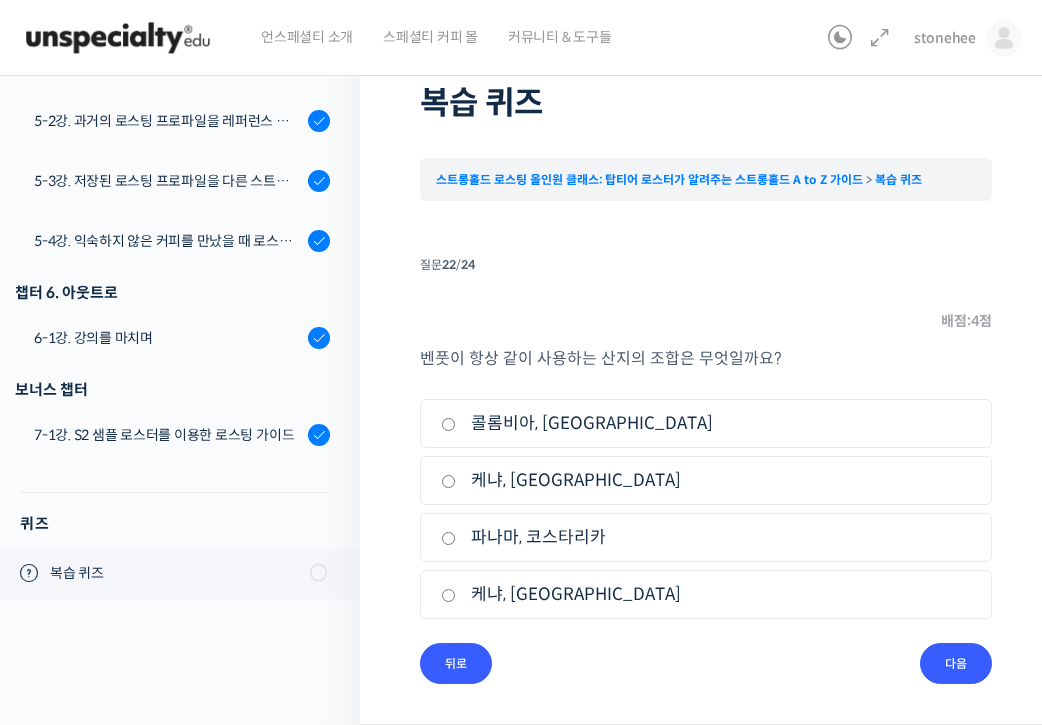click on "케냐, 에티오피아" at bounding box center [706, 480] 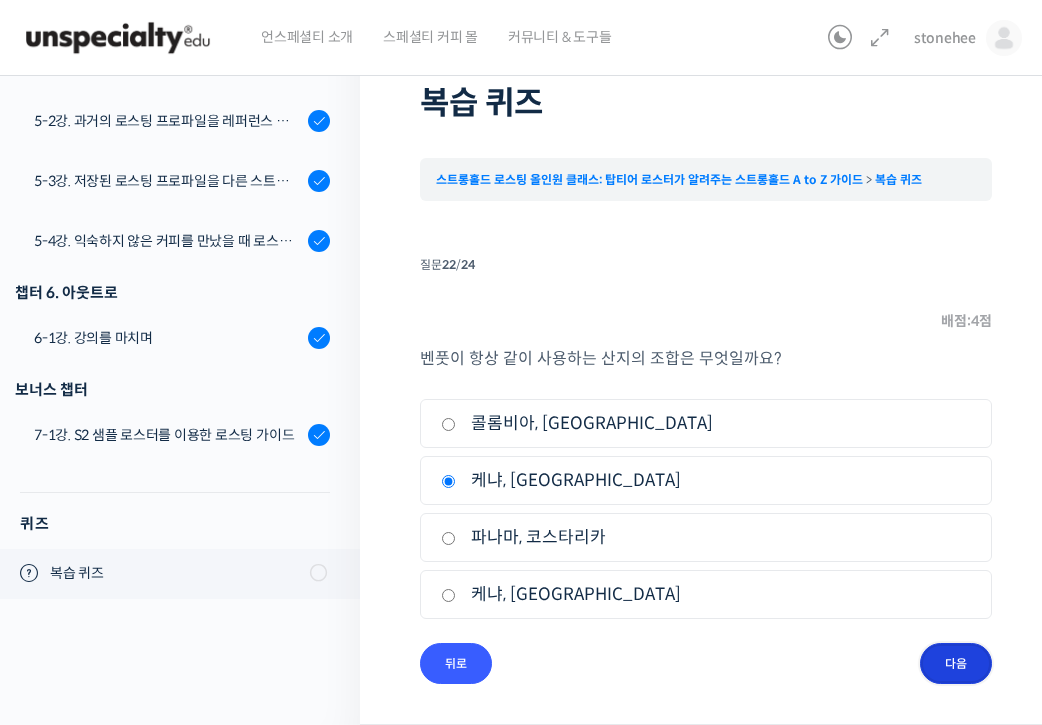 click on "다음" at bounding box center (956, 663) 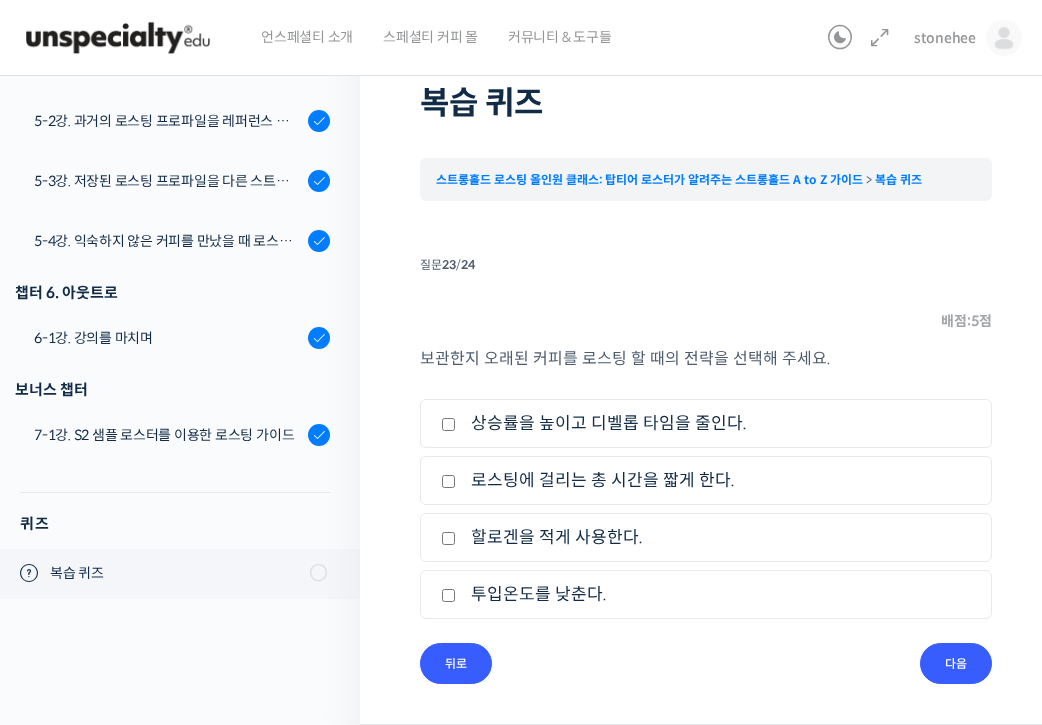click on "상승률을 높이고 디벨롭 타임을 줄인다." at bounding box center [706, 423] 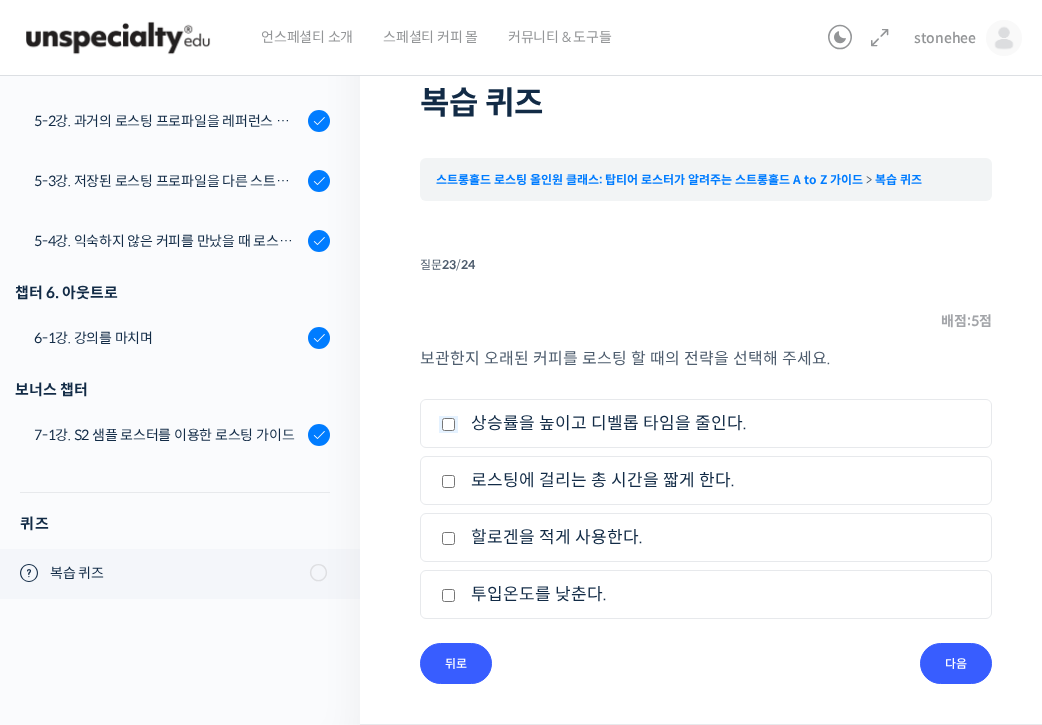 checkbox on "true" 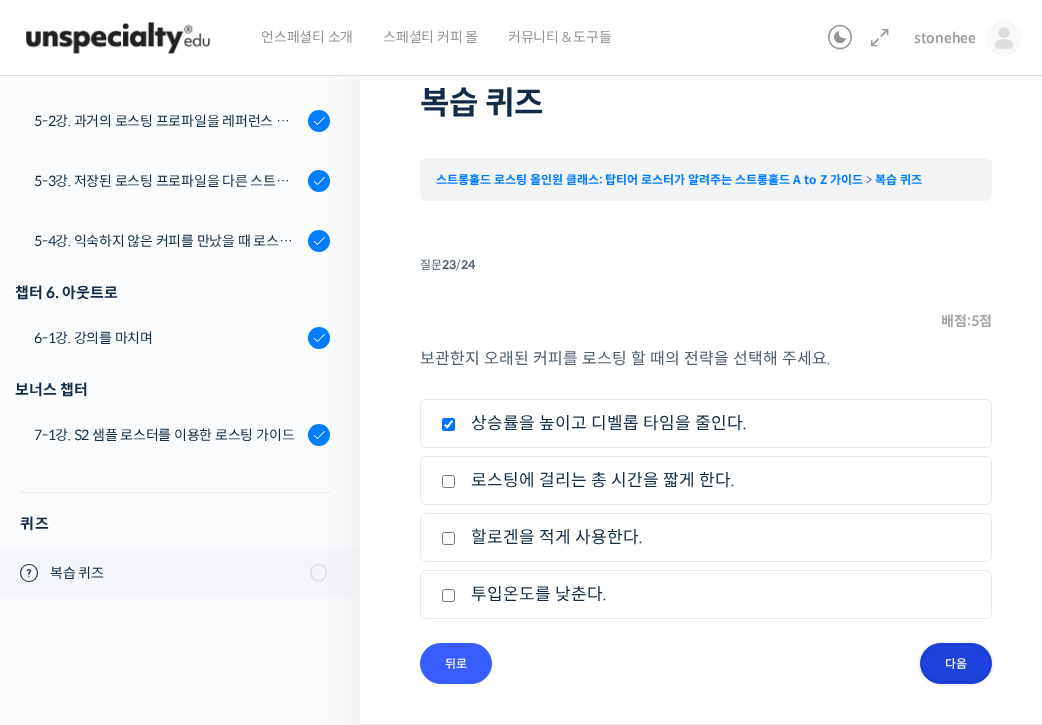 click on "다음" at bounding box center [956, 663] 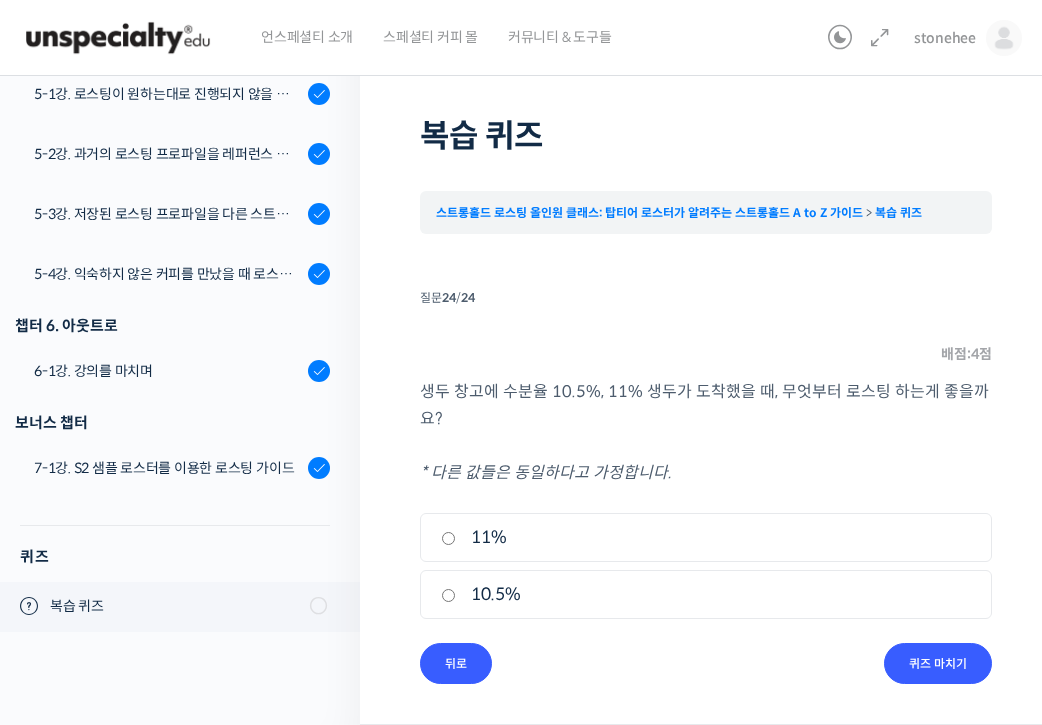 scroll, scrollTop: 63, scrollLeft: 0, axis: vertical 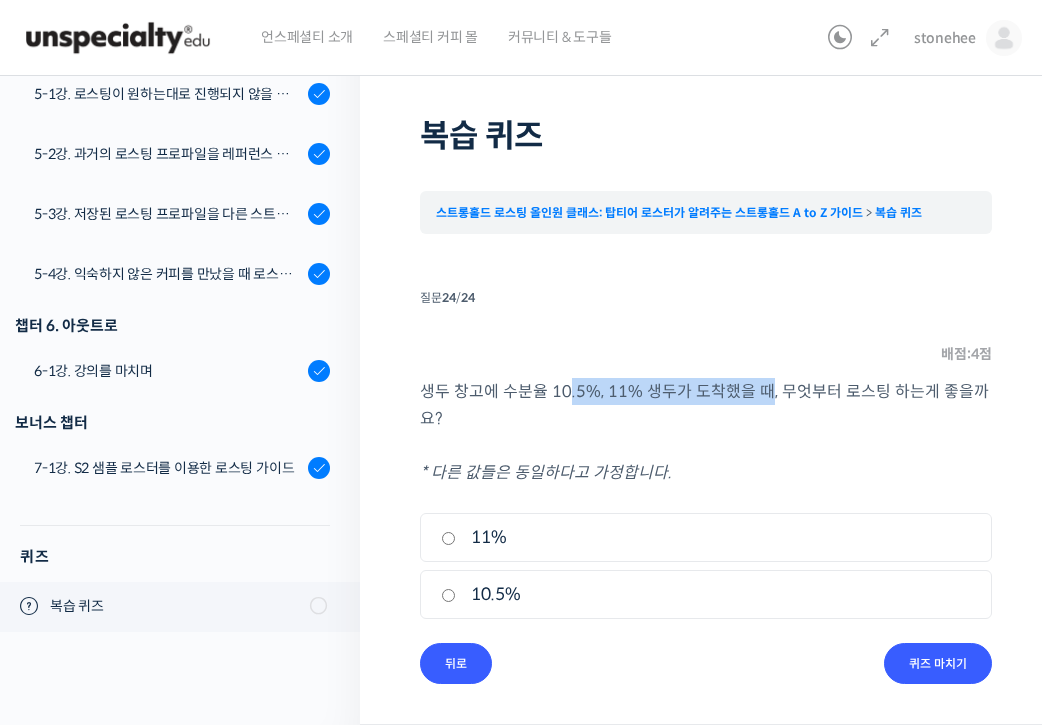 drag, startPoint x: 564, startPoint y: 391, endPoint x: 761, endPoint y: 399, distance: 197.16237 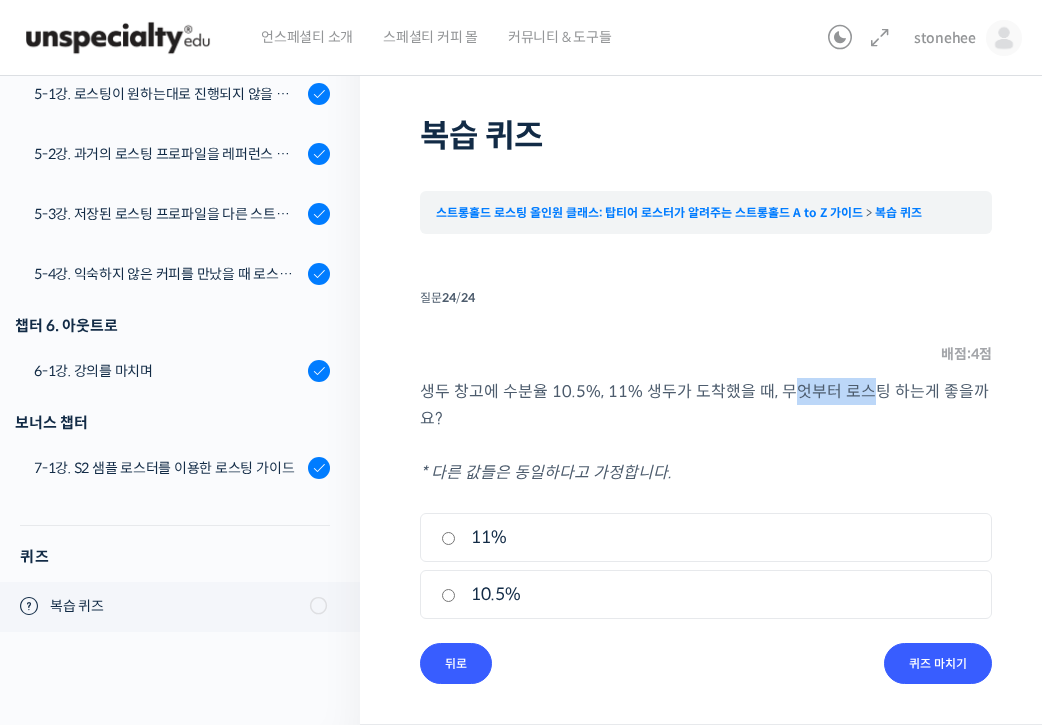 drag, startPoint x: 789, startPoint y: 390, endPoint x: 858, endPoint y: 390, distance: 69 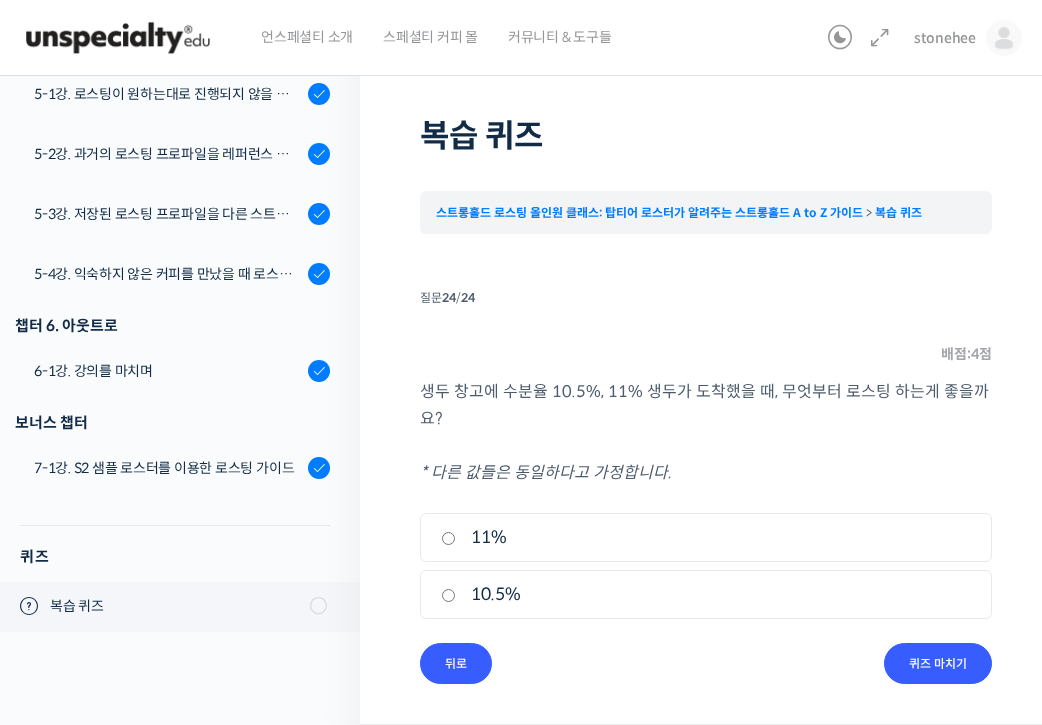 click on "생두 창고에 수분율 10.5%, 11% 생두가 도착했을 때, 무엇부터 로스팅 하는게 좋을까요?
* 다른 값들은 동일하다고 가정합니다." at bounding box center (706, 432) 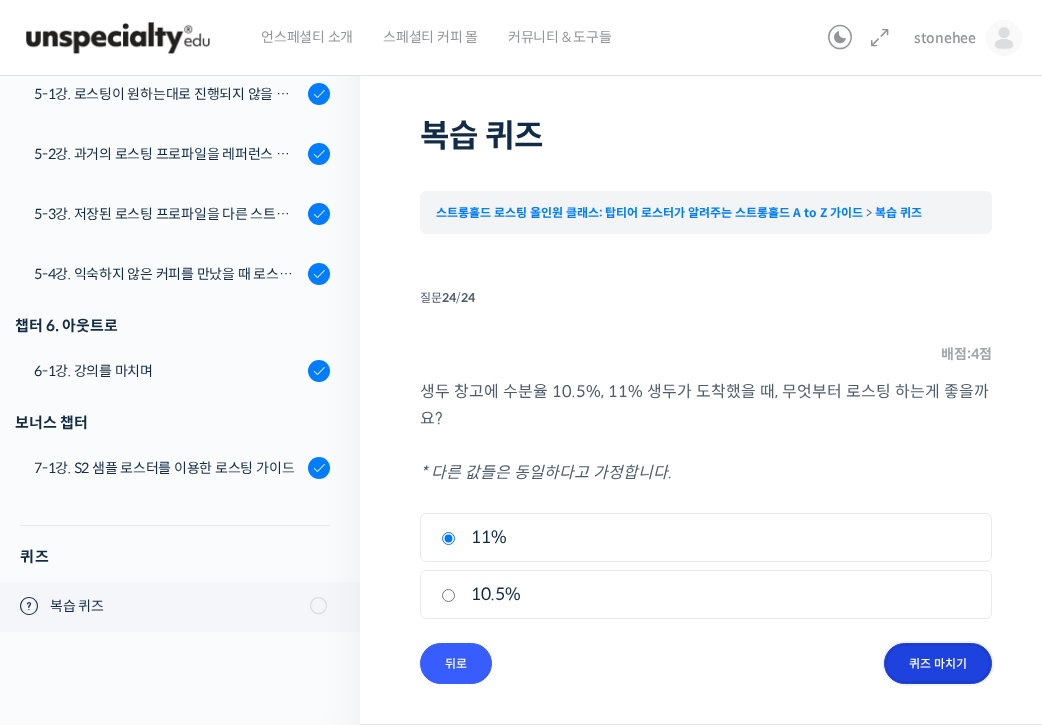 click on "퀴즈 마치기" at bounding box center (938, 663) 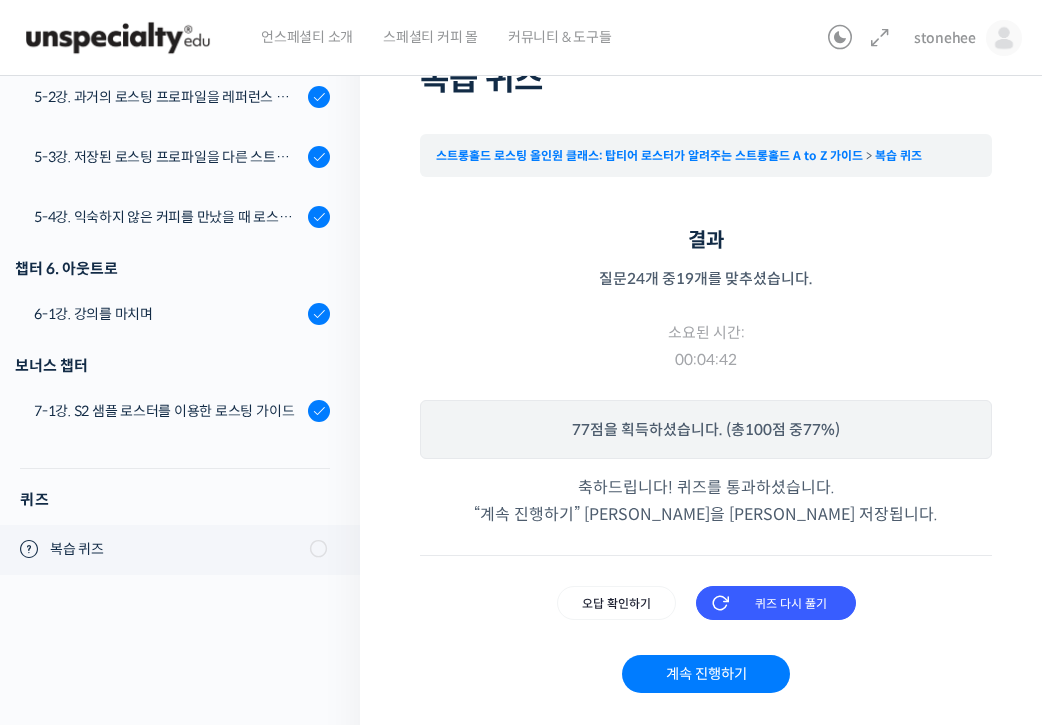 scroll, scrollTop: 121, scrollLeft: 0, axis: vertical 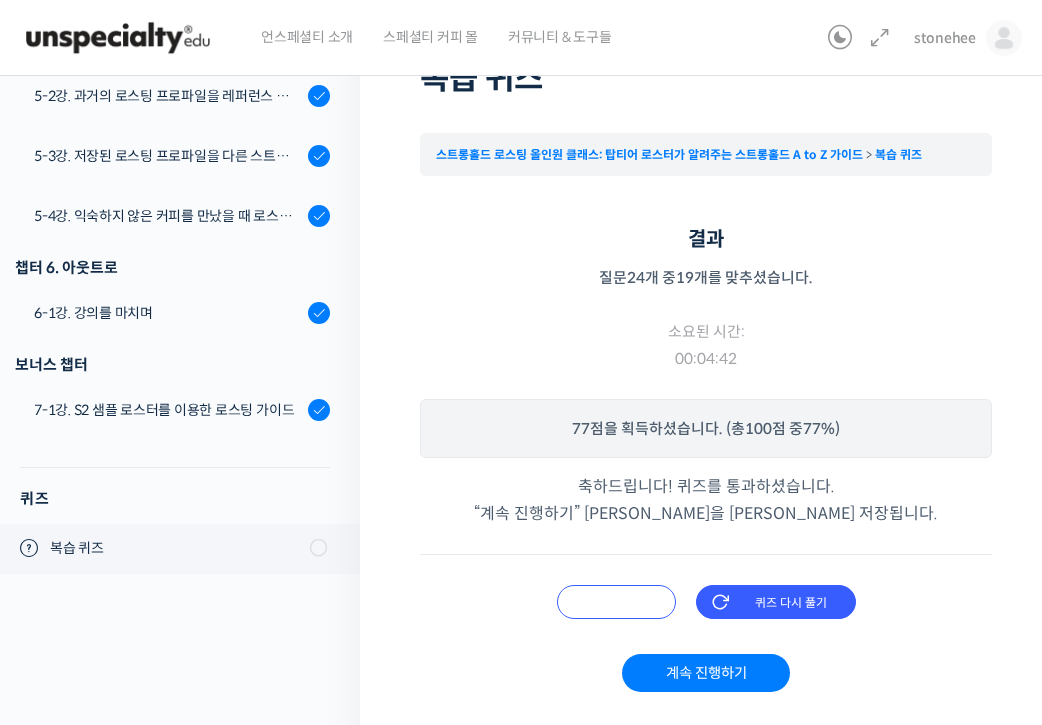 click on "오답 확인하기" at bounding box center (616, 602) 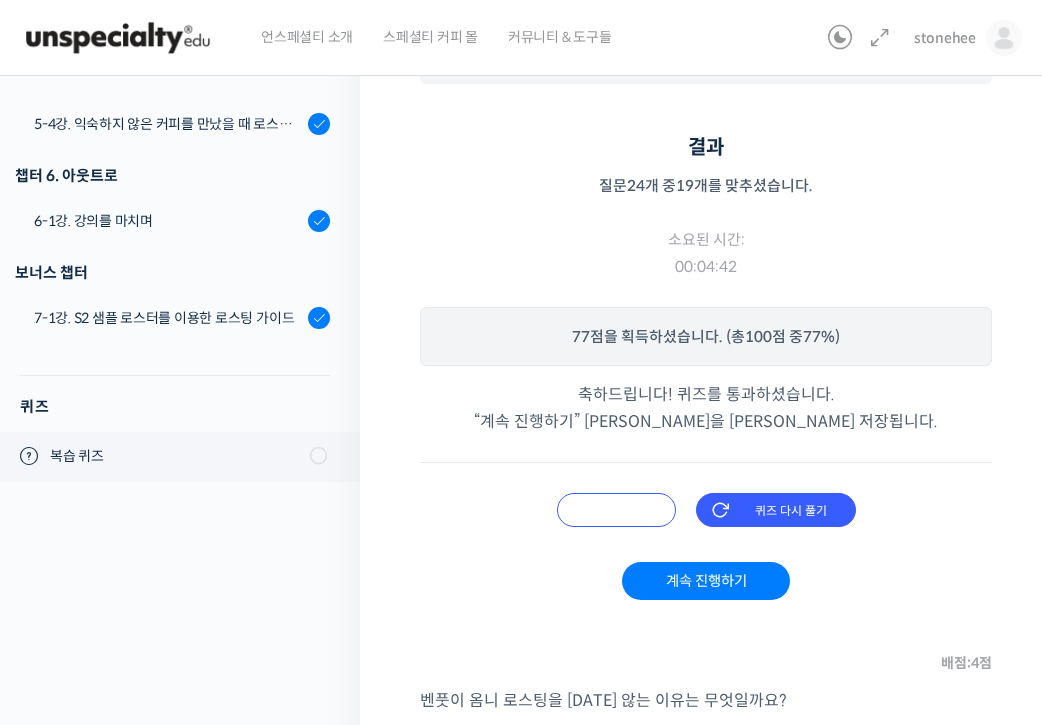 scroll, scrollTop: 214, scrollLeft: 0, axis: vertical 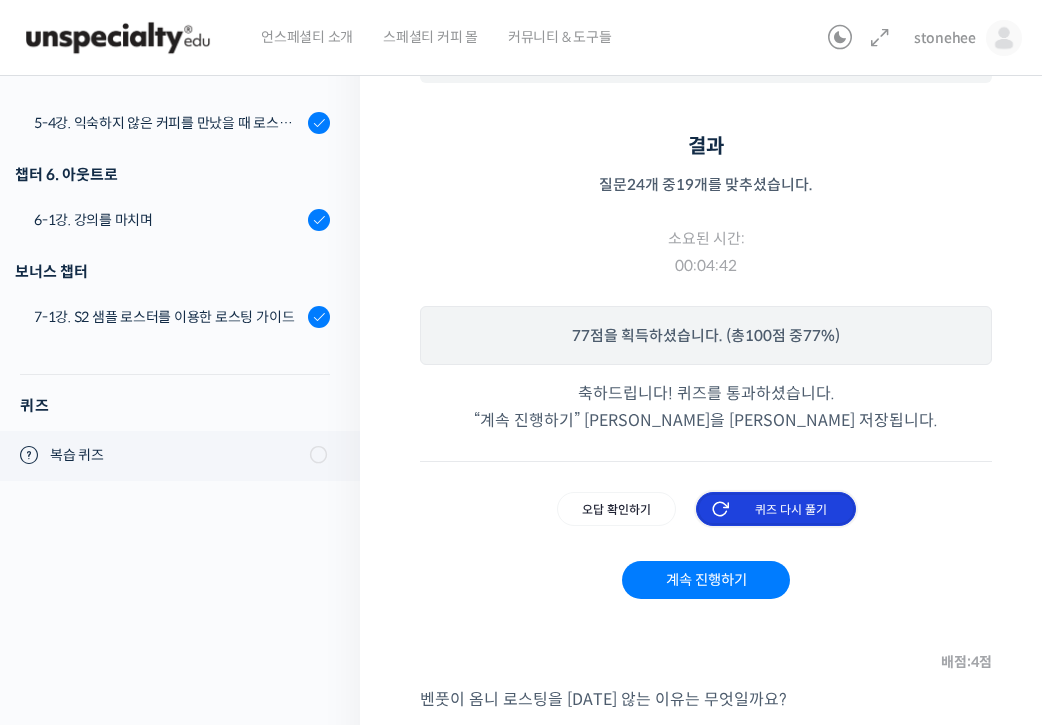 click on "퀴즈 다시 풀기" at bounding box center [776, 509] 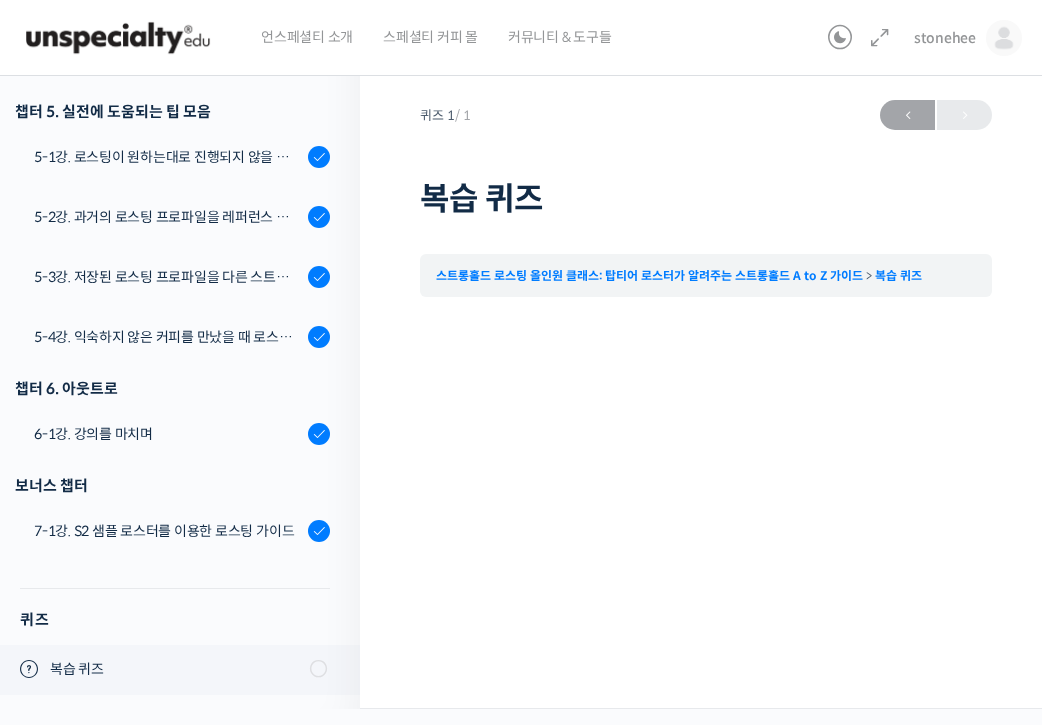 scroll, scrollTop: 0, scrollLeft: 0, axis: both 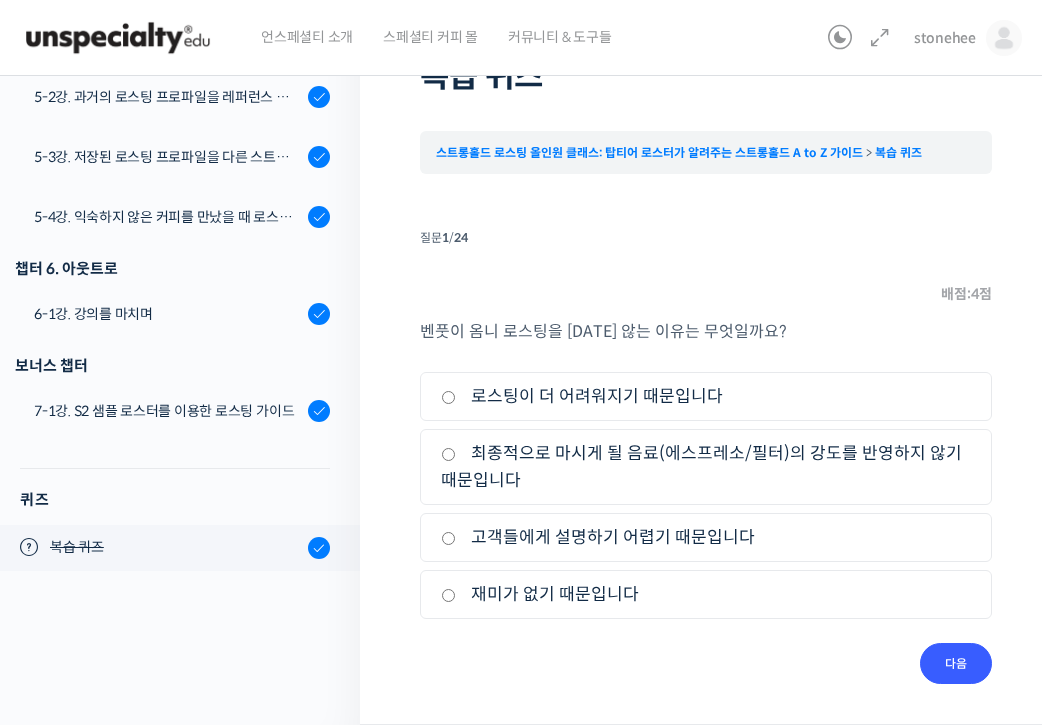 click on "최종적으로 마시게 될 음료(에스프레소/필터)의 강도를 반영하지 않기 때문입니다" at bounding box center [706, 467] 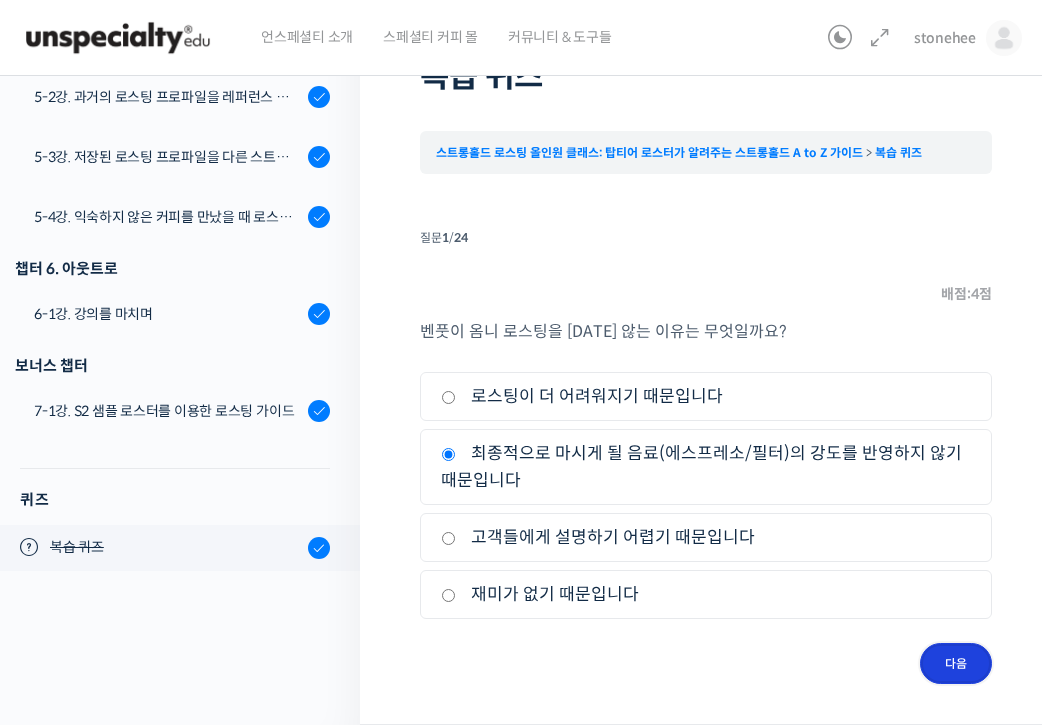 click on "다음" at bounding box center (956, 663) 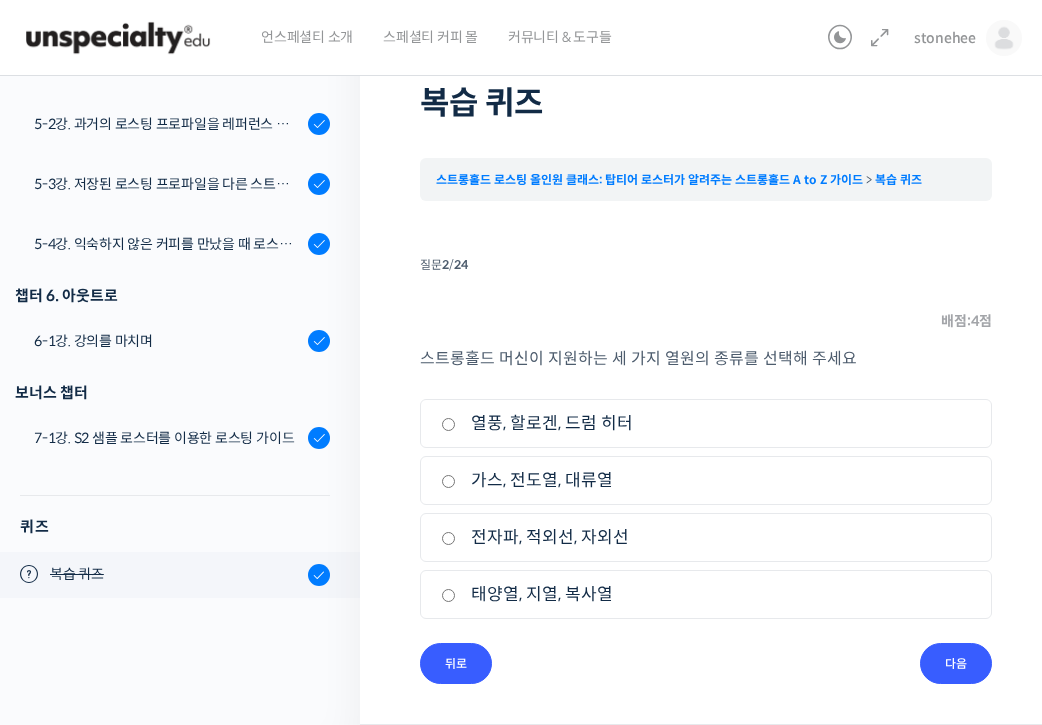 scroll, scrollTop: 96, scrollLeft: 0, axis: vertical 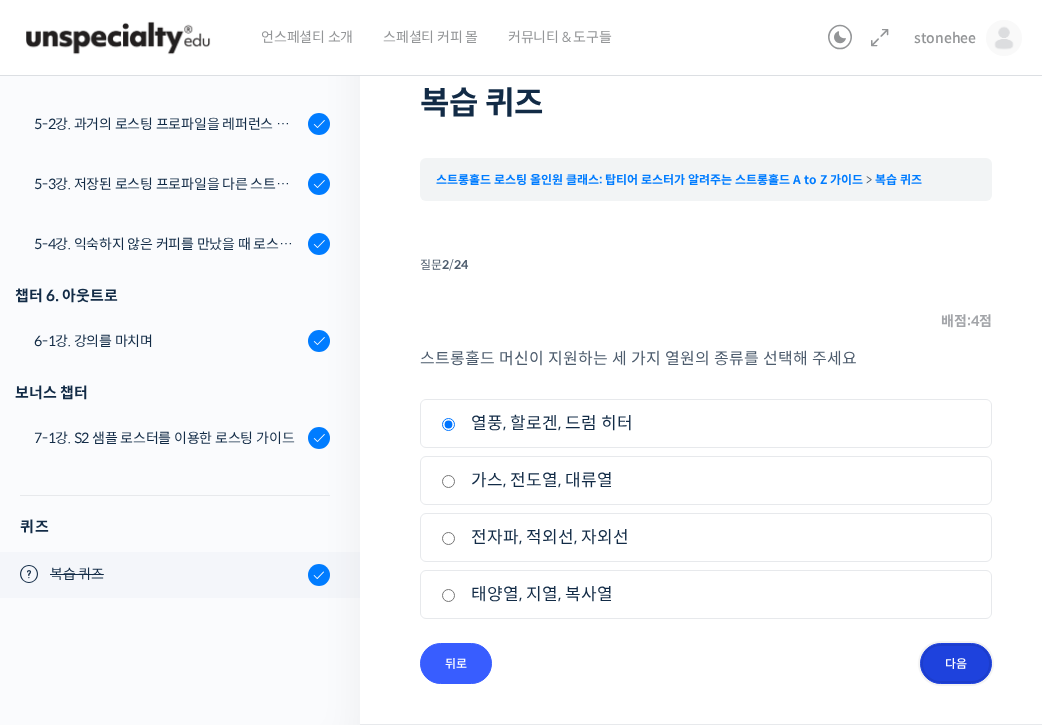 click on "다음" at bounding box center [956, 663] 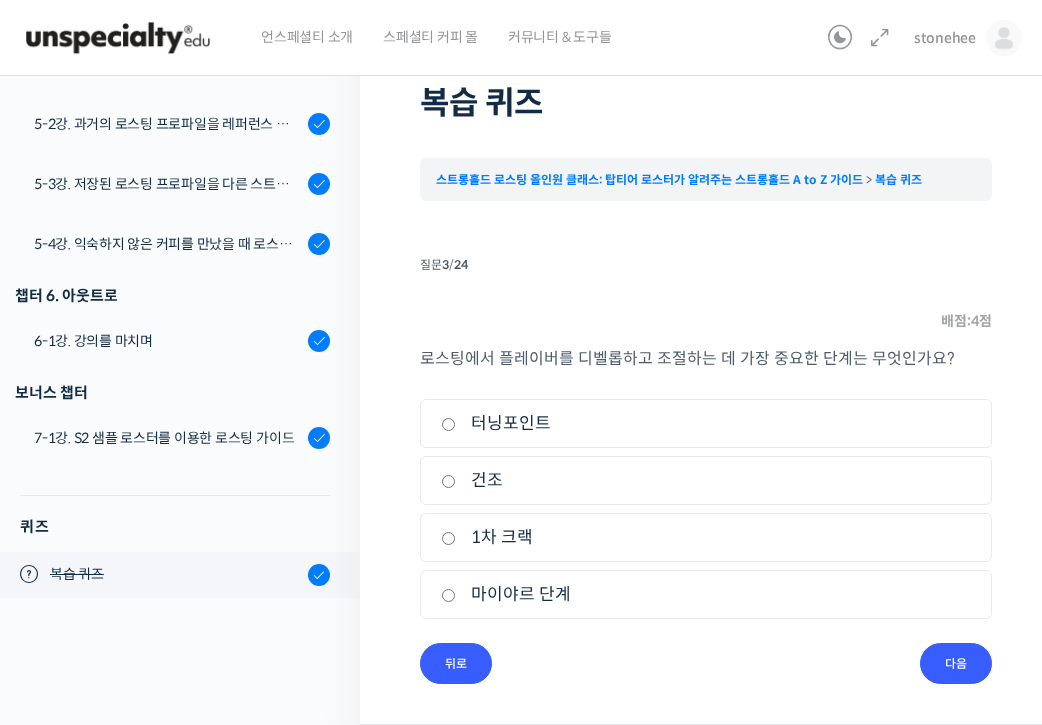 click on "1차 크랙" at bounding box center [706, 537] 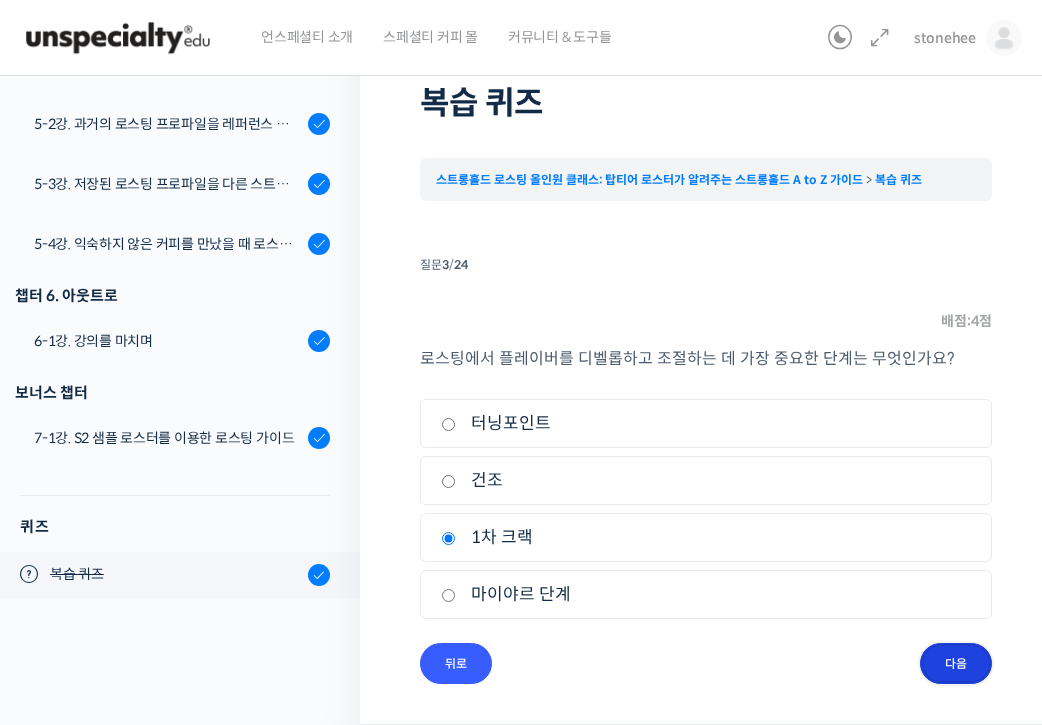 click on "다음" at bounding box center [956, 663] 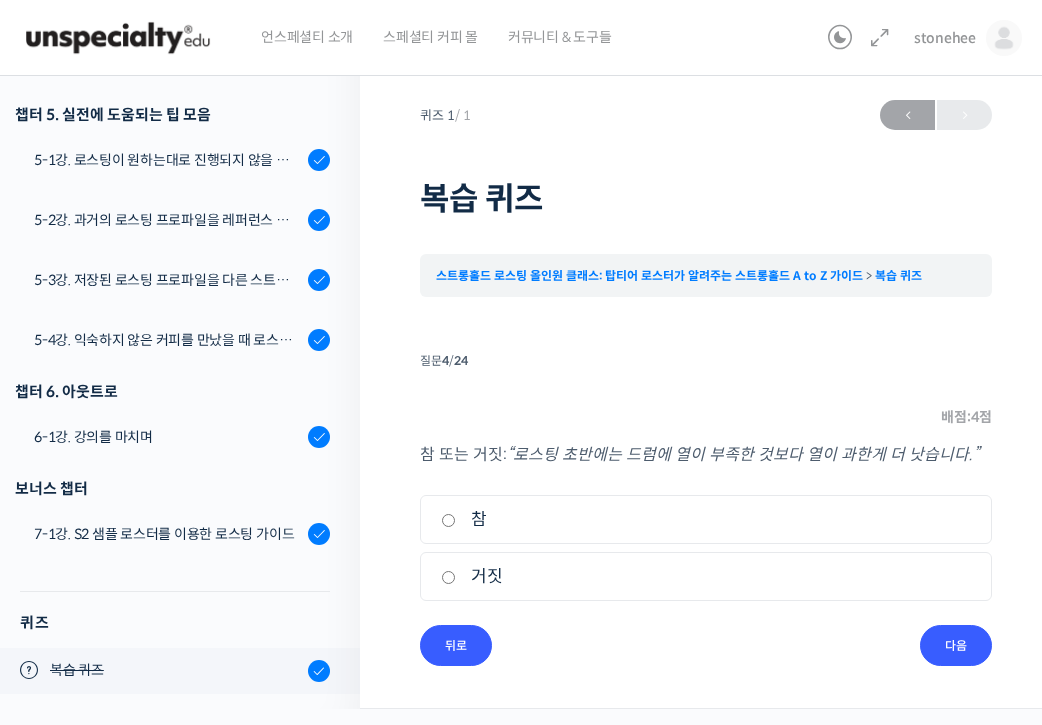 scroll, scrollTop: 0, scrollLeft: 0, axis: both 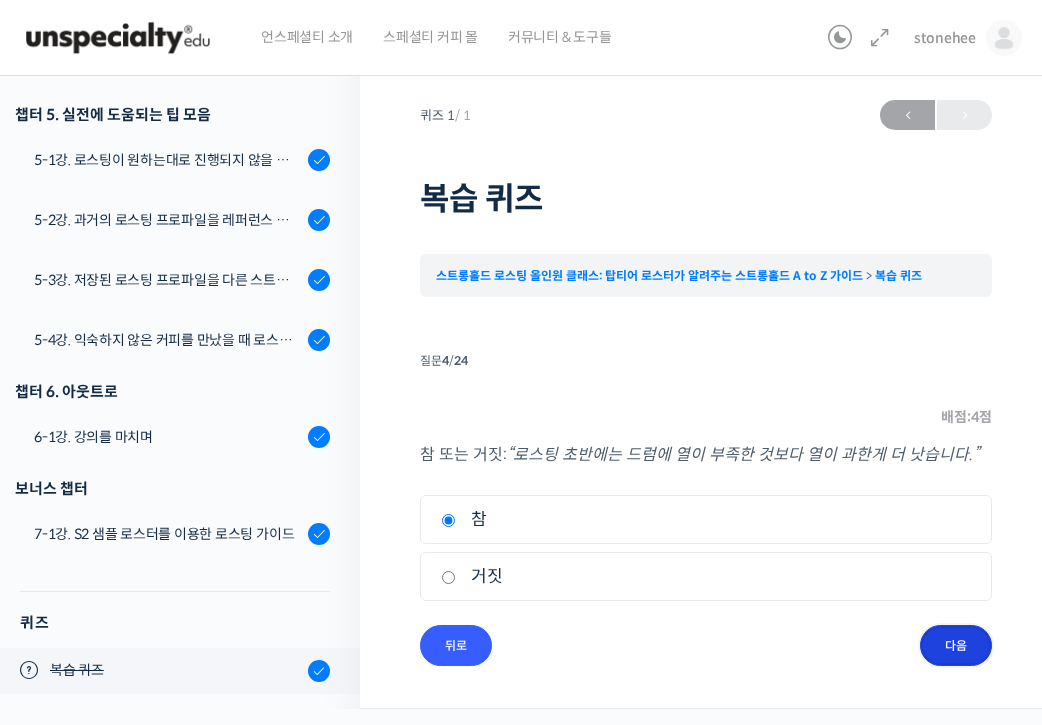 click on "다음" at bounding box center [956, 645] 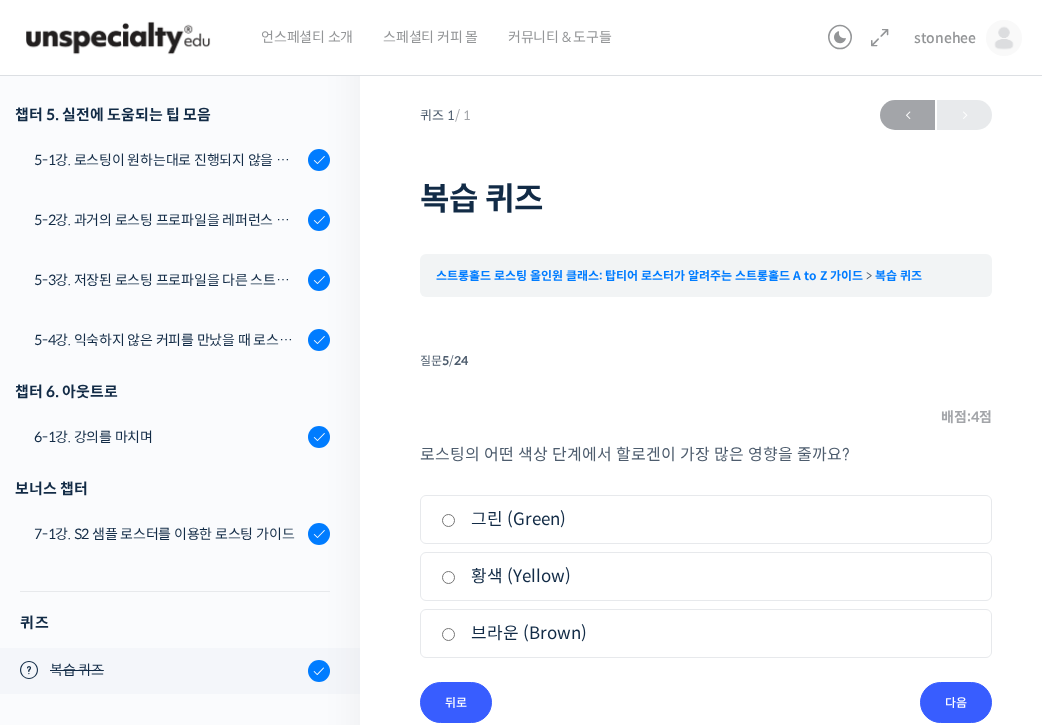 click on "브라운 (Brown)" at bounding box center (706, 633) 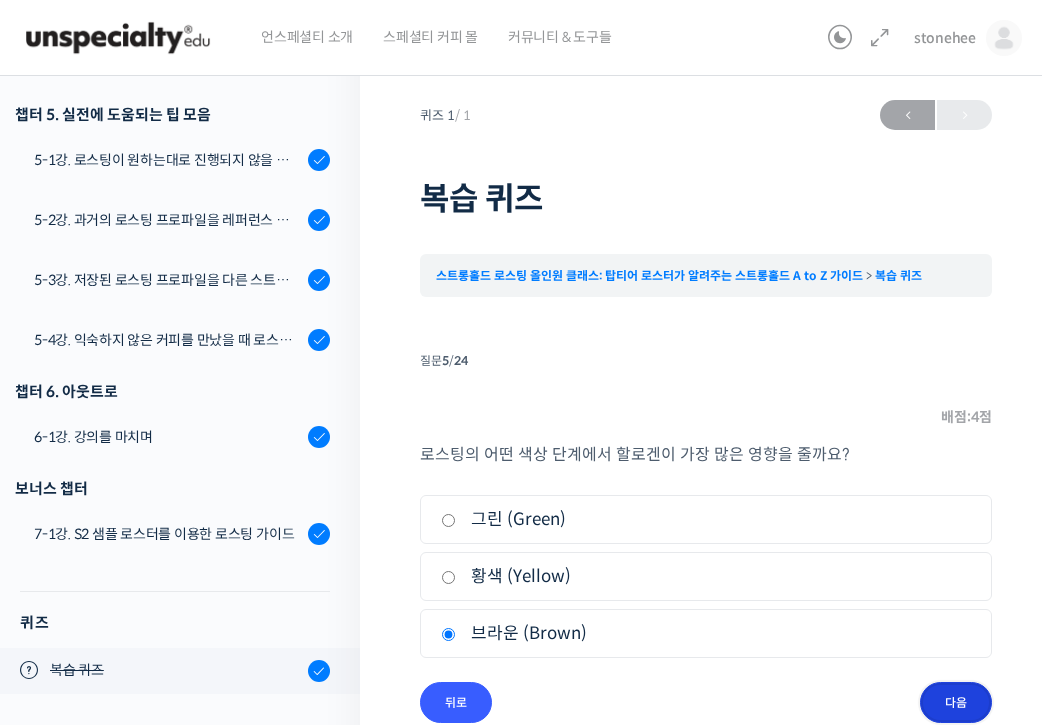click on "다음" at bounding box center (956, 702) 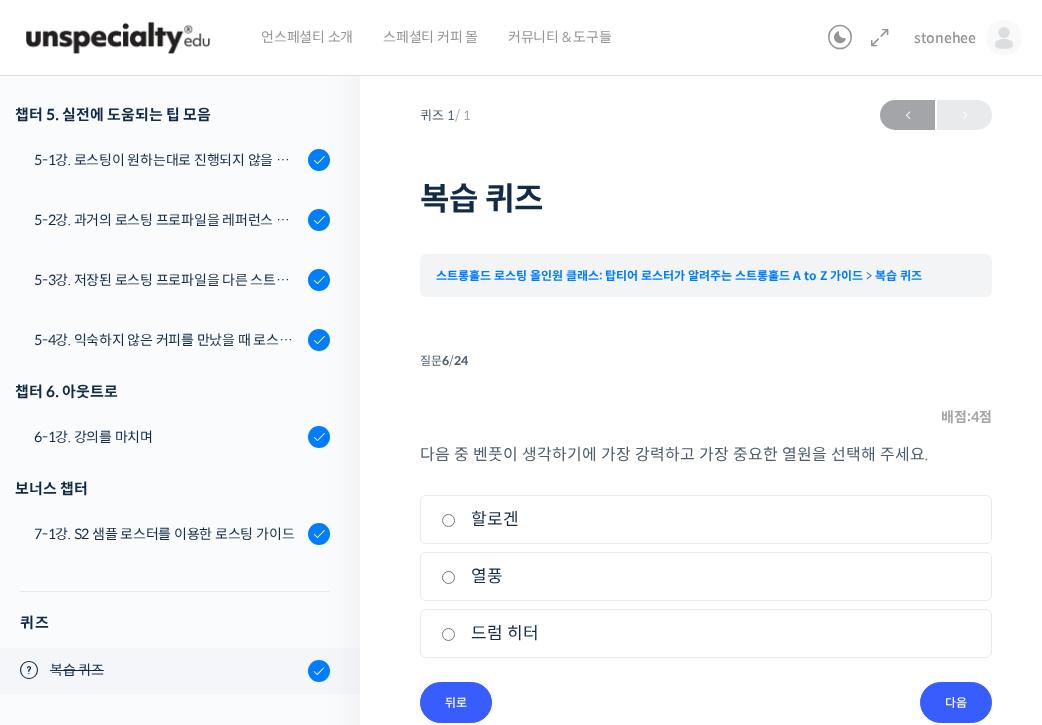 scroll, scrollTop: 39, scrollLeft: 0, axis: vertical 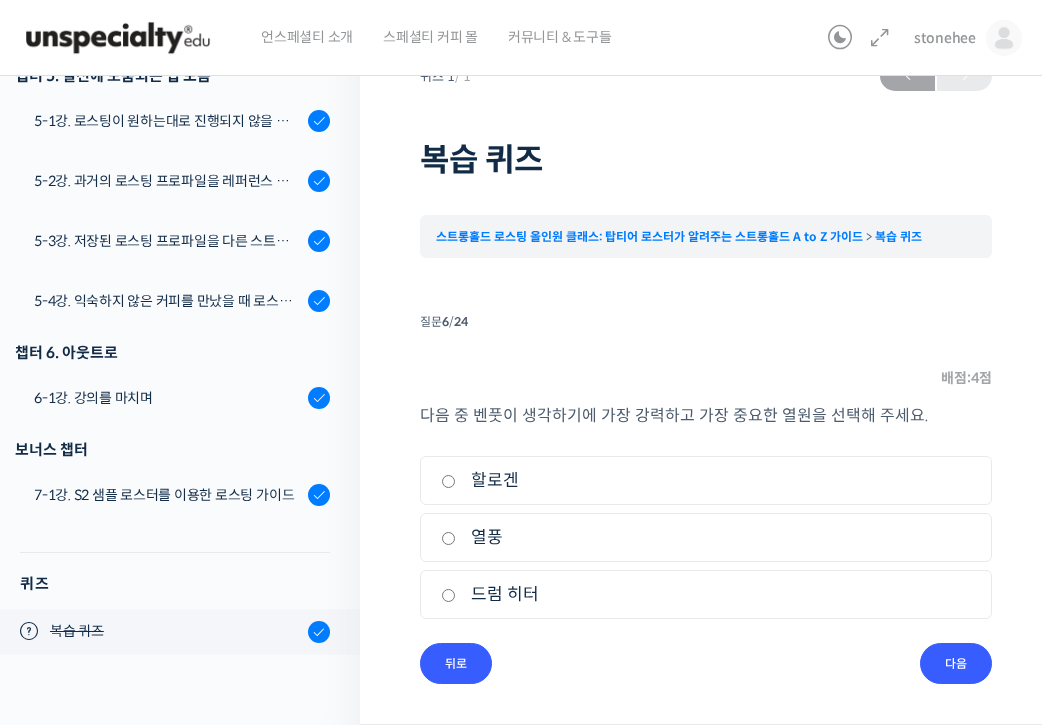 click on "1.
할로겐" at bounding box center (706, 480) 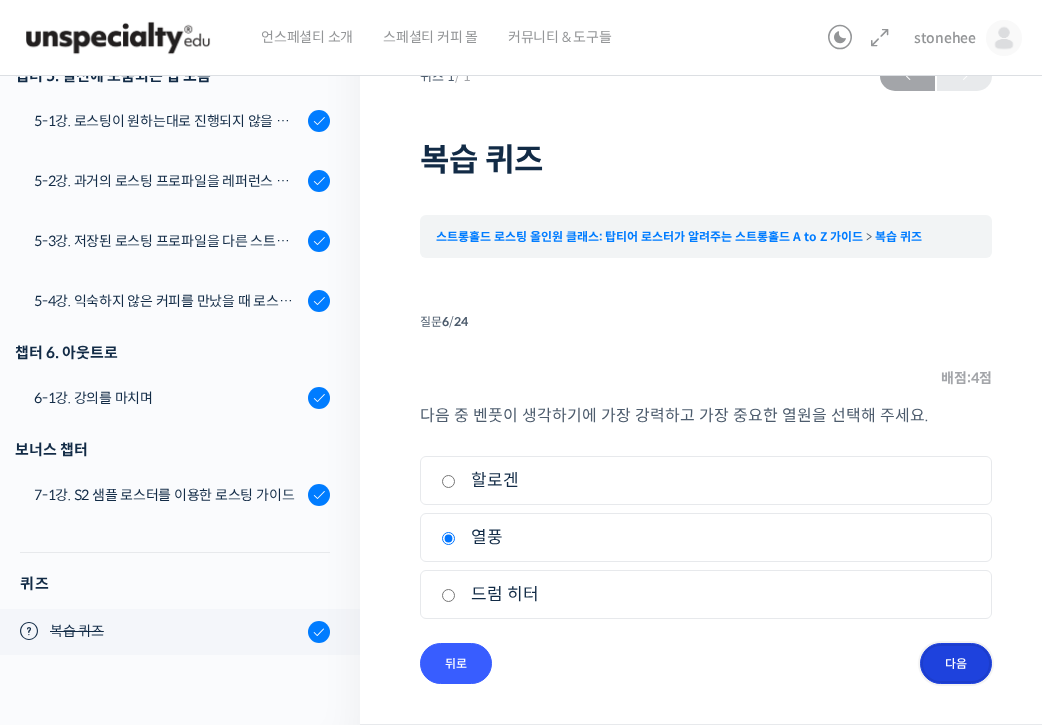 click on "다음" at bounding box center [956, 663] 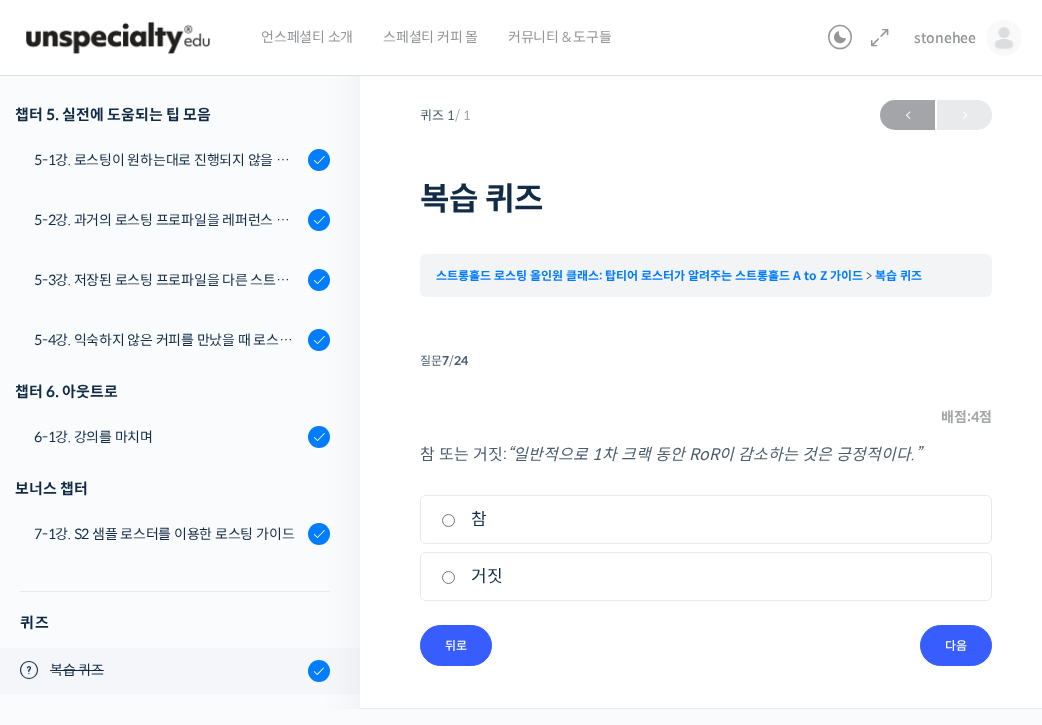 scroll, scrollTop: 0, scrollLeft: 0, axis: both 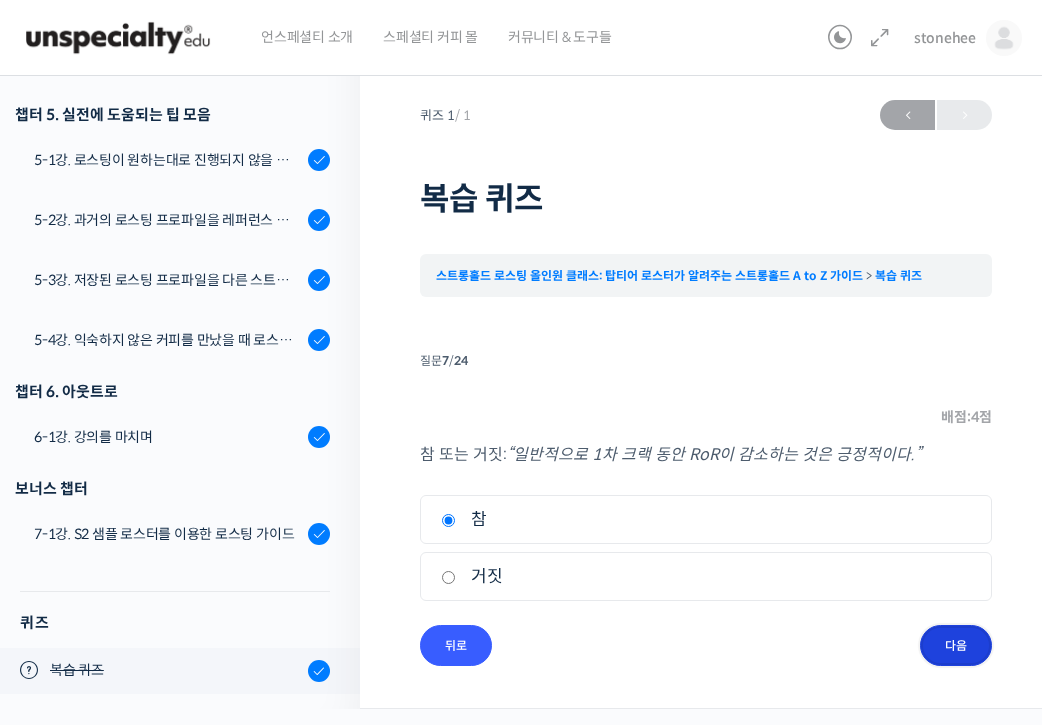 click on "다음" at bounding box center (956, 645) 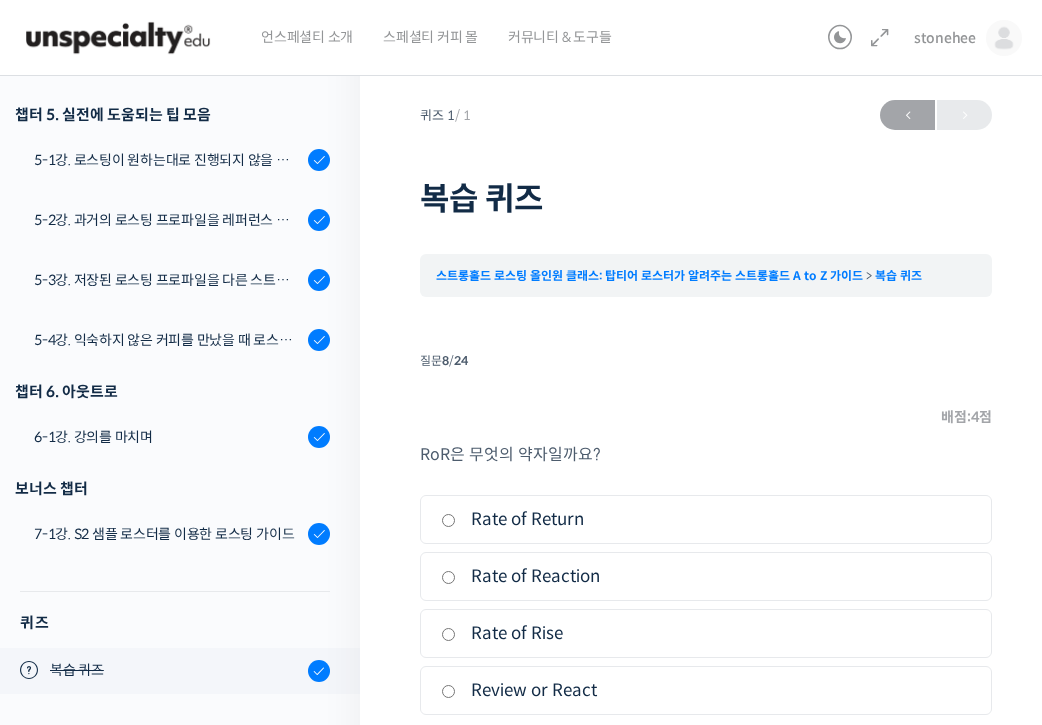 click on "Rate of Rise" at bounding box center [706, 633] 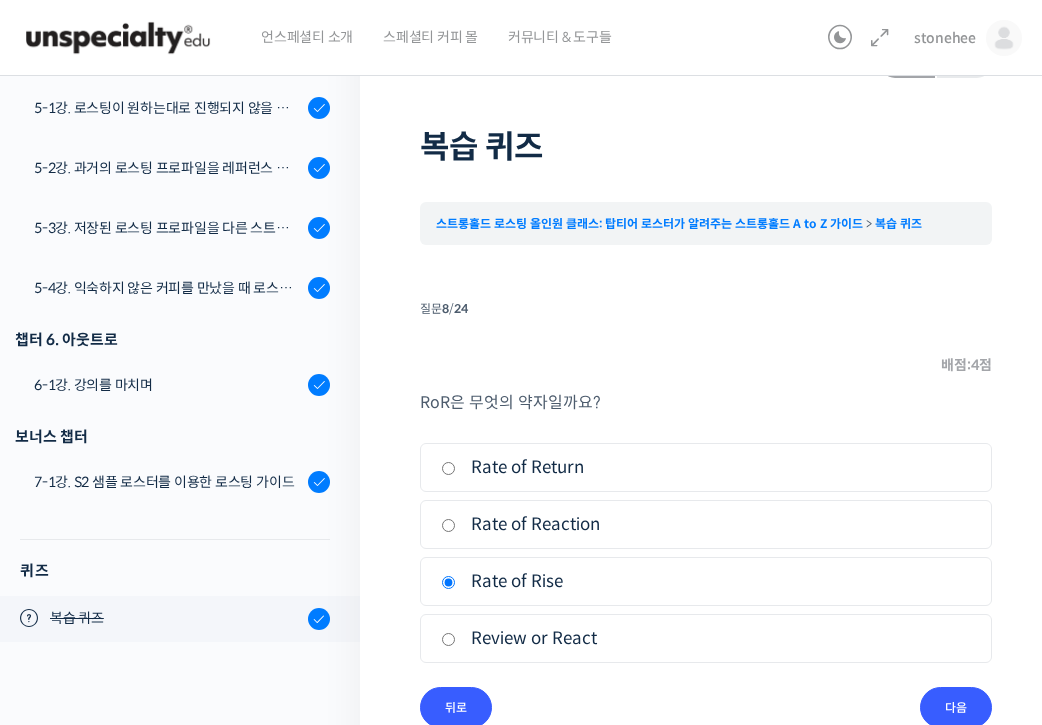scroll, scrollTop: 96, scrollLeft: 0, axis: vertical 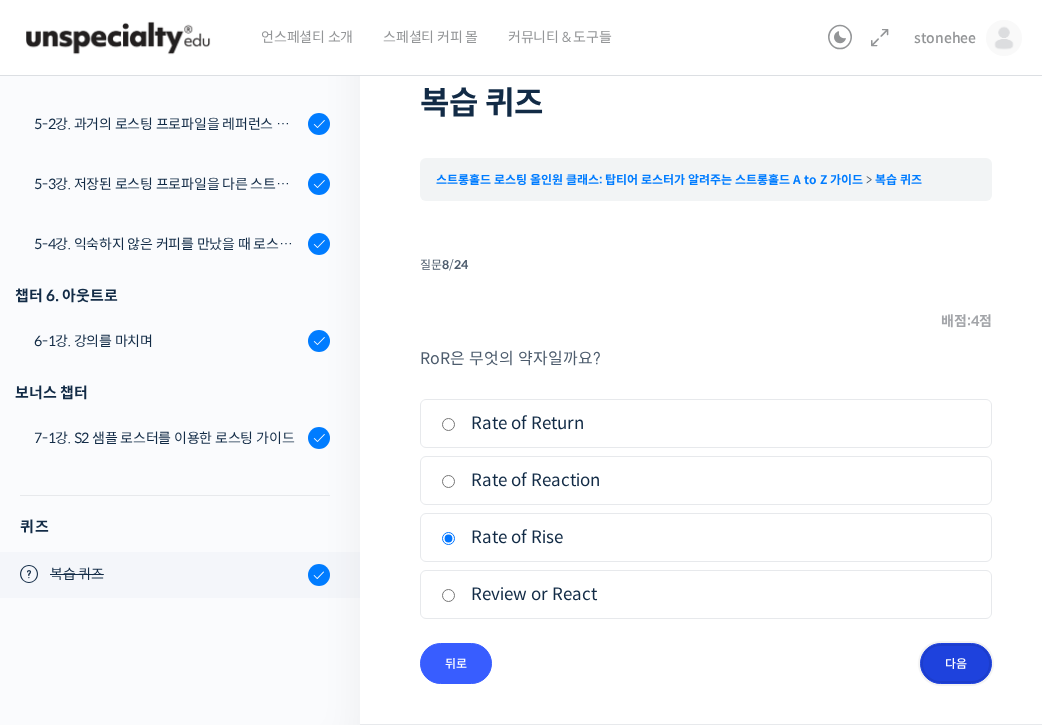 click on "다음" at bounding box center [956, 663] 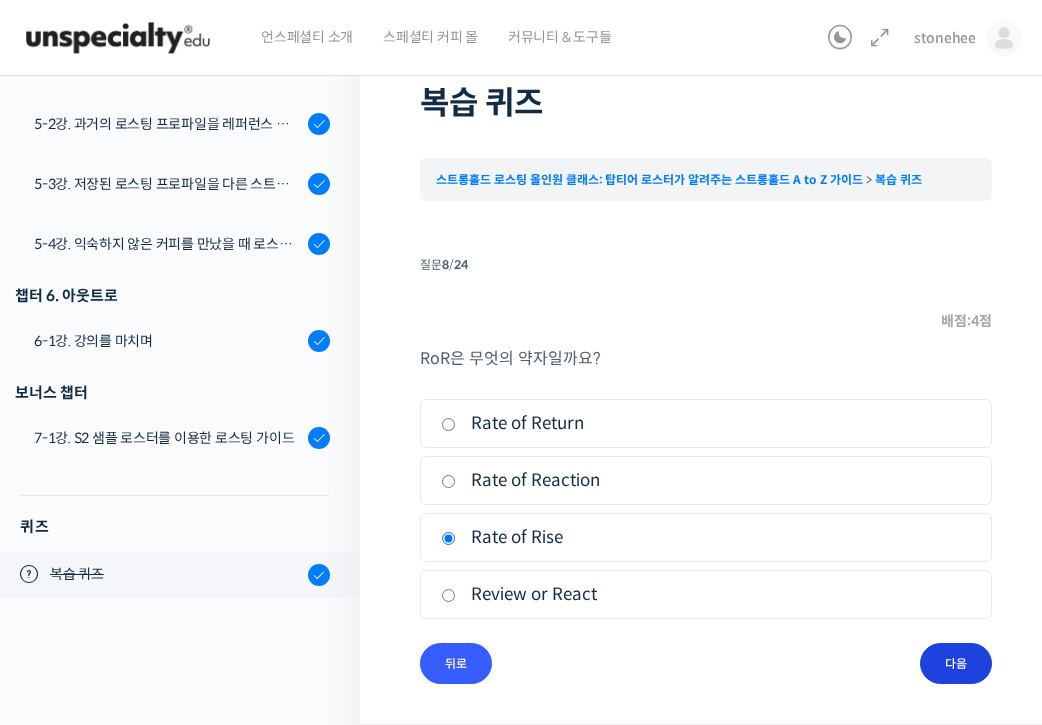 scroll, scrollTop: 0, scrollLeft: 0, axis: both 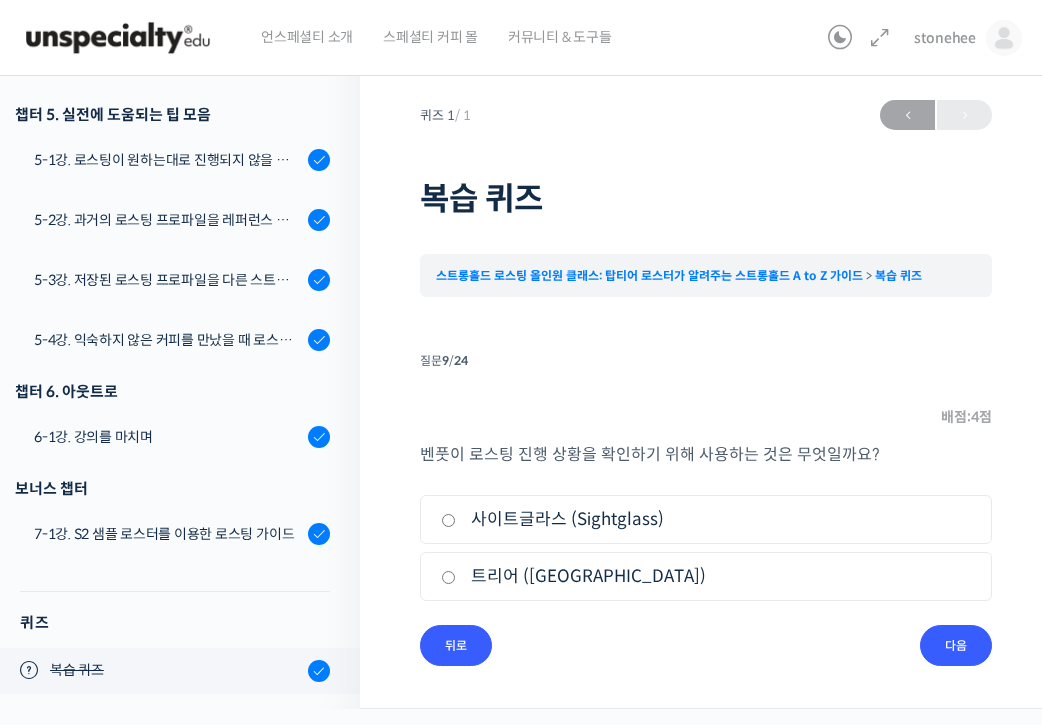 click on "2.
트리어 (Trier)" at bounding box center (706, 576) 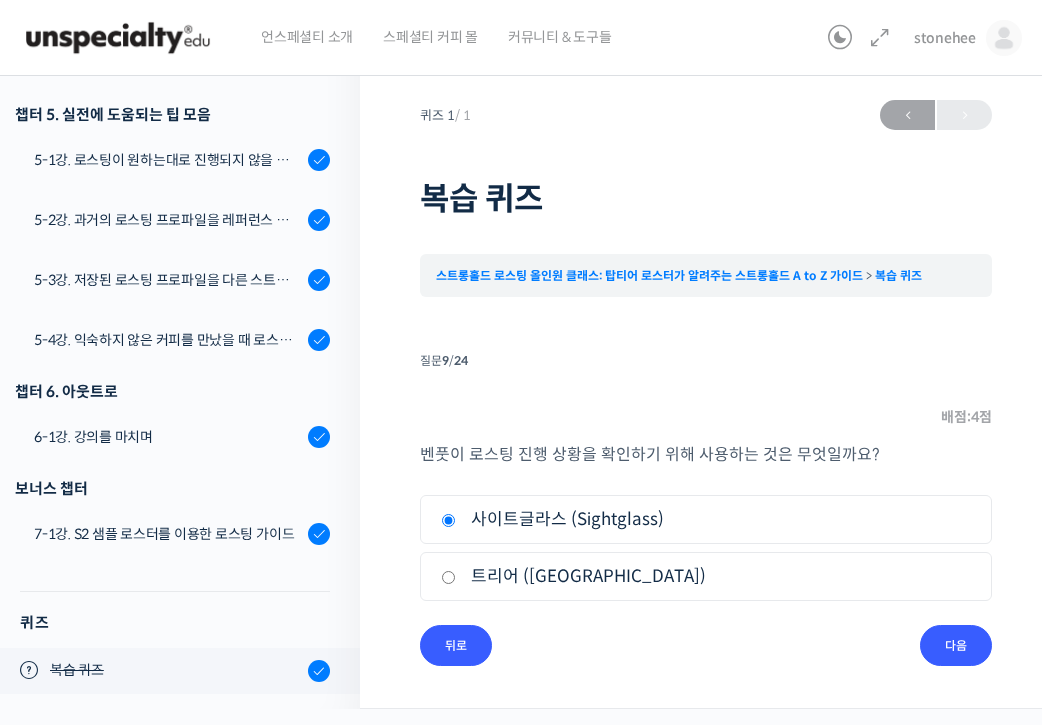 click on "트리어 (Trier)" at bounding box center [448, 577] 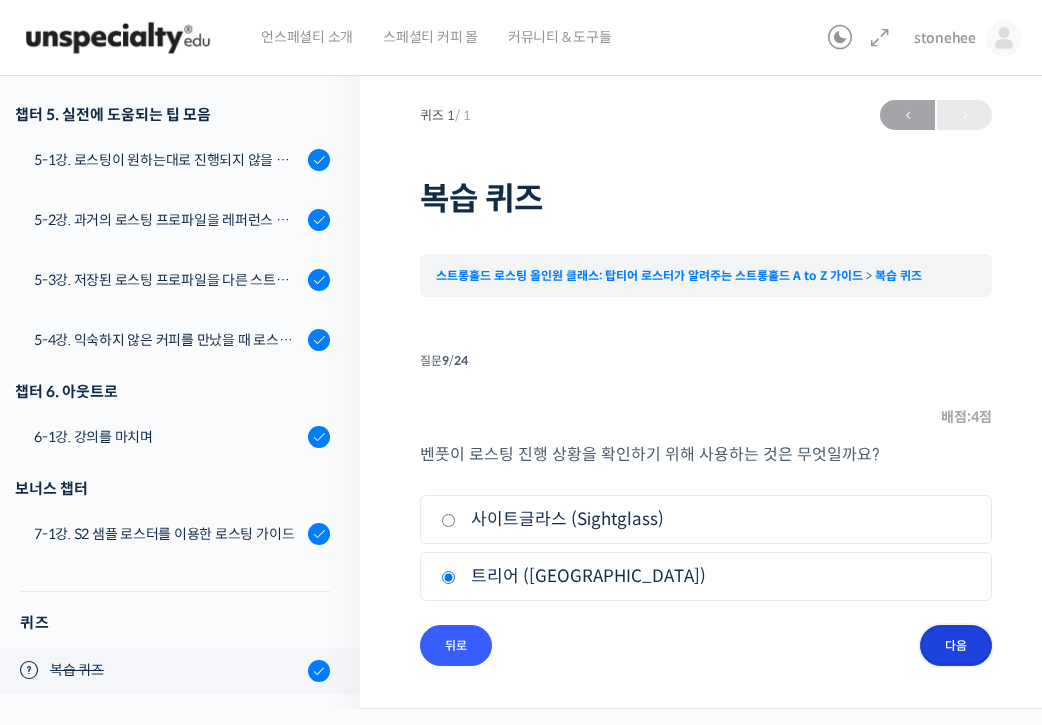 click on "다음" at bounding box center [956, 645] 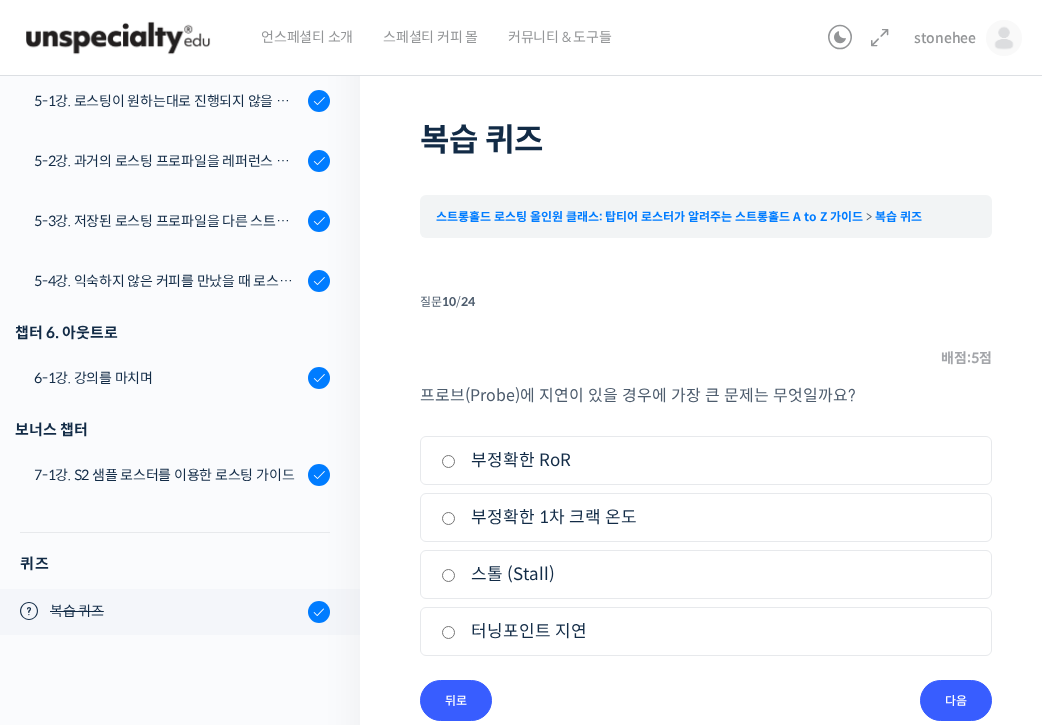 scroll, scrollTop: 60, scrollLeft: 0, axis: vertical 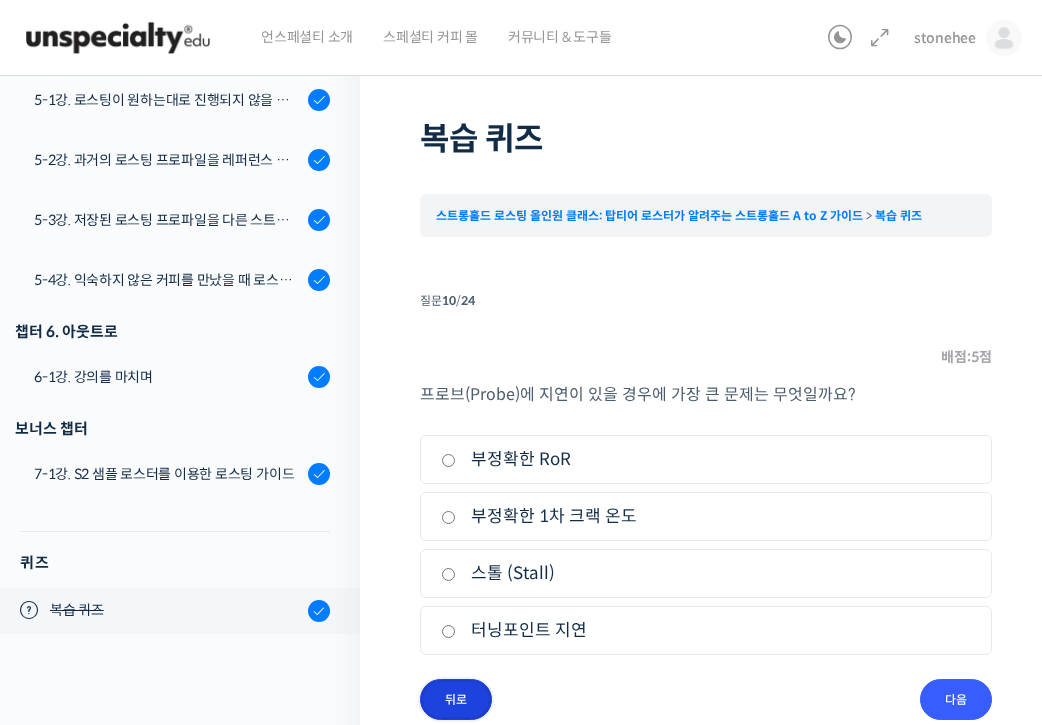 click on "뒤로" at bounding box center (456, 699) 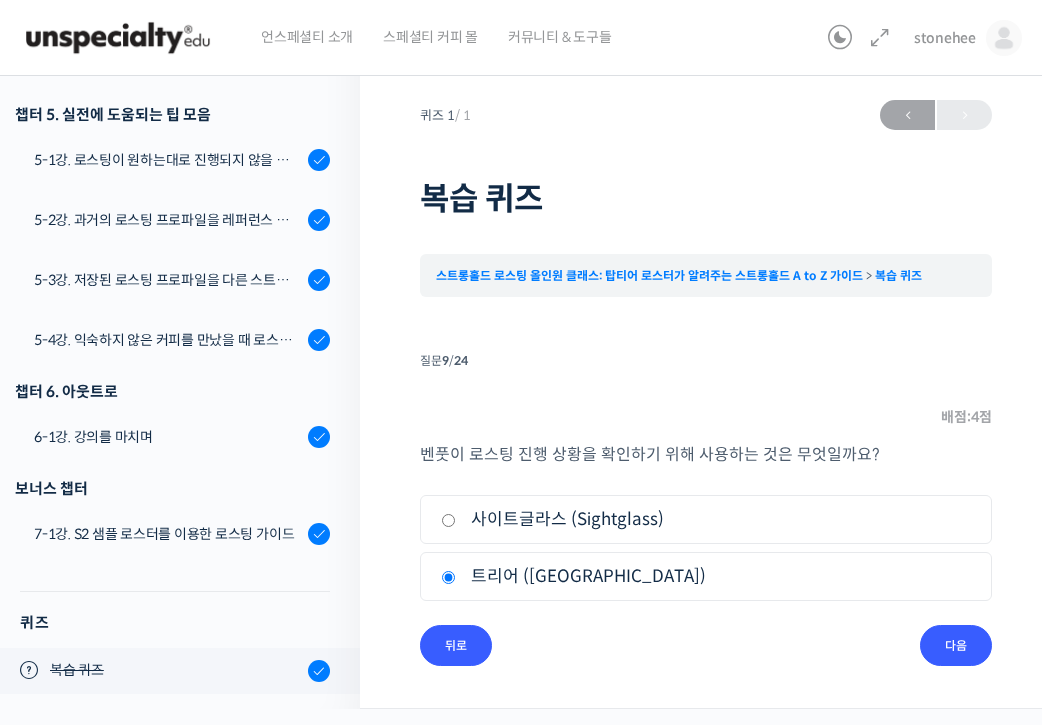 scroll, scrollTop: 0, scrollLeft: 0, axis: both 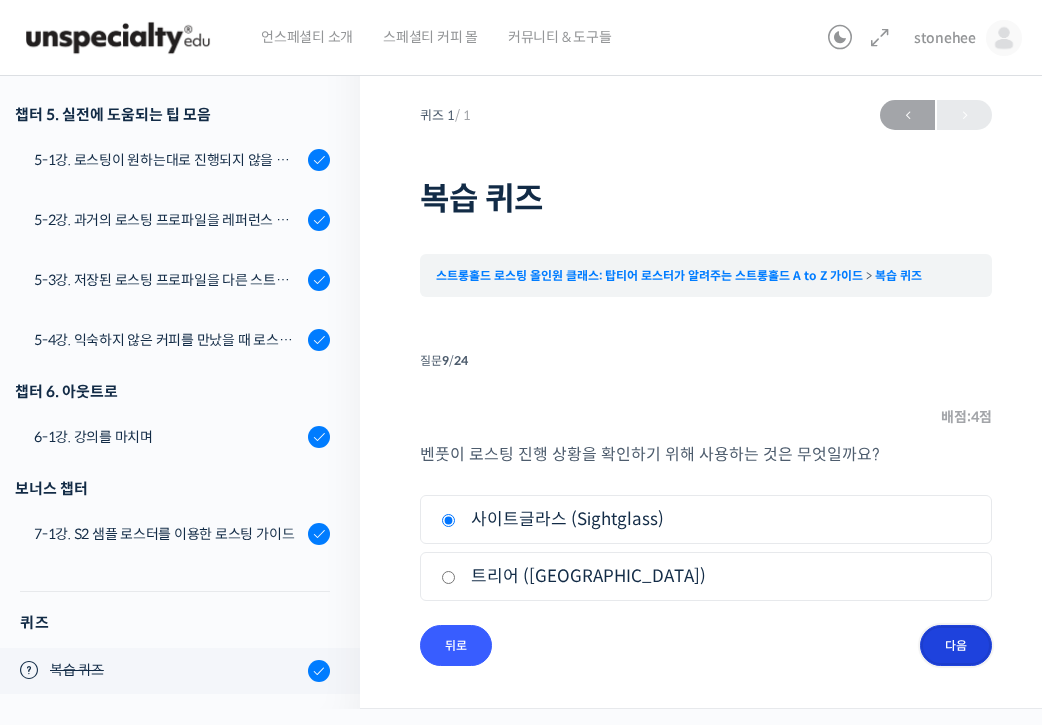 click on "다음" at bounding box center (956, 645) 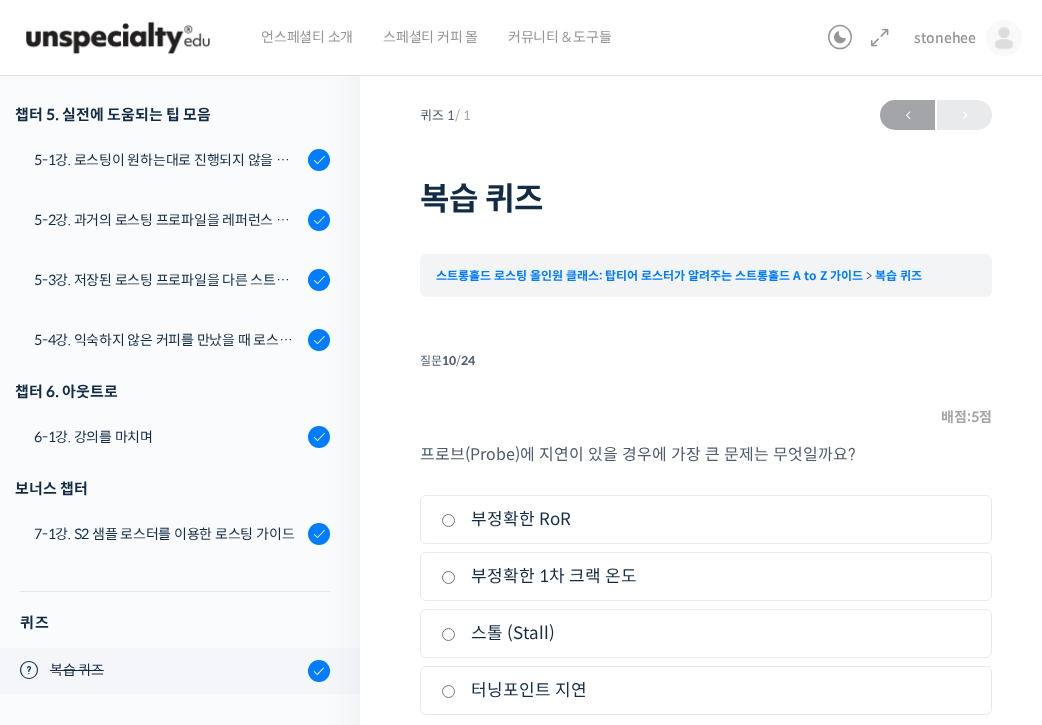 scroll, scrollTop: 77, scrollLeft: 0, axis: vertical 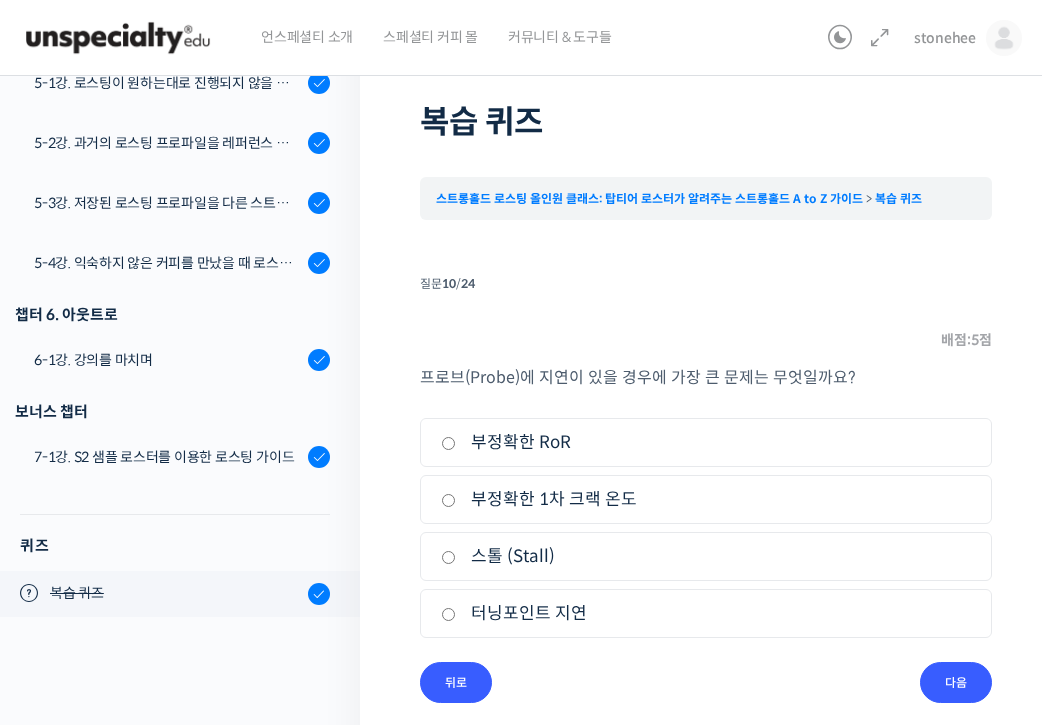 click on "스톨 (Stall)" at bounding box center [706, 556] 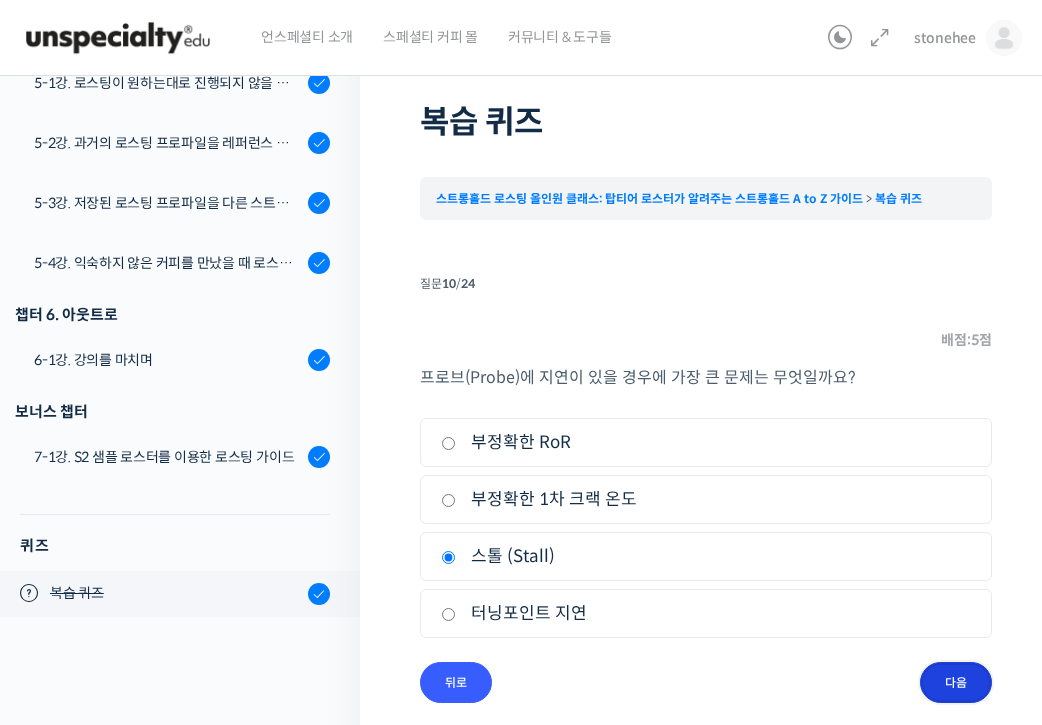 click on "다음" at bounding box center [956, 682] 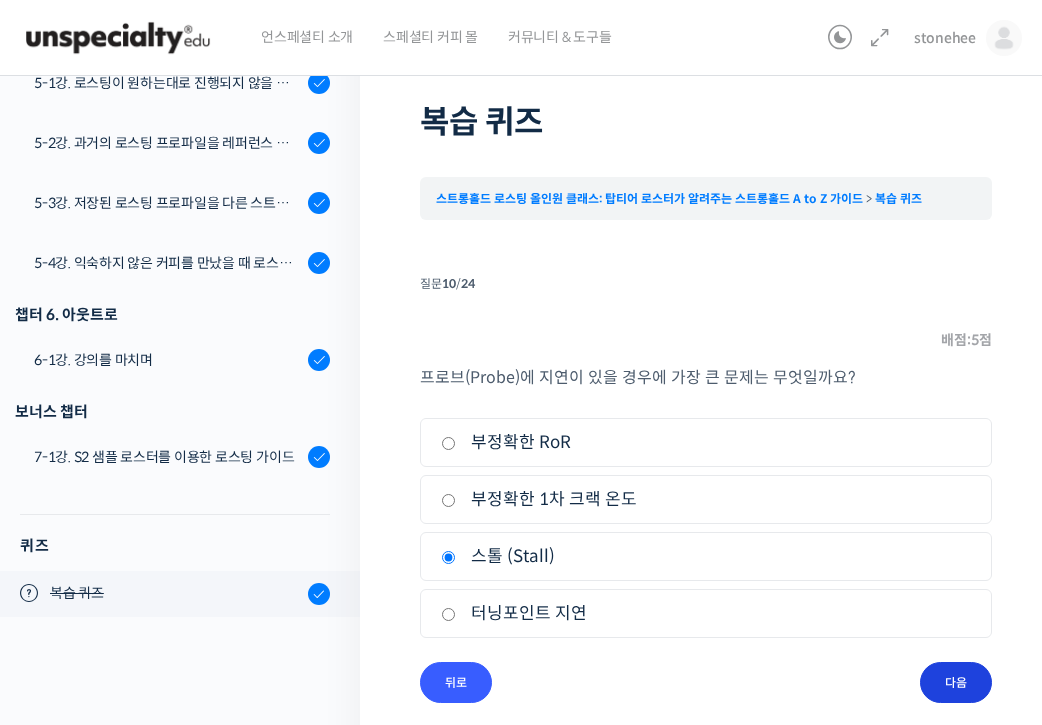 scroll, scrollTop: 0, scrollLeft: 0, axis: both 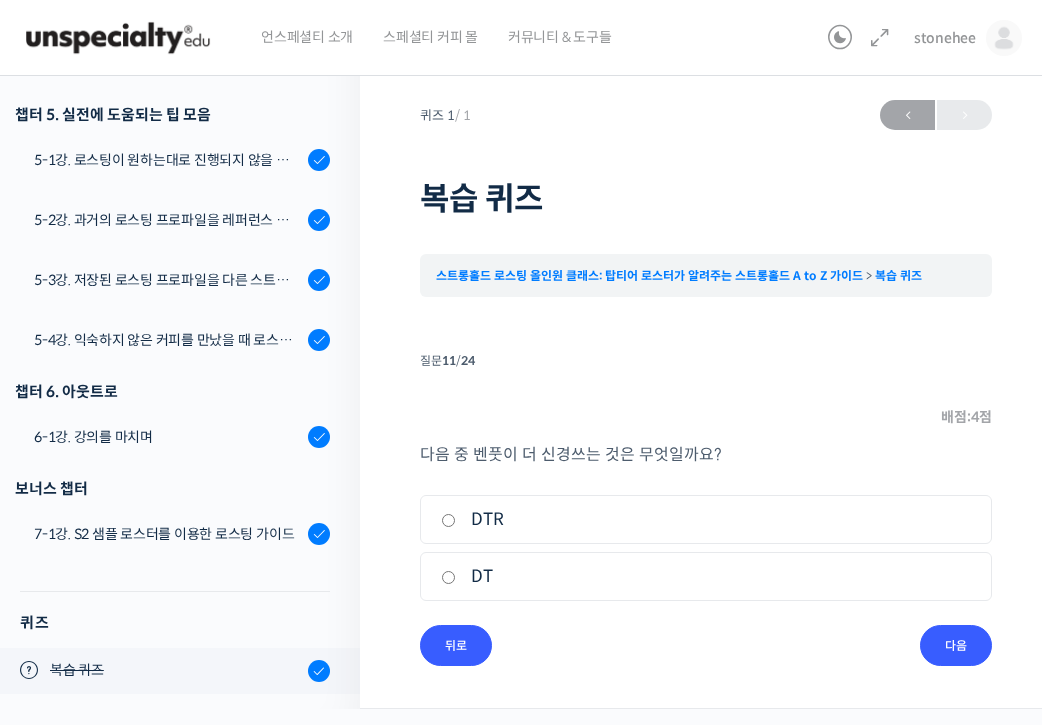 click on "DT" at bounding box center [706, 576] 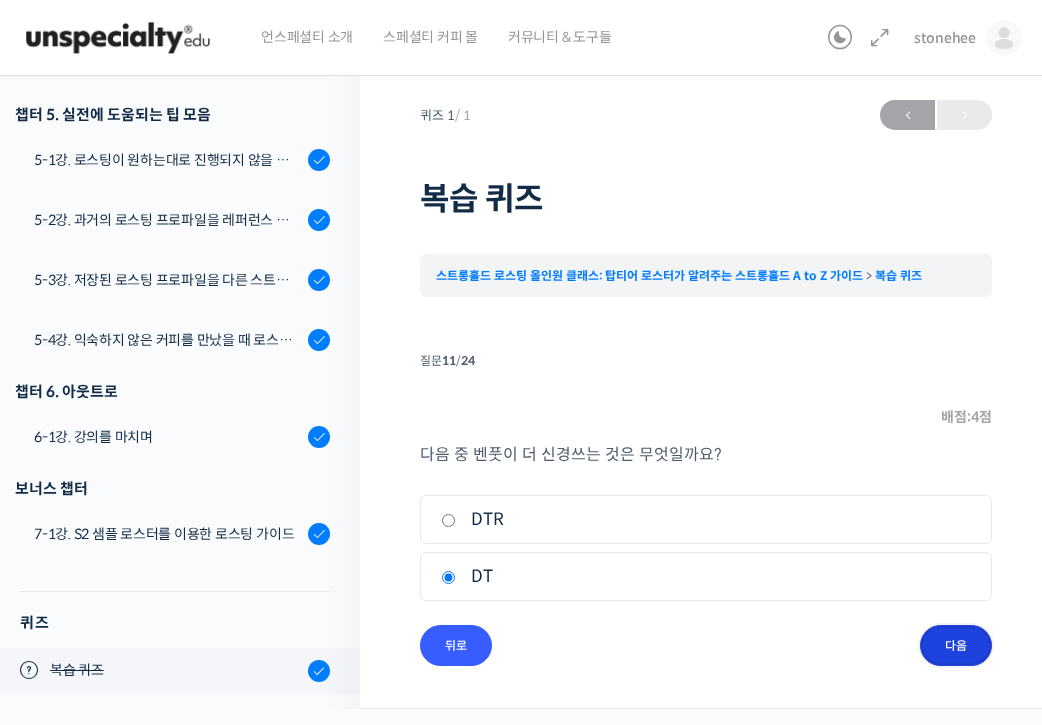 click on "다음" at bounding box center (956, 645) 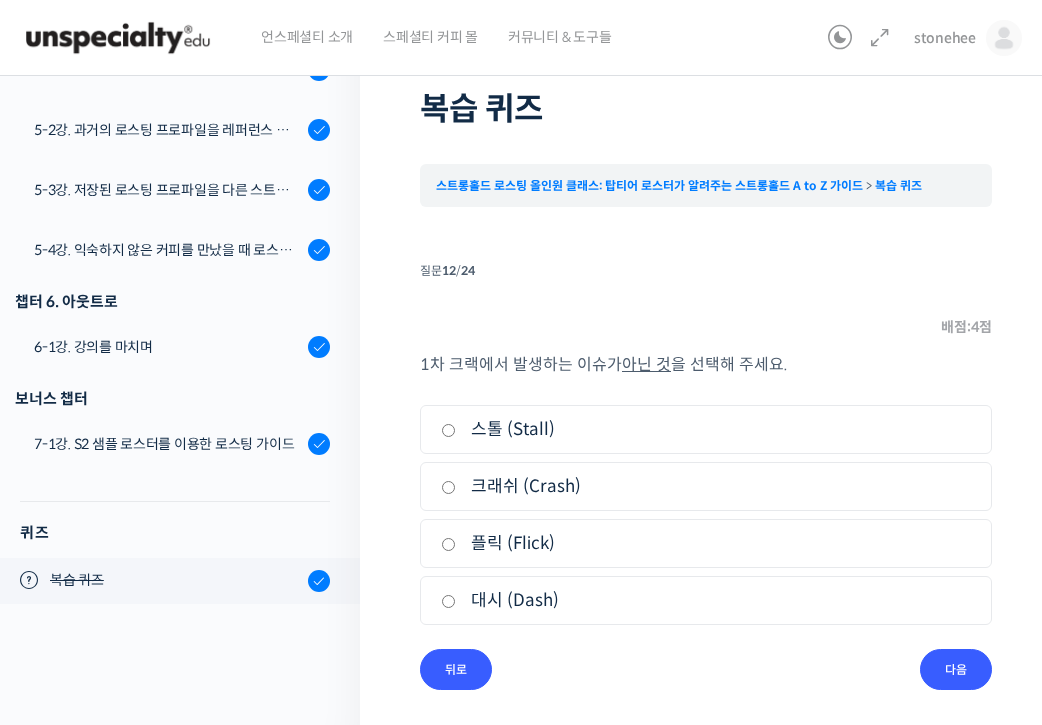 scroll, scrollTop: 96, scrollLeft: 0, axis: vertical 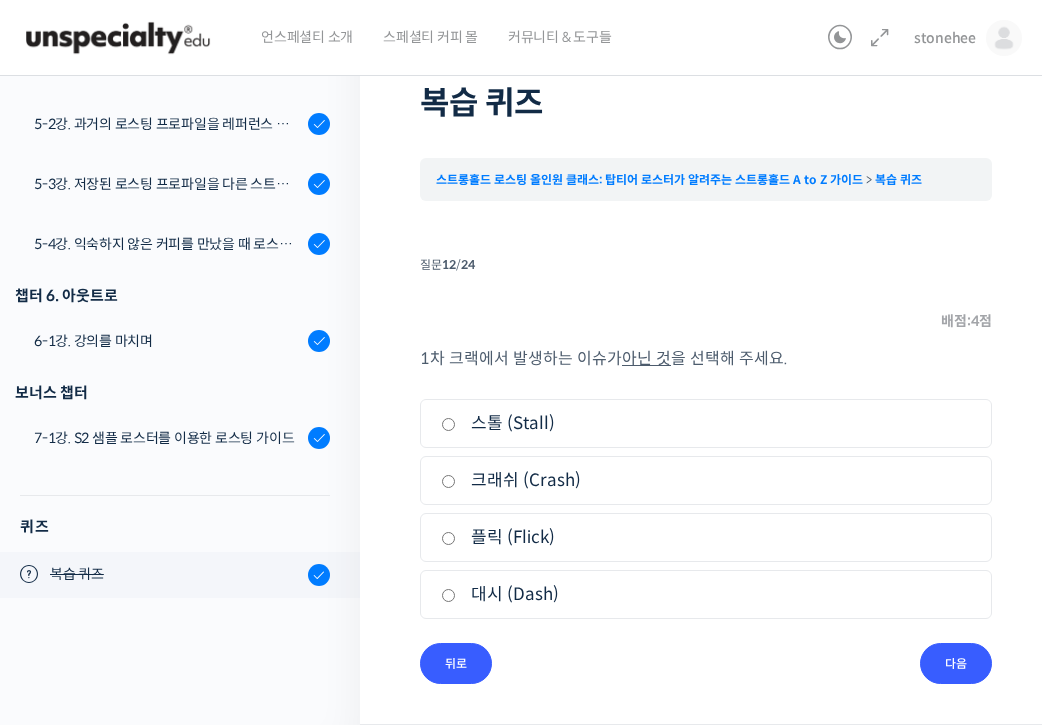 click on "대시 (Dash)" at bounding box center [706, 594] 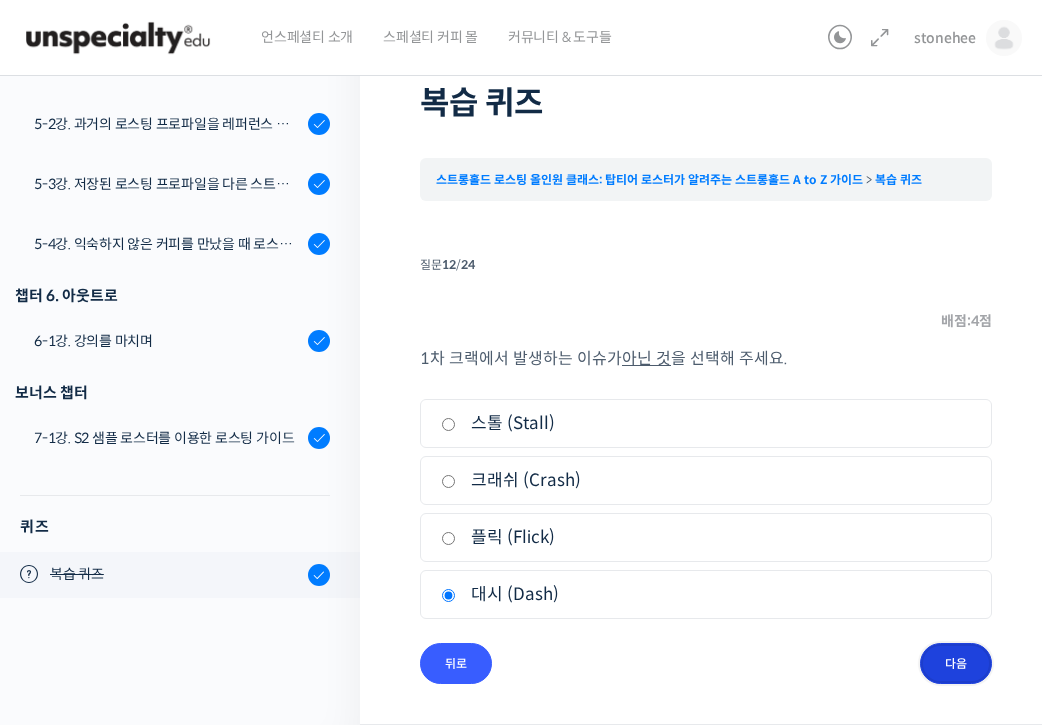 click on "다음" at bounding box center (956, 663) 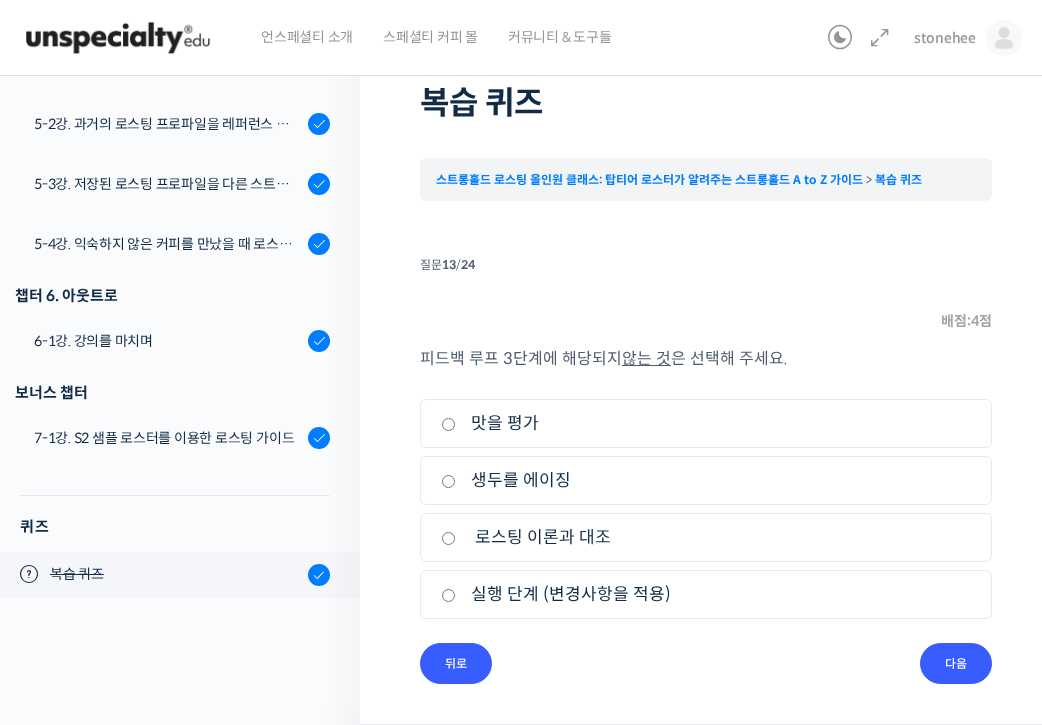 click on "생두를 에이징" at bounding box center [706, 480] 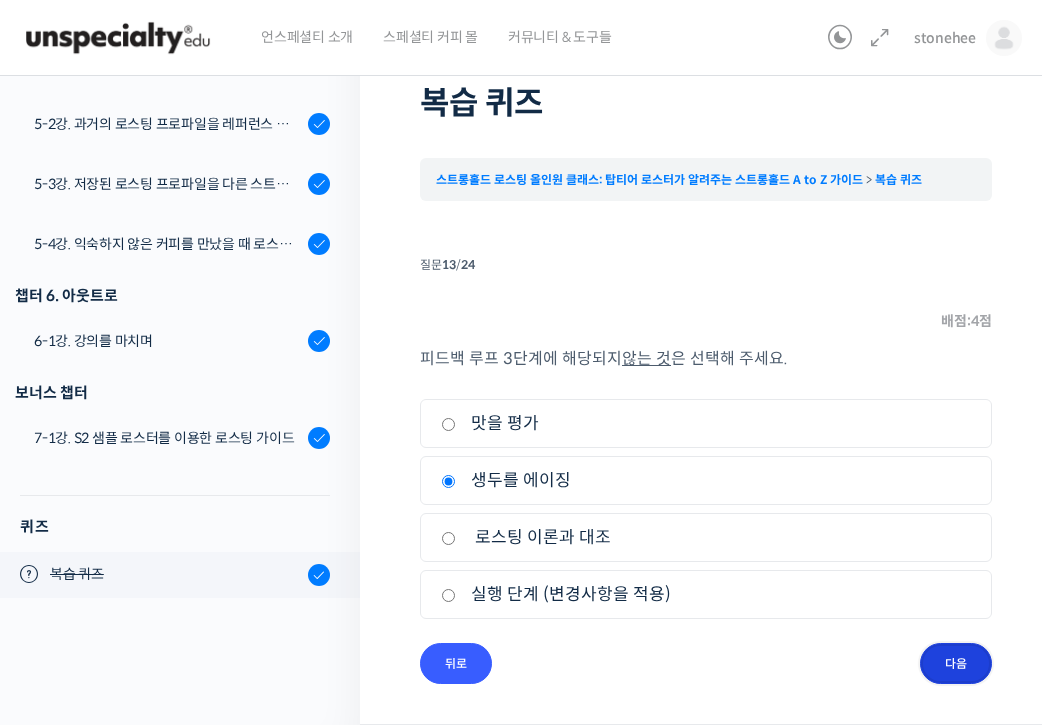 click on "다음" at bounding box center [956, 663] 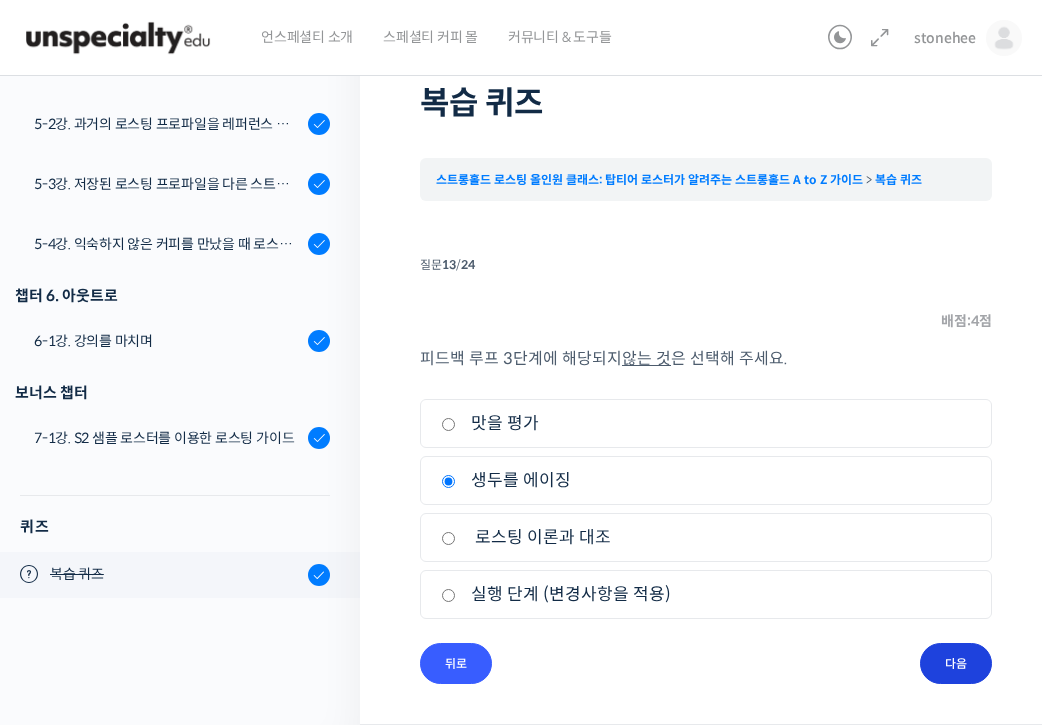 scroll, scrollTop: 39, scrollLeft: 0, axis: vertical 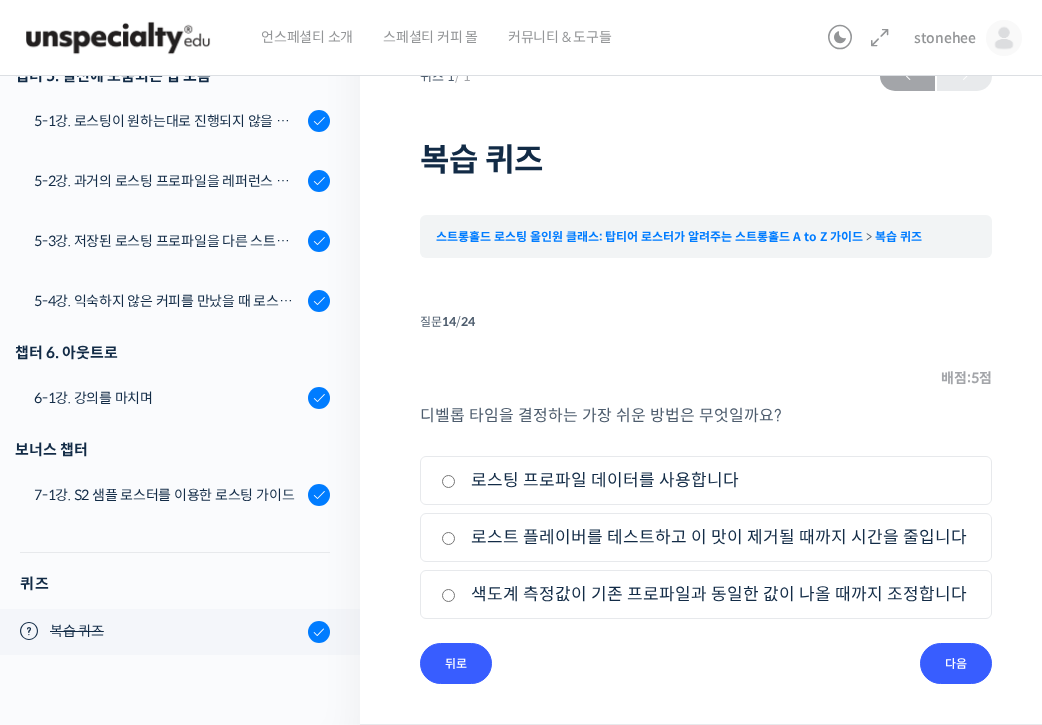 click on "로스트 플레이버를 테스트하고 이 맛이 제거될 때까지 시간을 줄입니다" at bounding box center [706, 537] 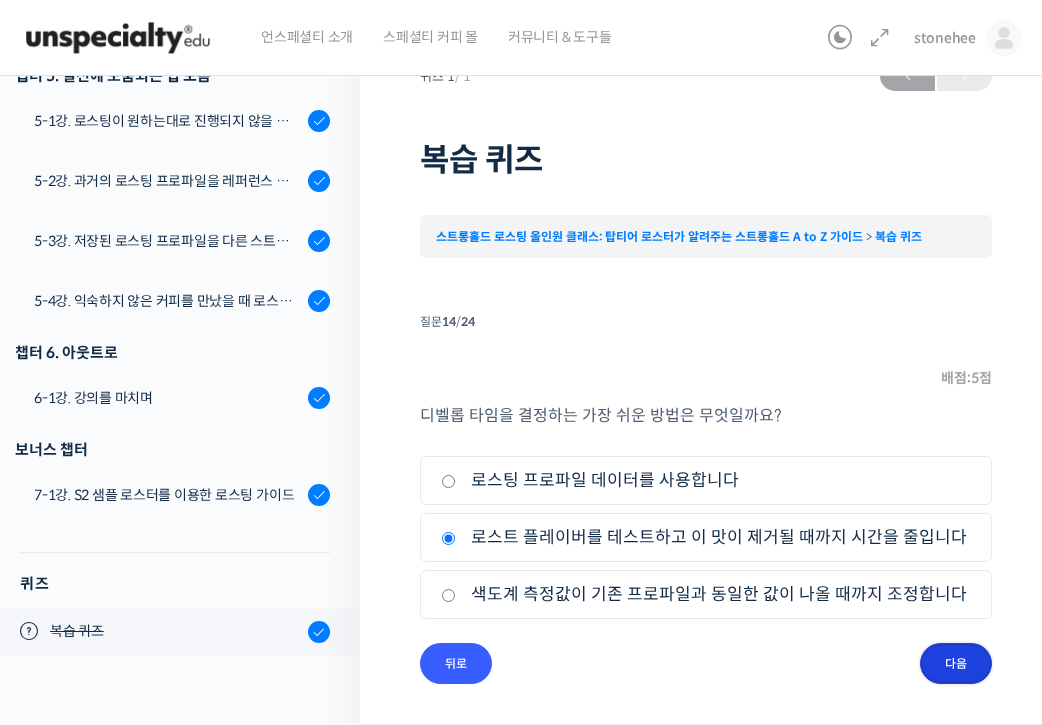 click on "다음" at bounding box center [956, 663] 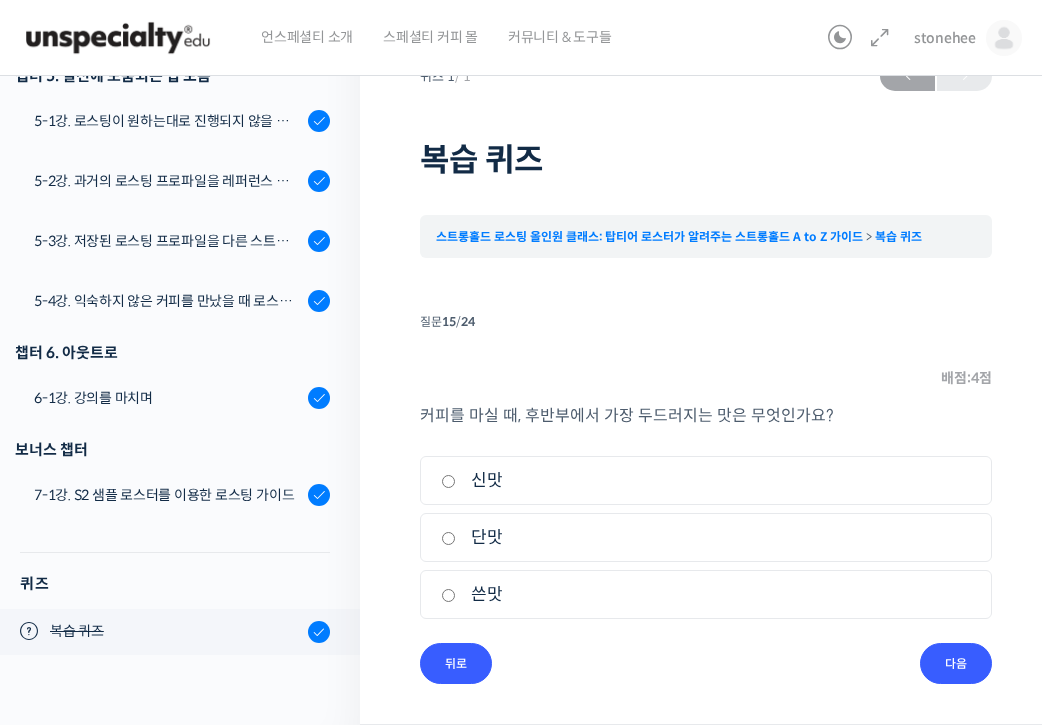 click on "쓴맛" at bounding box center (706, 594) 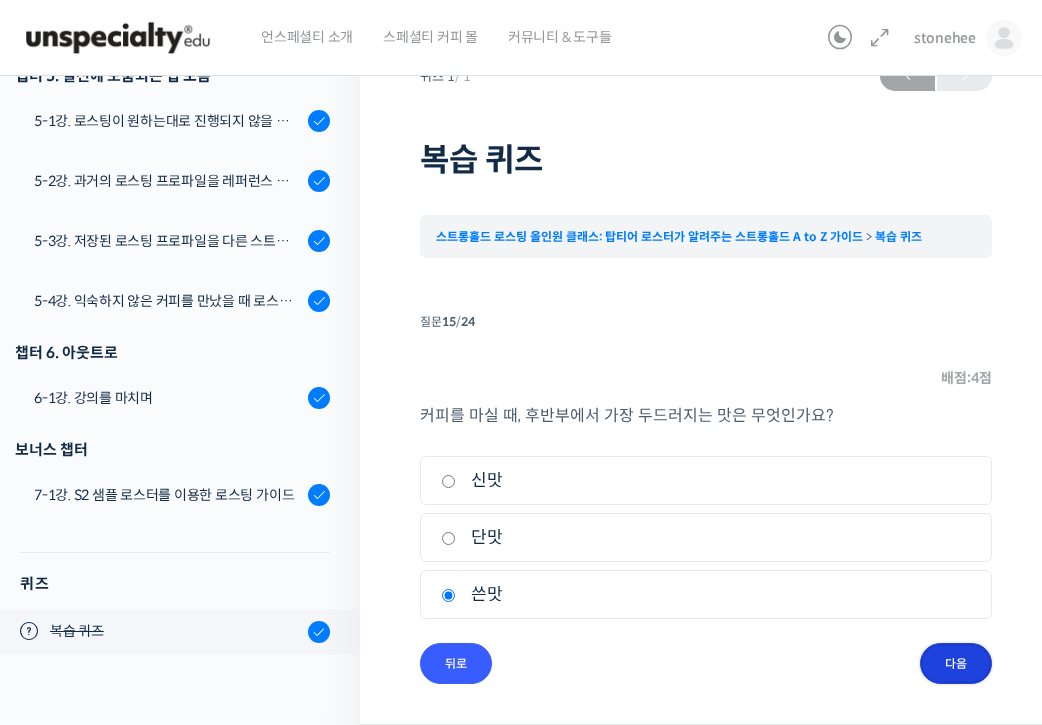 click on "다음" at bounding box center (956, 663) 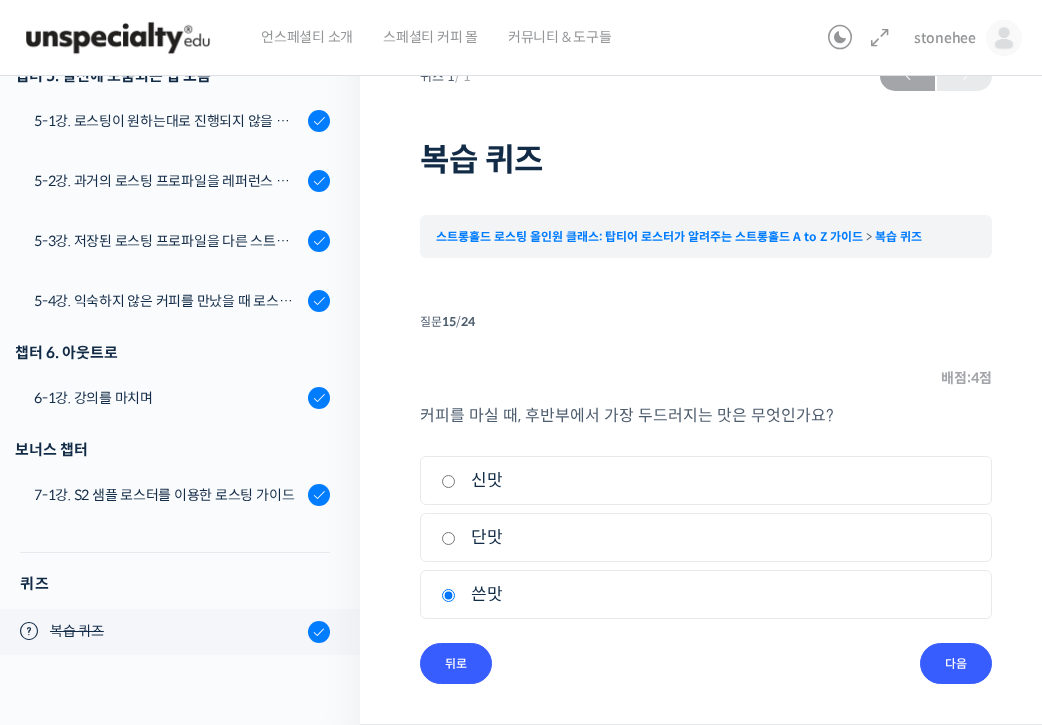 scroll, scrollTop: 0, scrollLeft: 0, axis: both 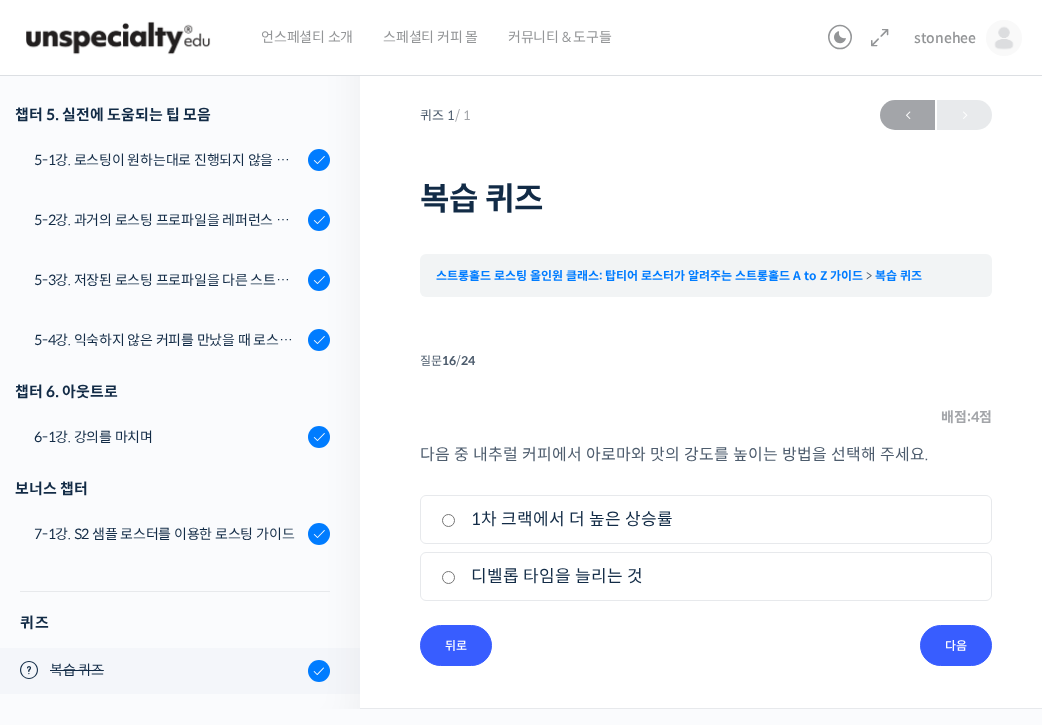click on "디벨롭 타임을 늘리는 것" at bounding box center (706, 576) 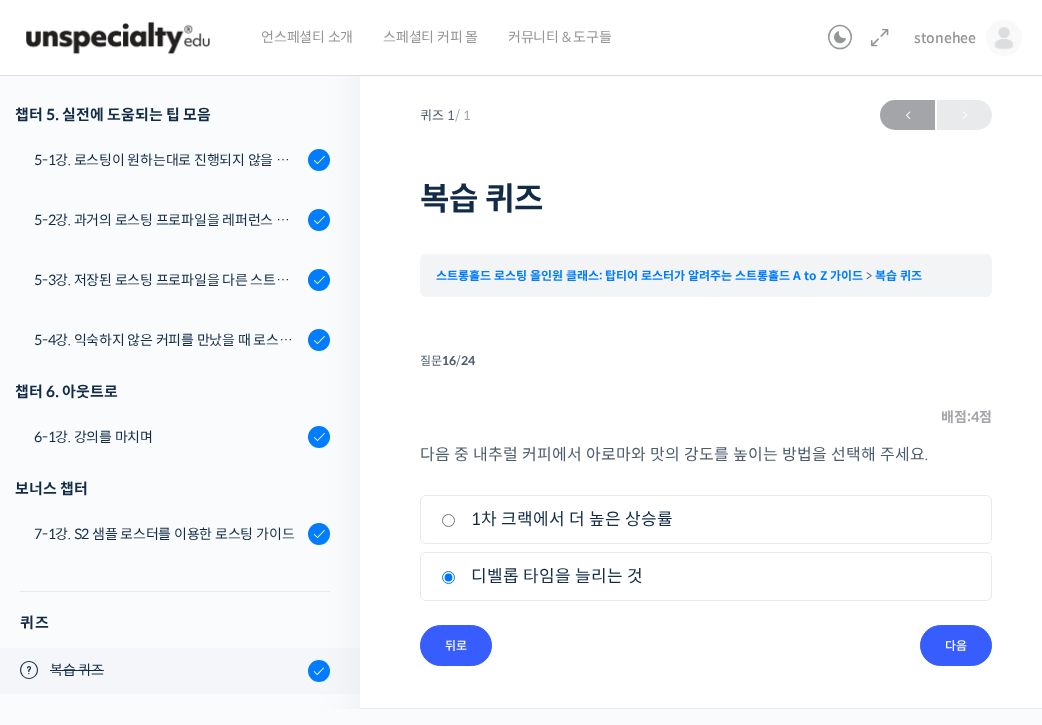 click on "1차 크랙에서 더 높은 상승률" at bounding box center (706, 519) 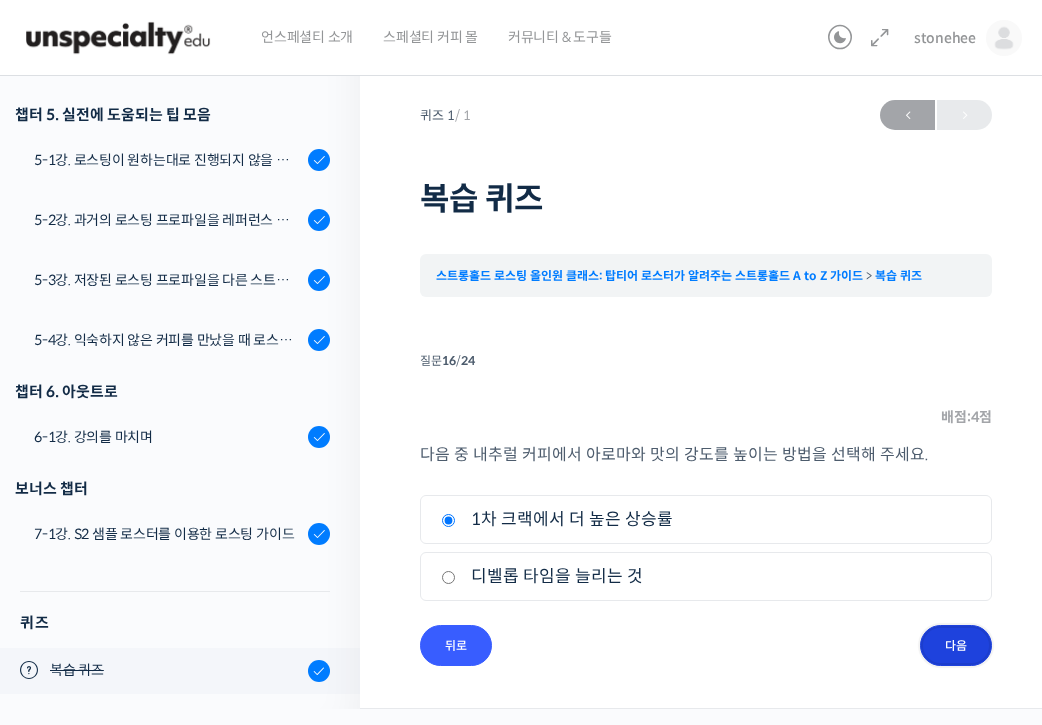 click on "다음" at bounding box center (956, 645) 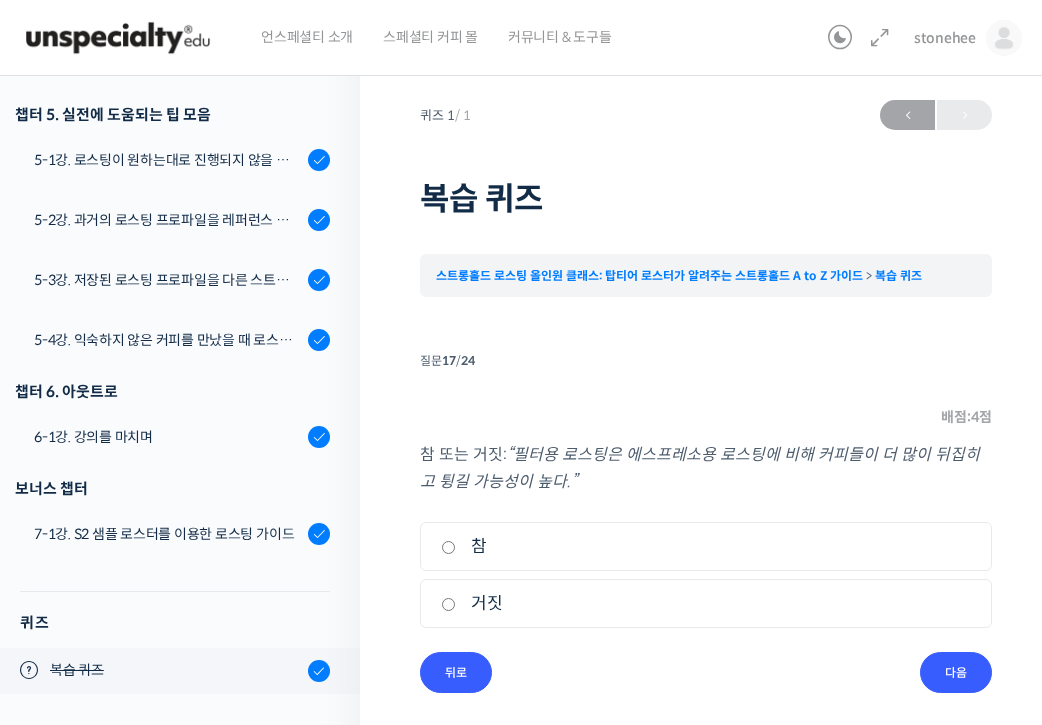 click on "참" at bounding box center (706, 546) 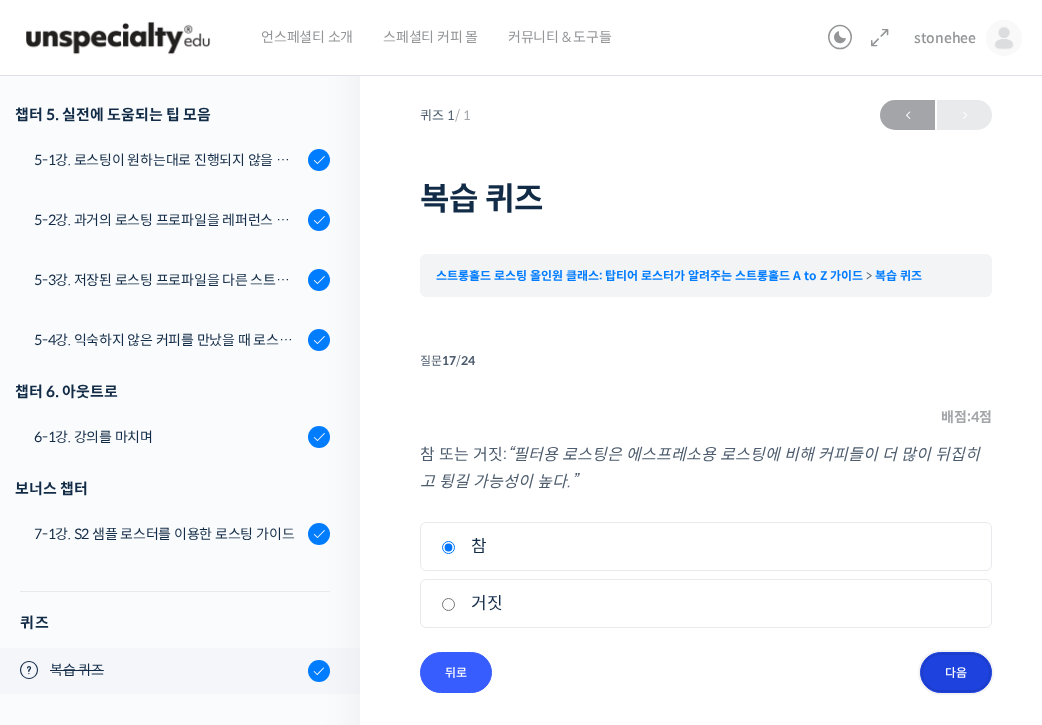 click on "다음" at bounding box center [956, 672] 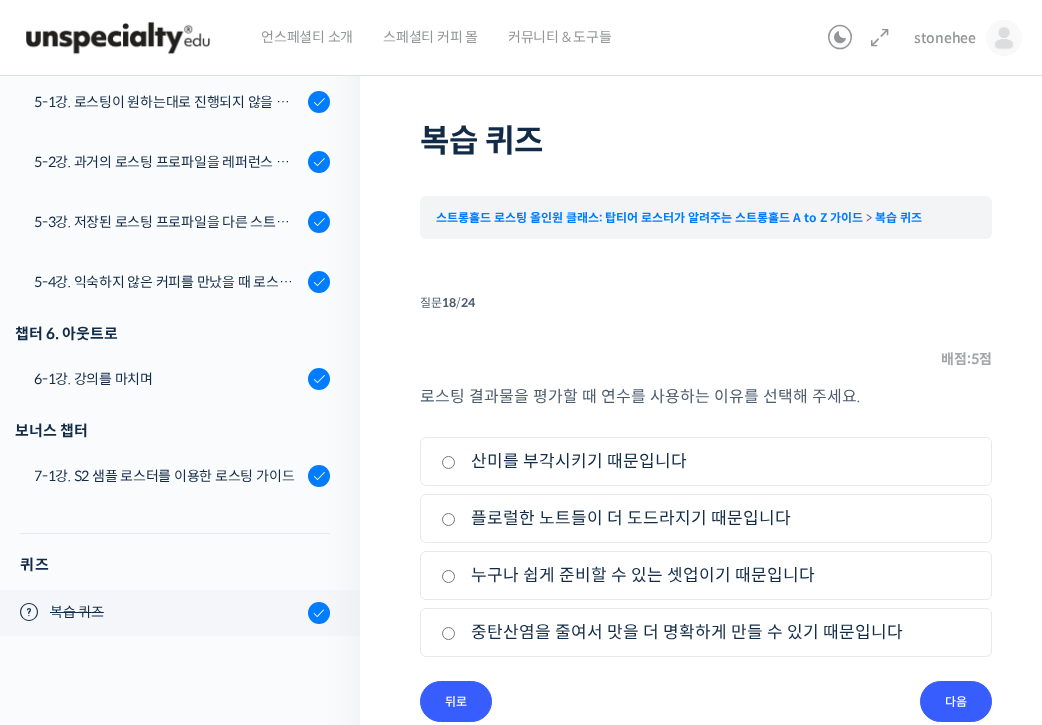 scroll, scrollTop: 96, scrollLeft: 0, axis: vertical 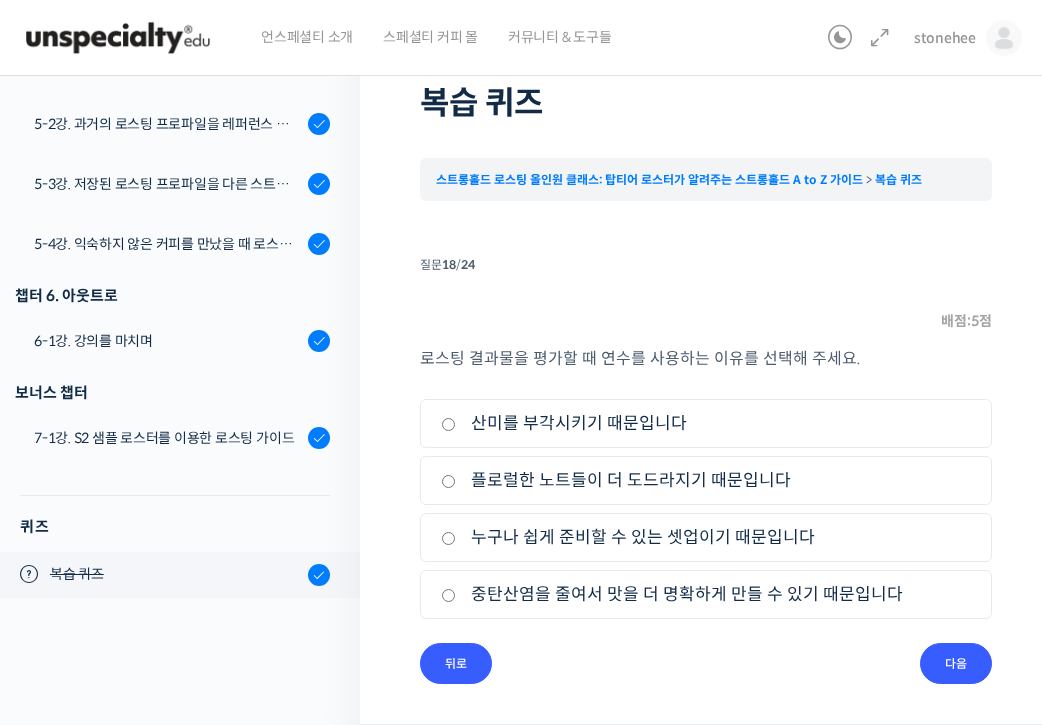 click on "누구나 쉽게 준비할 수 있는 셋업이기 때문입니다" at bounding box center (706, 537) 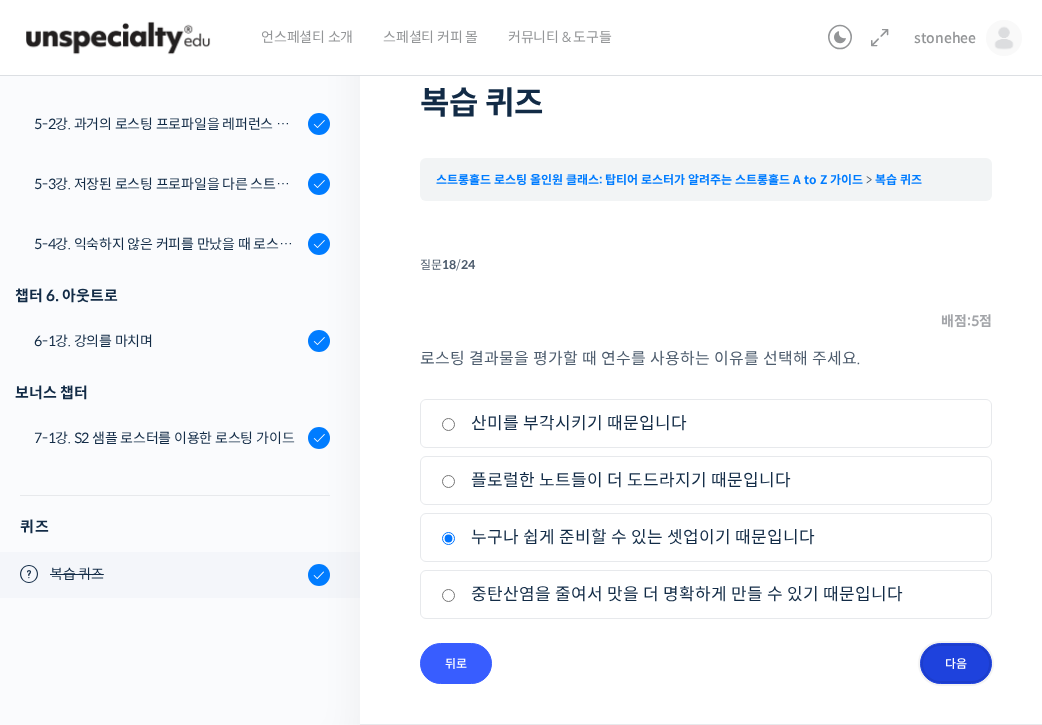 click on "다음" at bounding box center [956, 663] 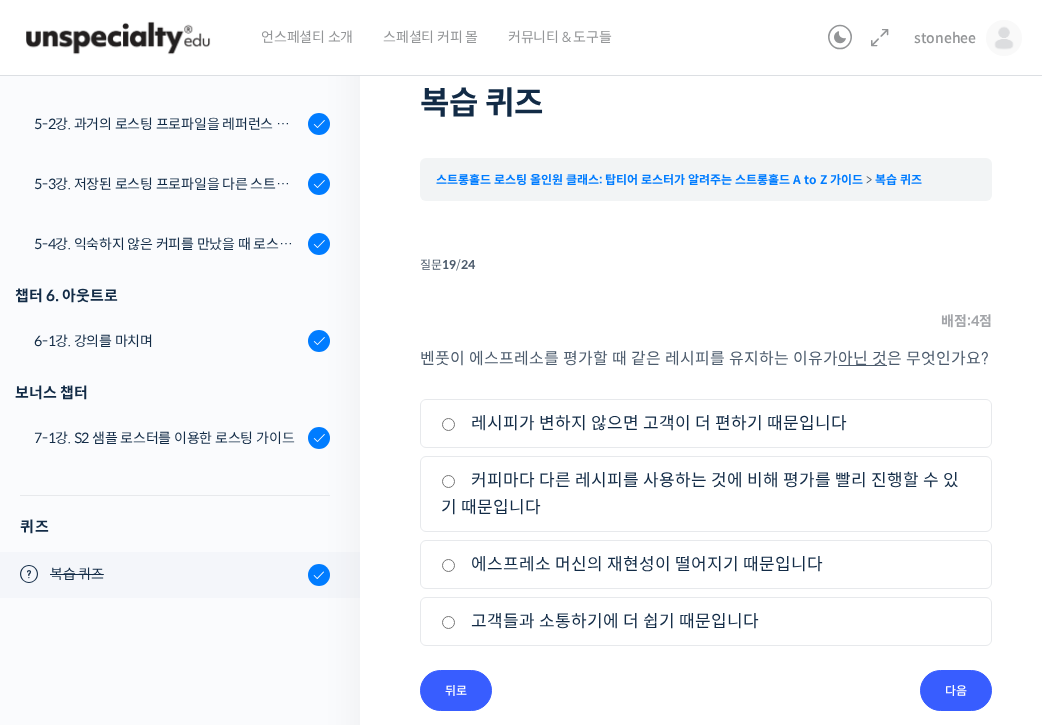 click on "에스프레소 머신의 재현성이 떨어지기 때문입니다" at bounding box center (706, 564) 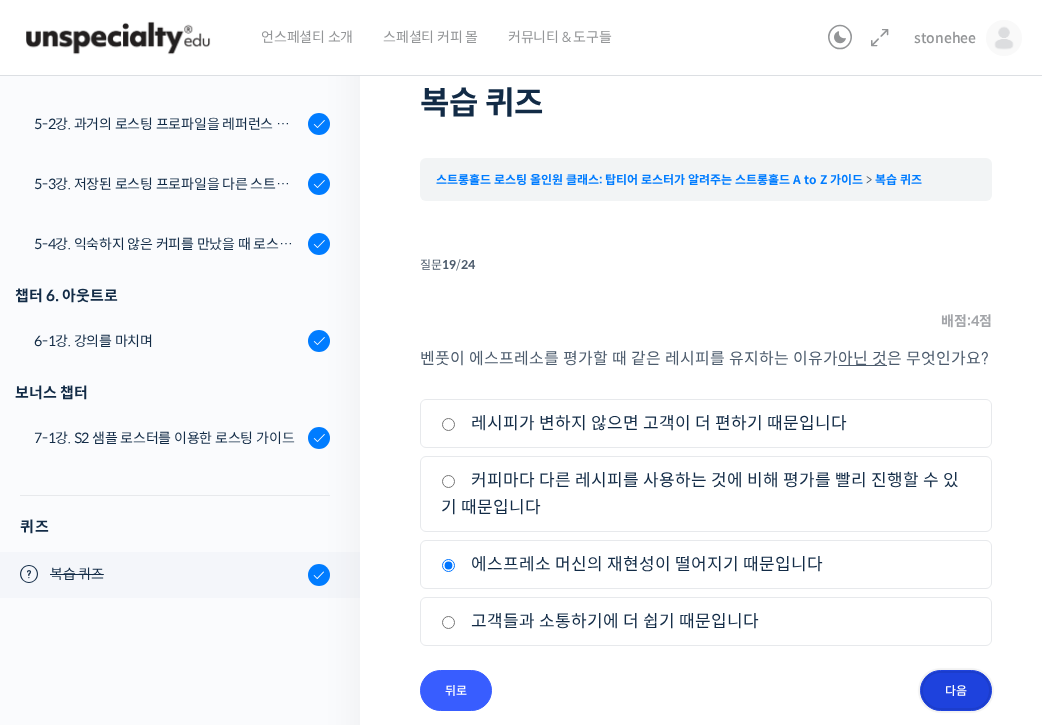 click on "다음" at bounding box center (956, 690) 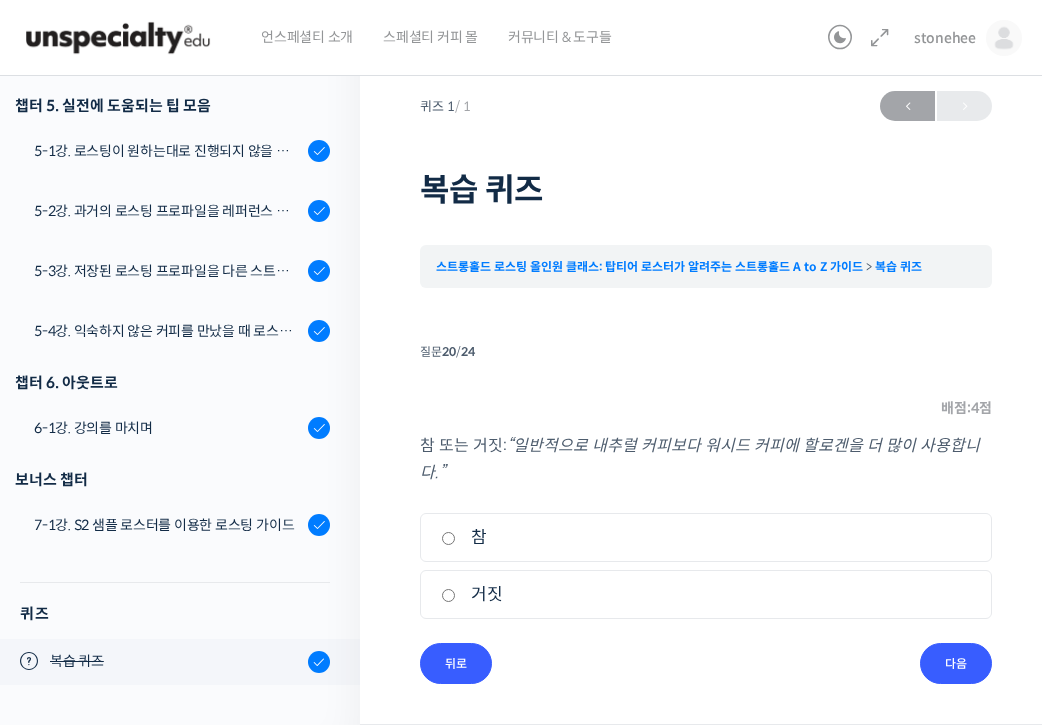 scroll, scrollTop: 9, scrollLeft: 0, axis: vertical 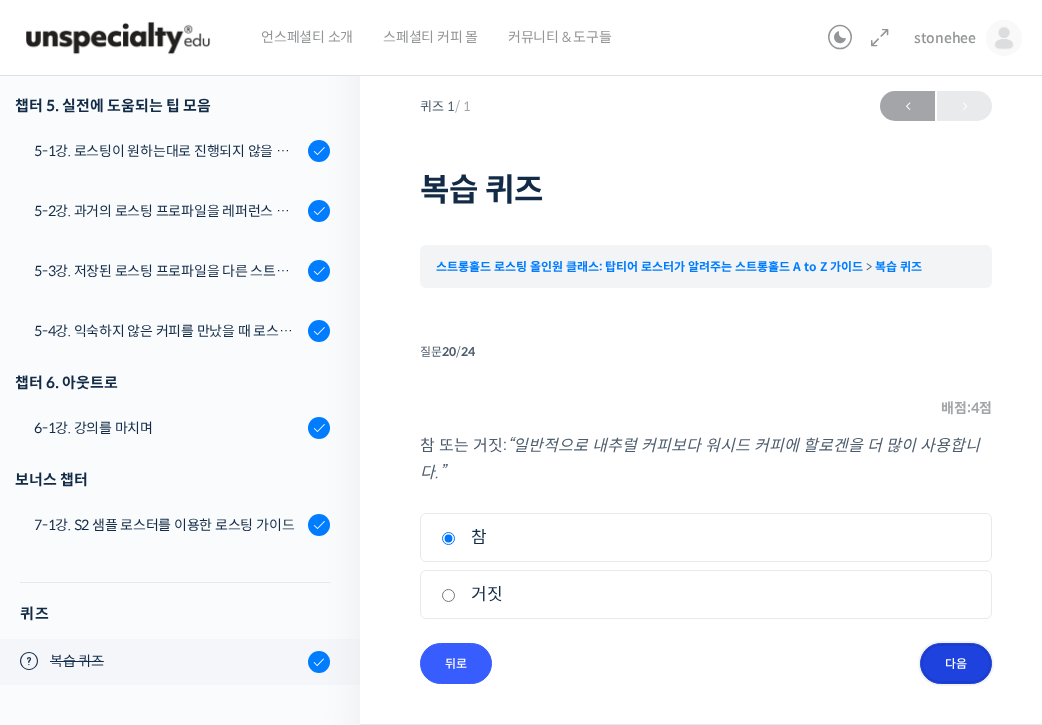 click on "다음" at bounding box center (956, 663) 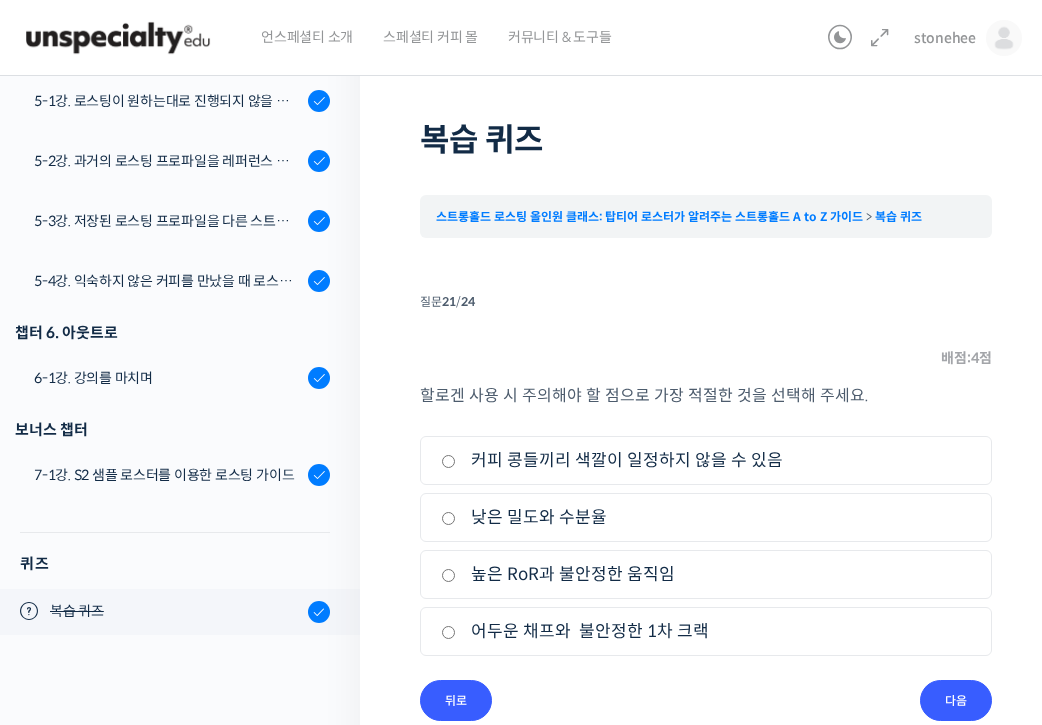 scroll, scrollTop: 96, scrollLeft: 0, axis: vertical 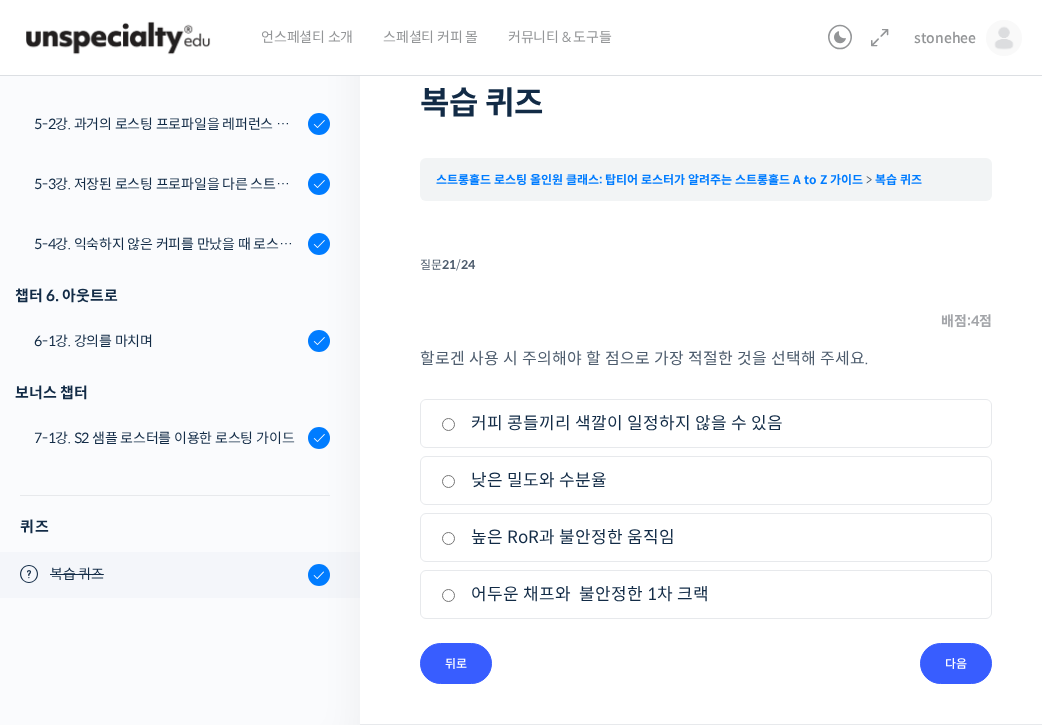click on "커피 콩들끼리 색깔이 일정하지 않을 수 있음" at bounding box center [706, 423] 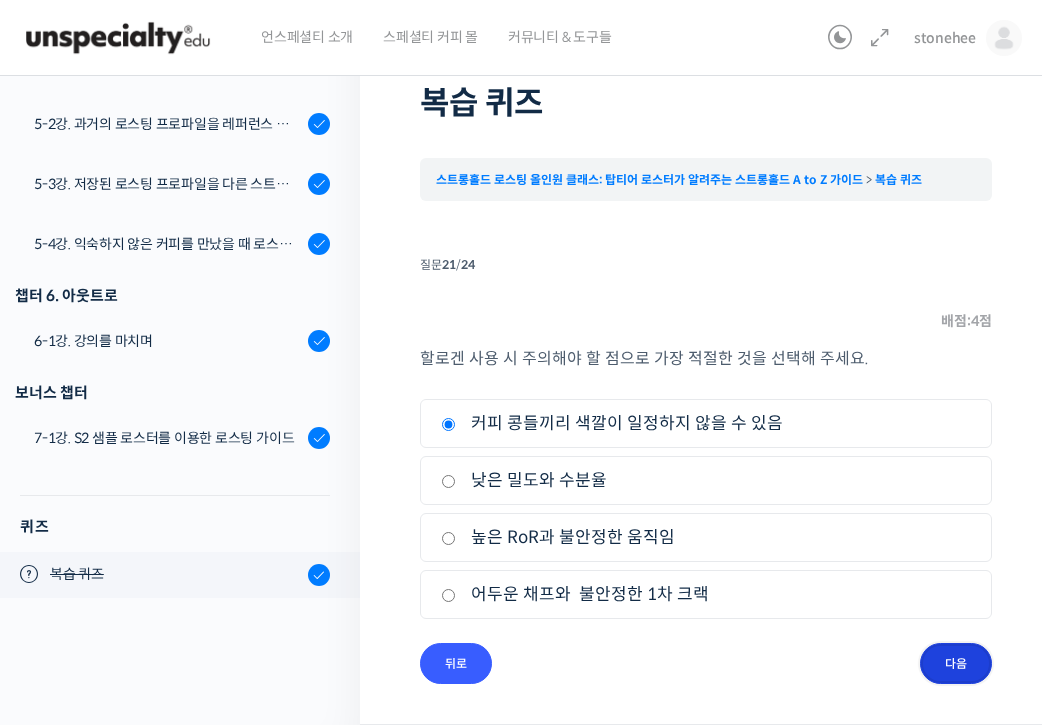 click on "다음" at bounding box center (956, 663) 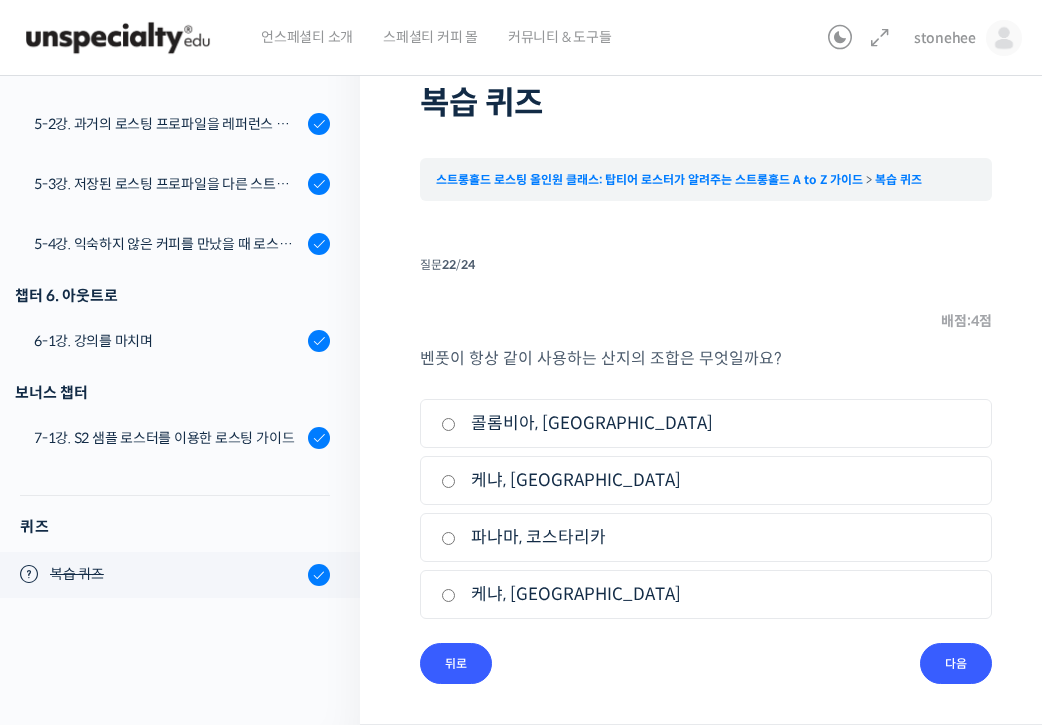 click on "케냐, 콜롬비아" at bounding box center [706, 594] 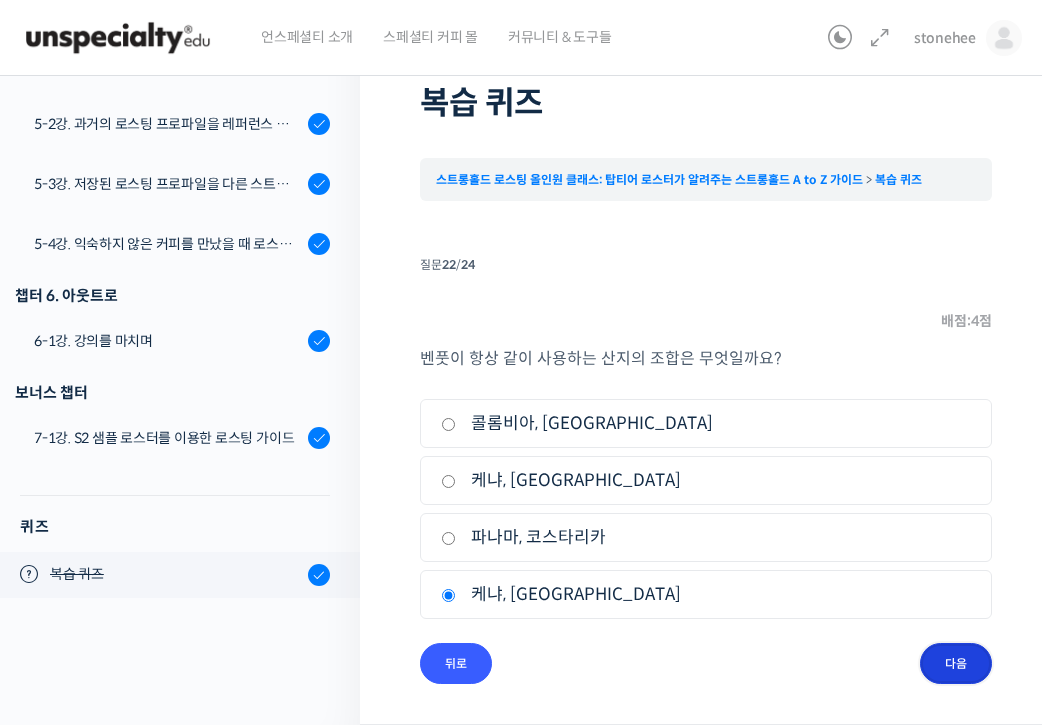 click on "다음" at bounding box center [956, 663] 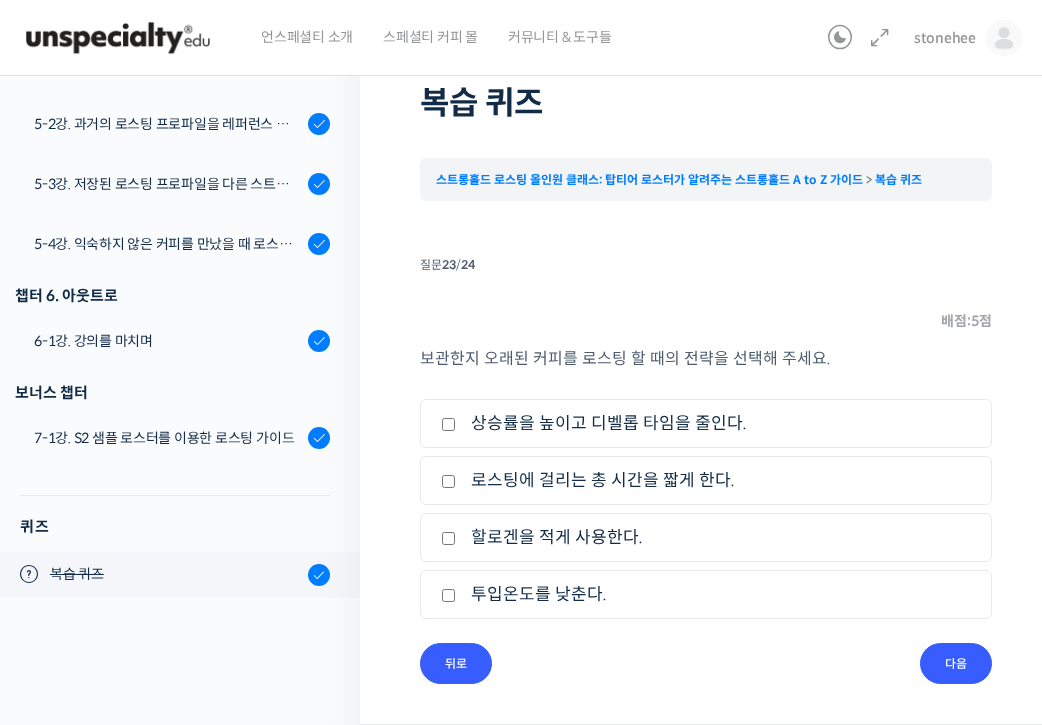 click on "상승률을 높이고 디벨롭 타임을 줄인다." at bounding box center (706, 423) 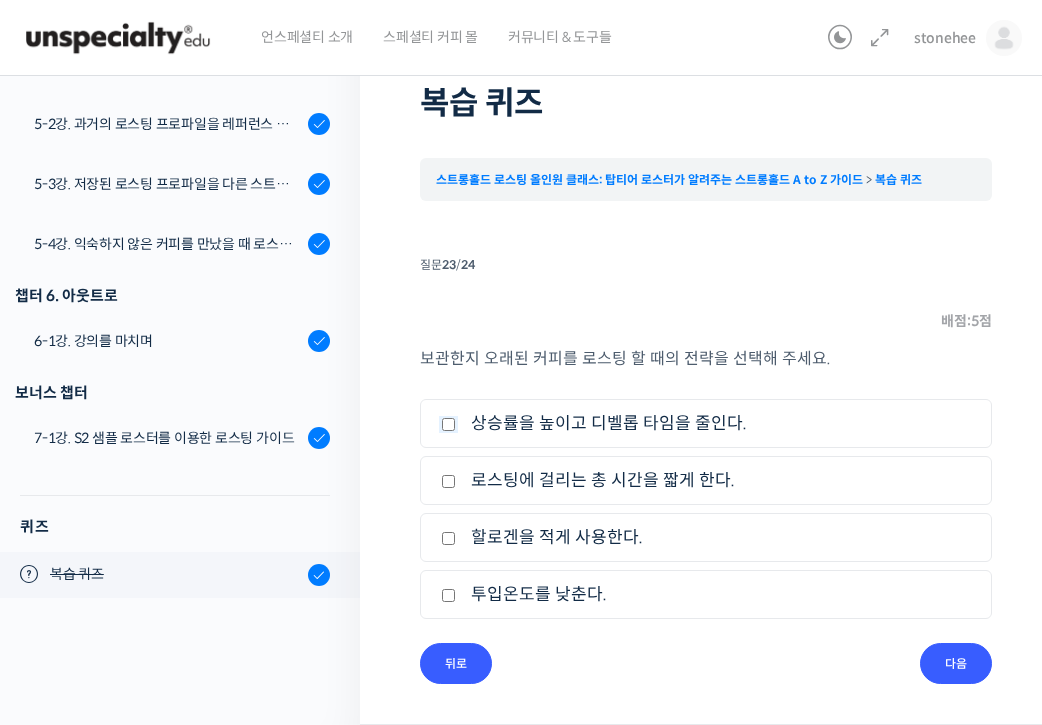 click on "상승률을 높이고 디벨롭 타임을 줄인다." at bounding box center (448, 424) 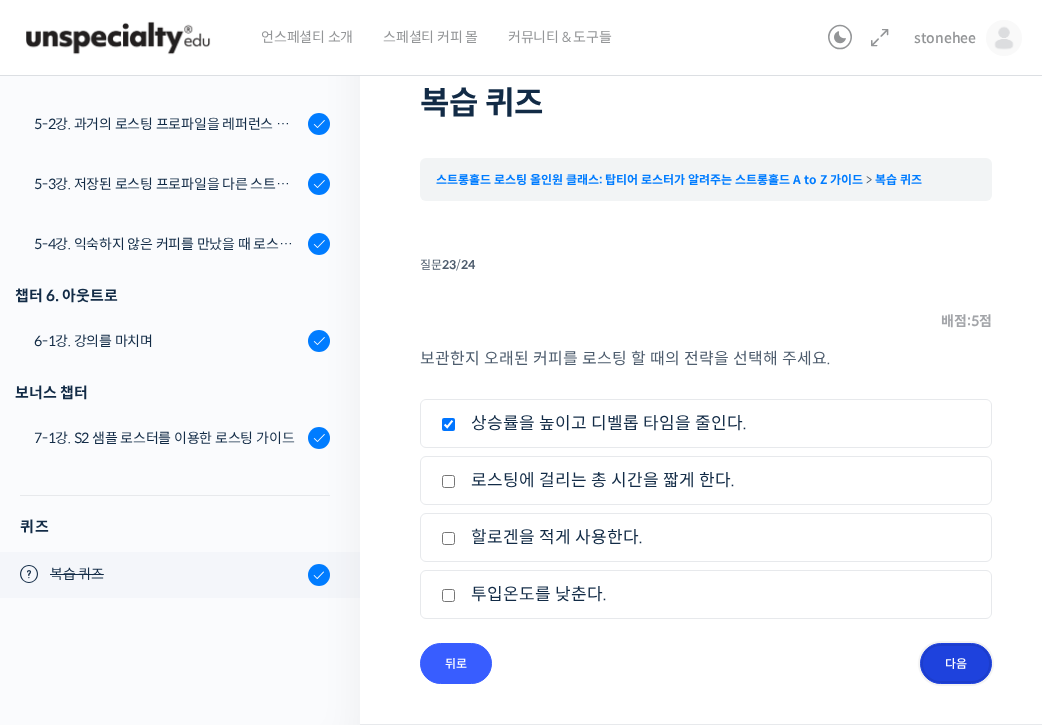 click on "다음" at bounding box center (956, 663) 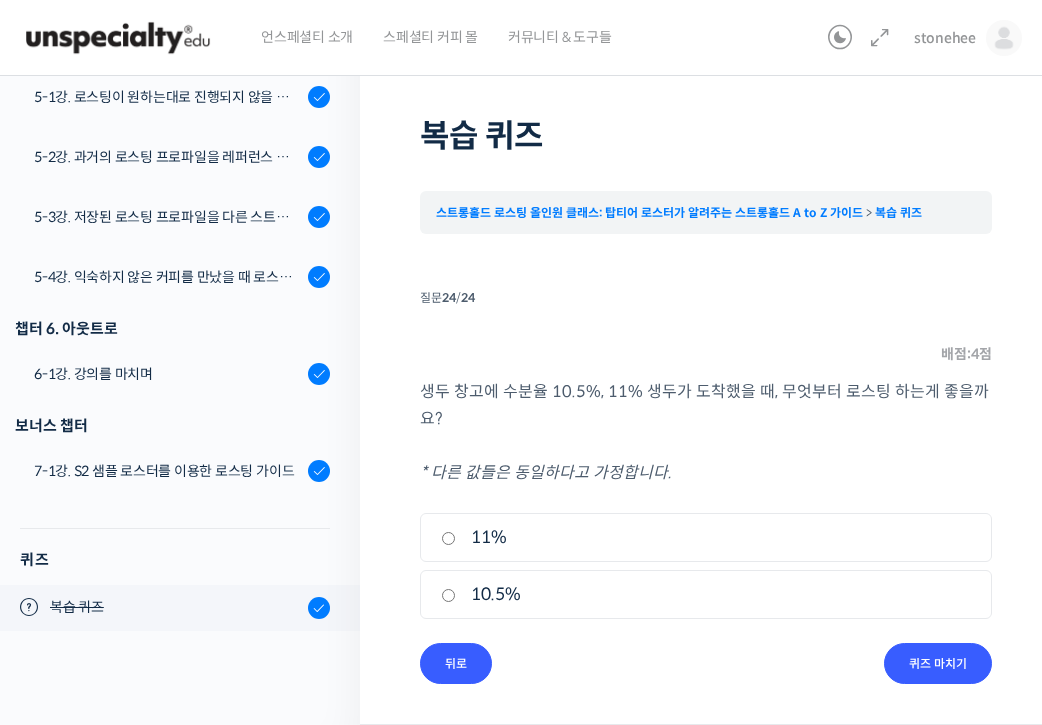 scroll, scrollTop: 63, scrollLeft: 0, axis: vertical 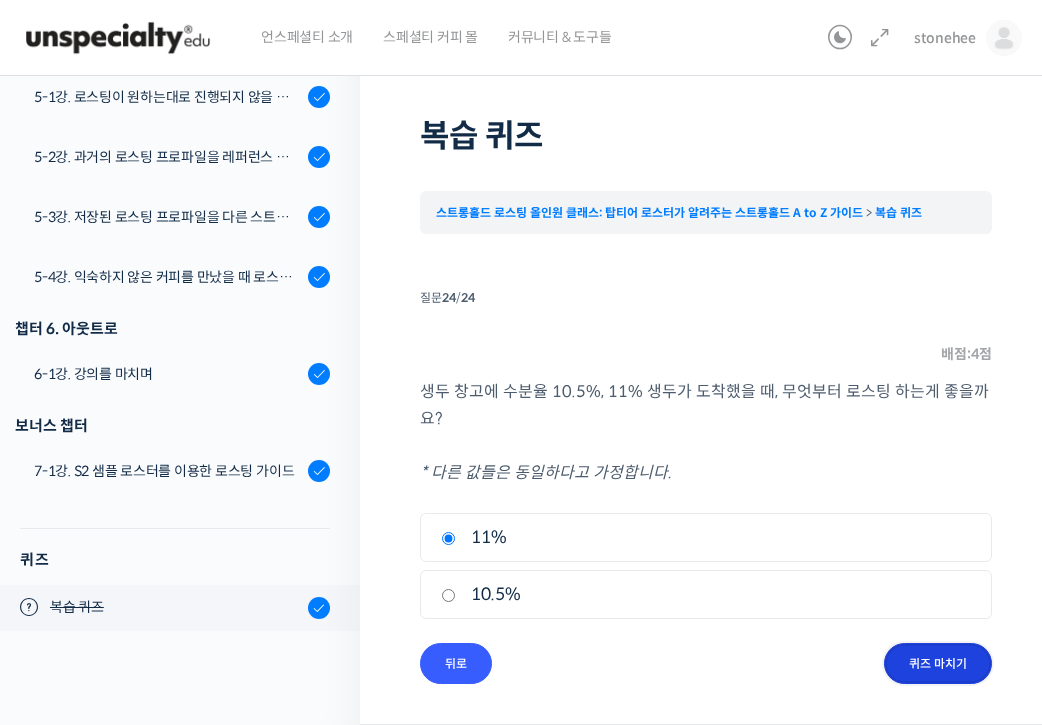 click on "퀴즈 마치기" at bounding box center (938, 663) 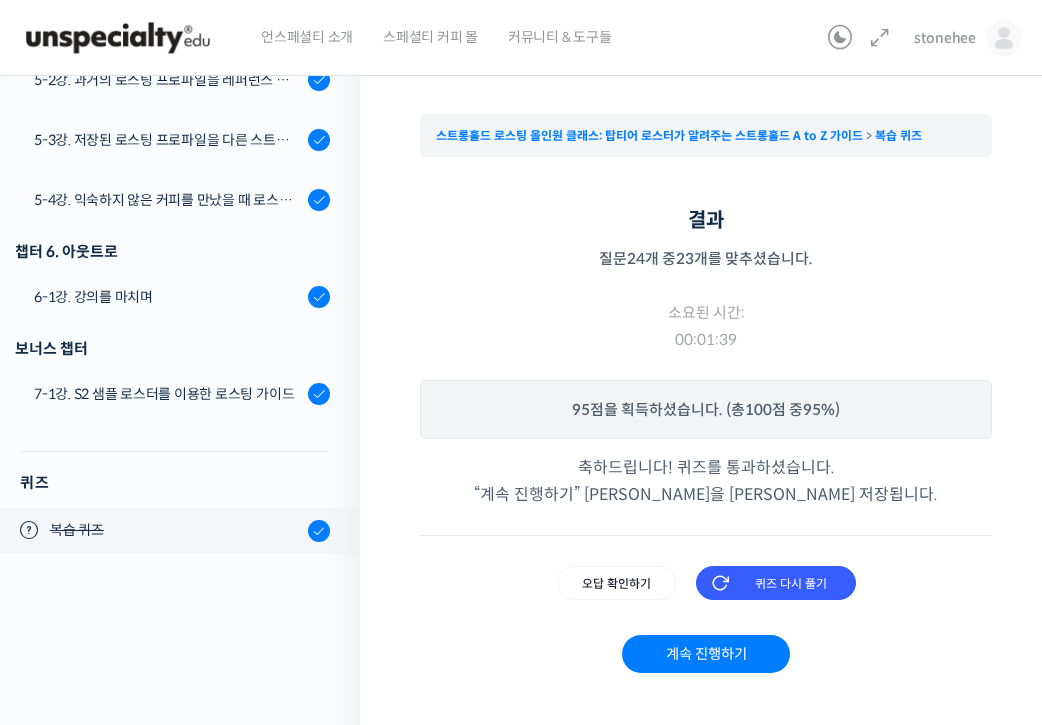 scroll, scrollTop: 150, scrollLeft: 0, axis: vertical 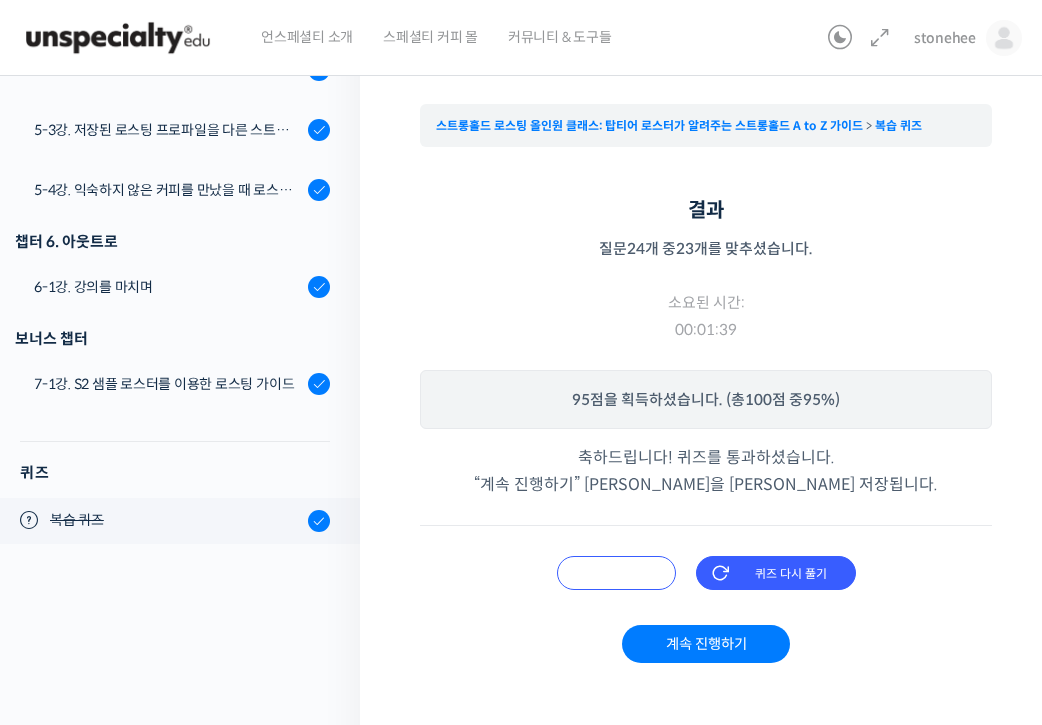 click on "오답 확인하기" at bounding box center (616, 573) 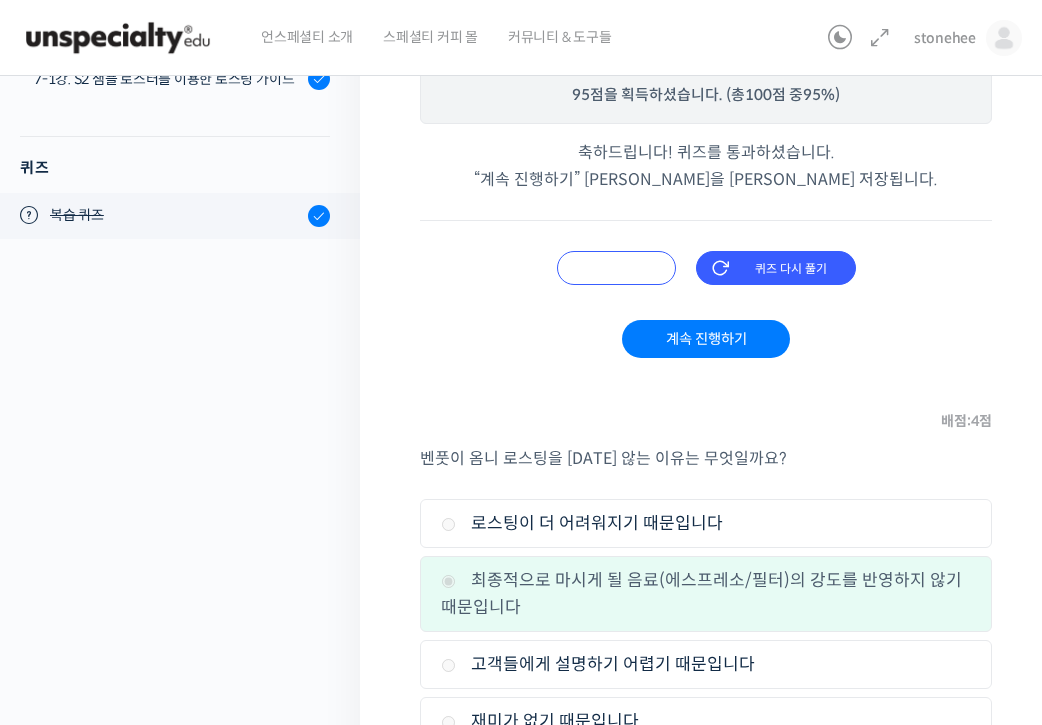 scroll, scrollTop: 436, scrollLeft: 0, axis: vertical 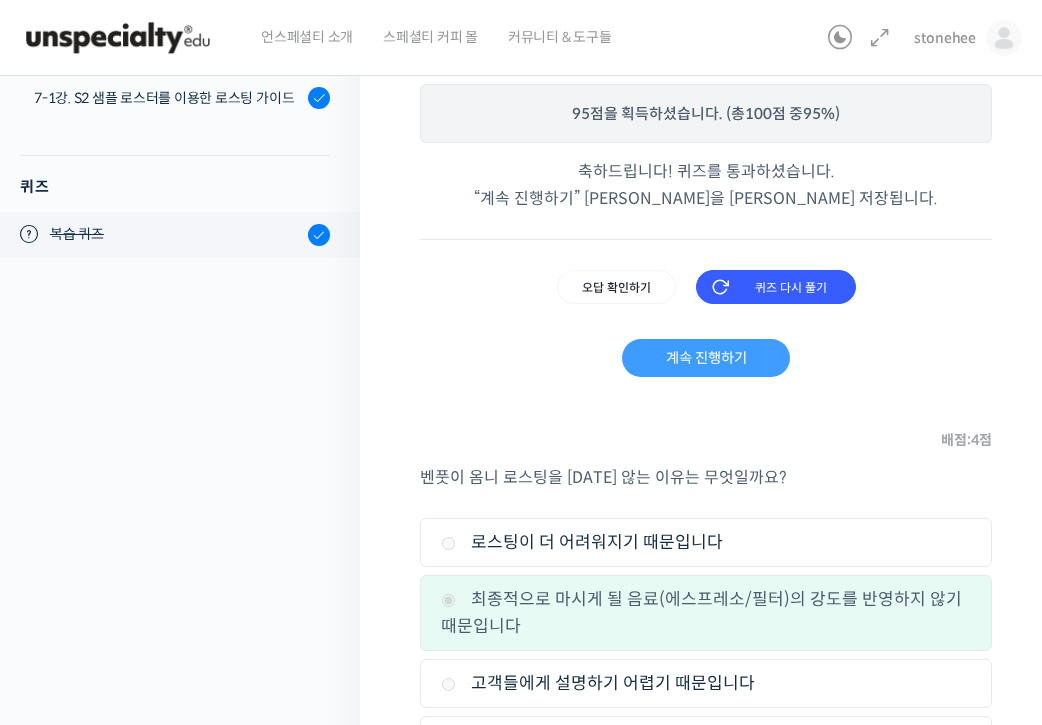 click on "계속 진행하기" at bounding box center [705, 358] 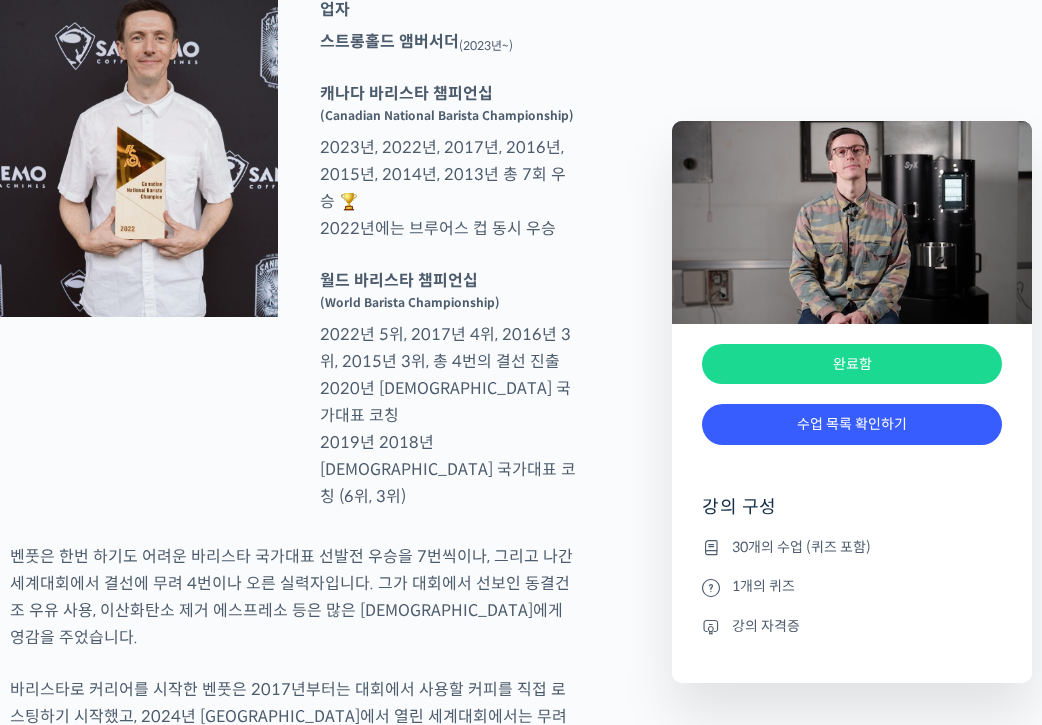 scroll, scrollTop: 0, scrollLeft: 0, axis: both 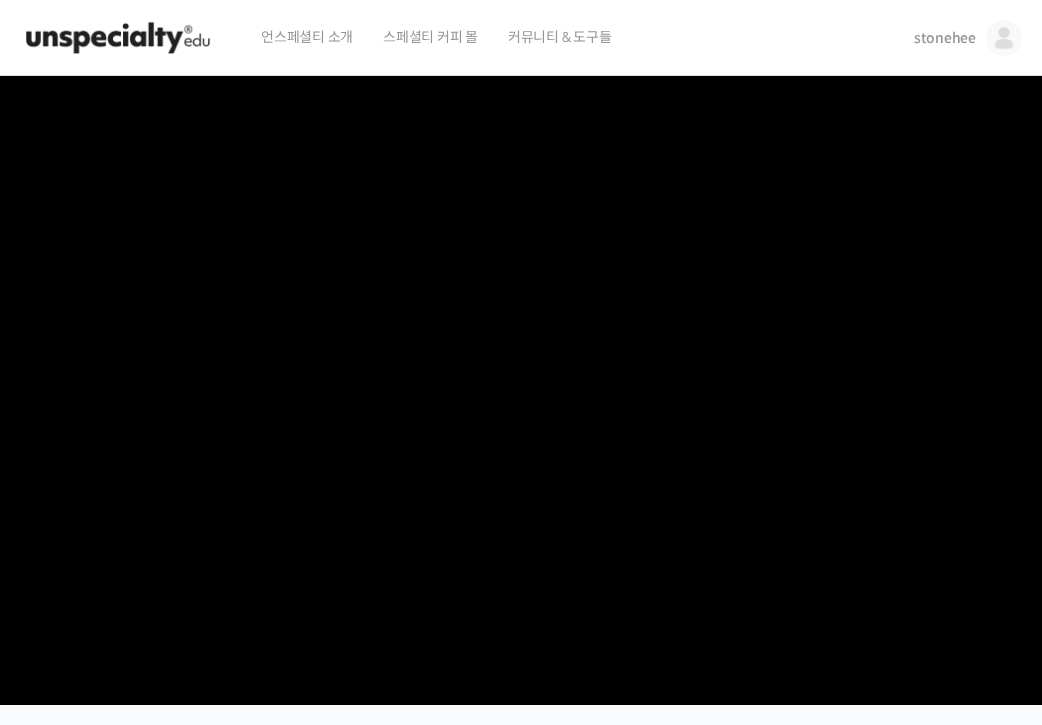 click on "stonehee" at bounding box center [968, 38] 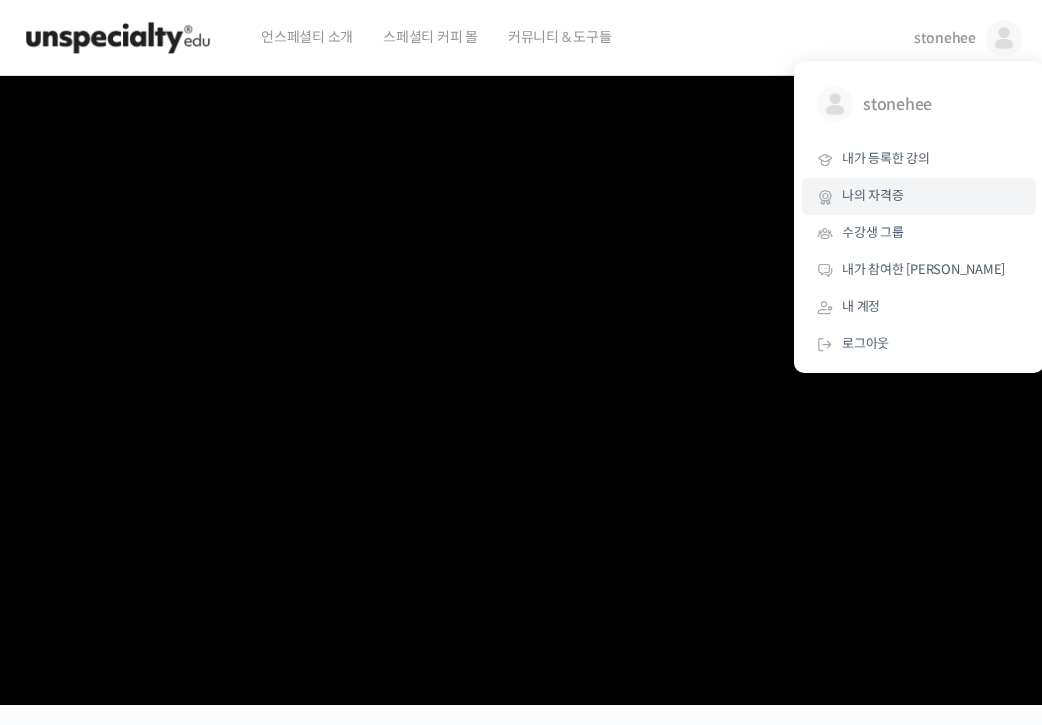 click on "나의 자격증" at bounding box center [919, 196] 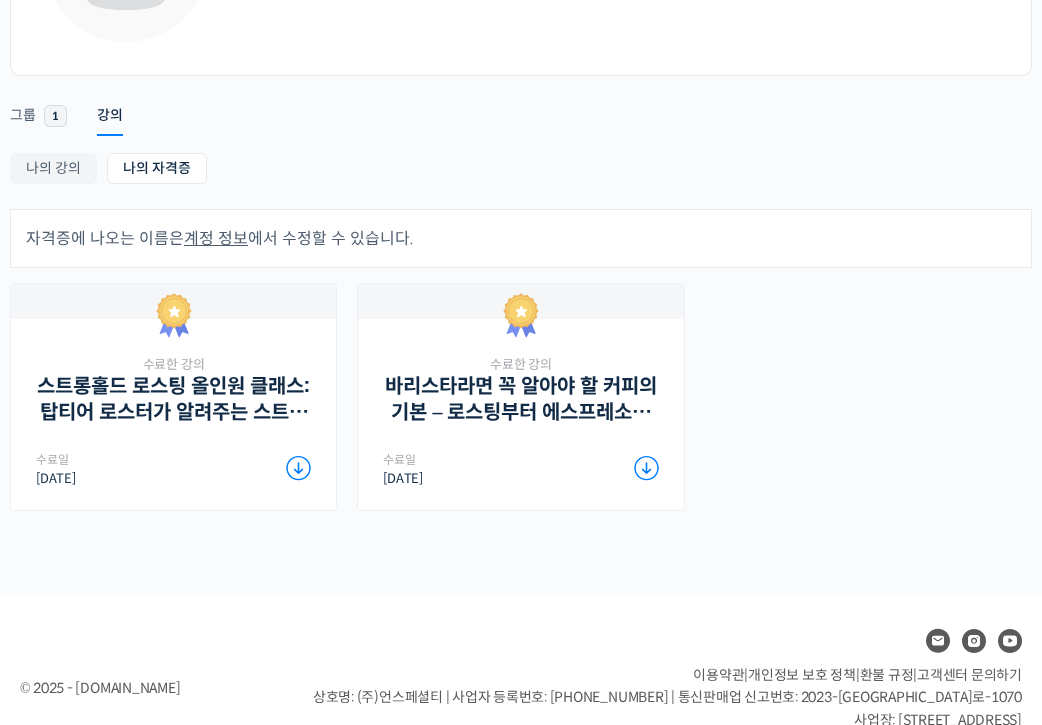 scroll, scrollTop: 269, scrollLeft: 0, axis: vertical 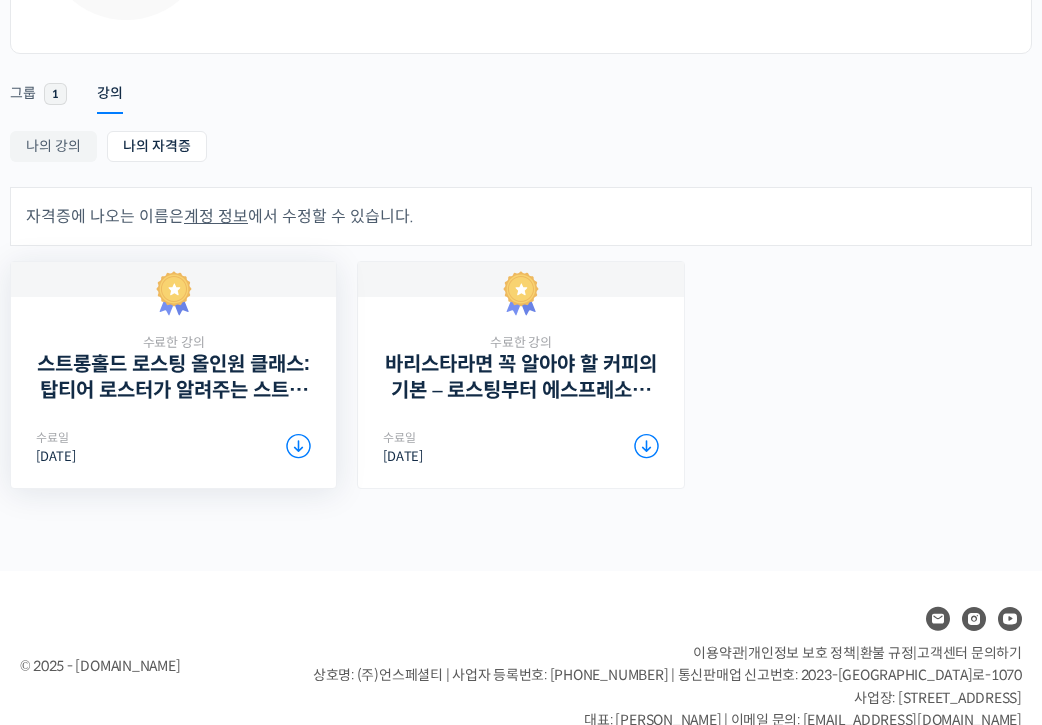 click at bounding box center [298, 446] 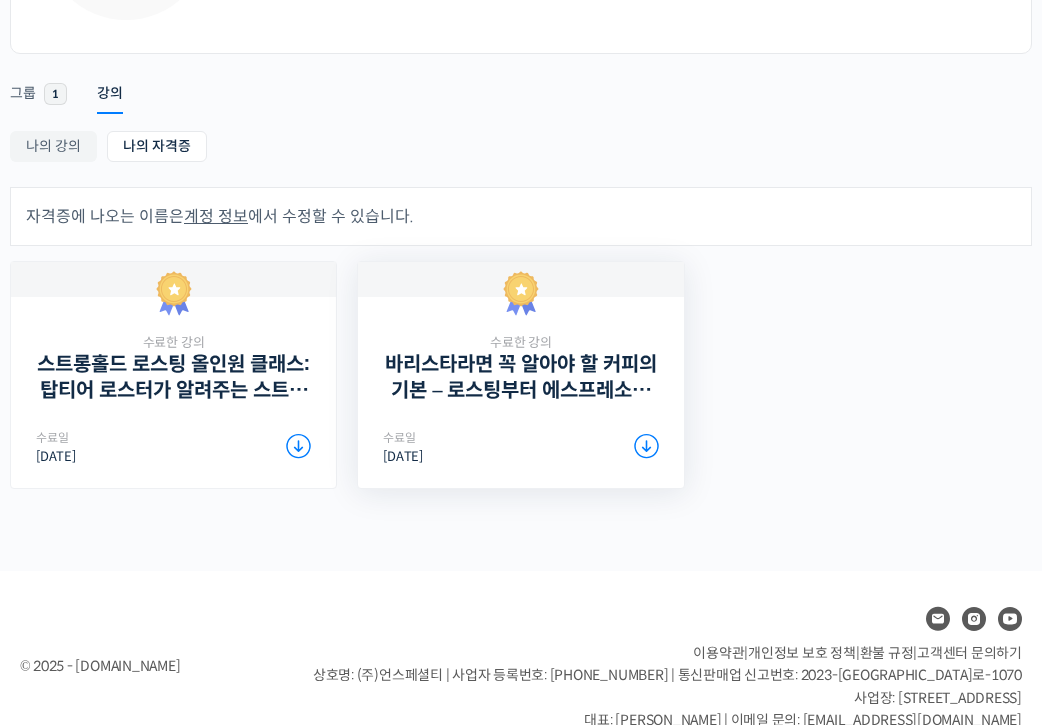 click at bounding box center (646, 446) 